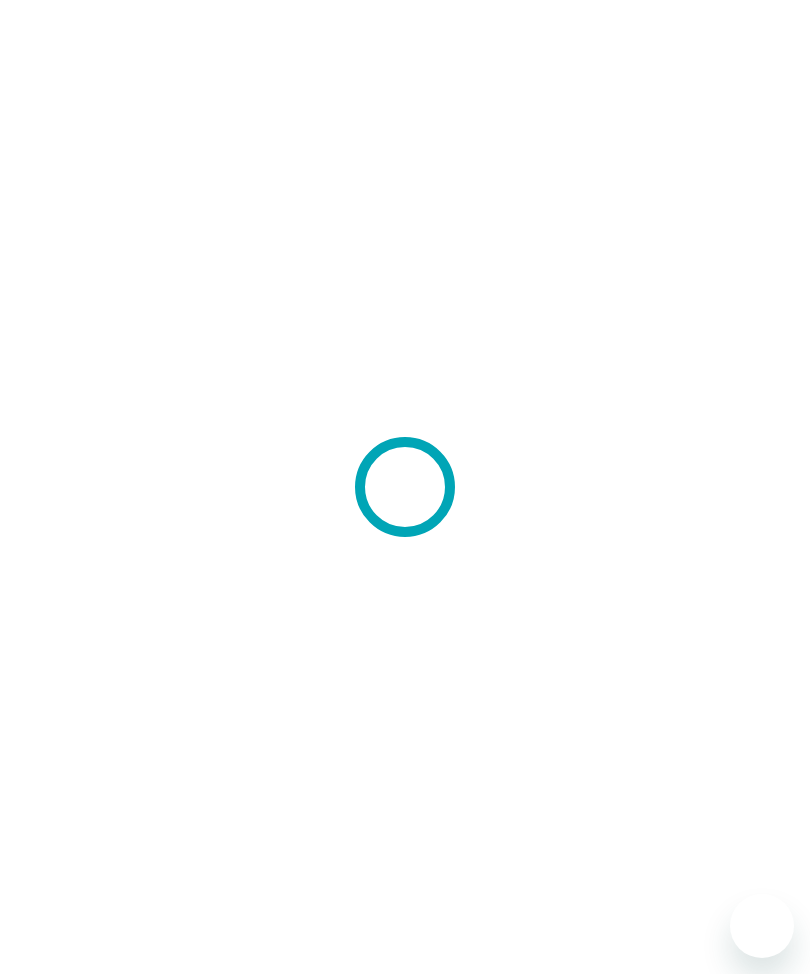 scroll, scrollTop: 0, scrollLeft: 0, axis: both 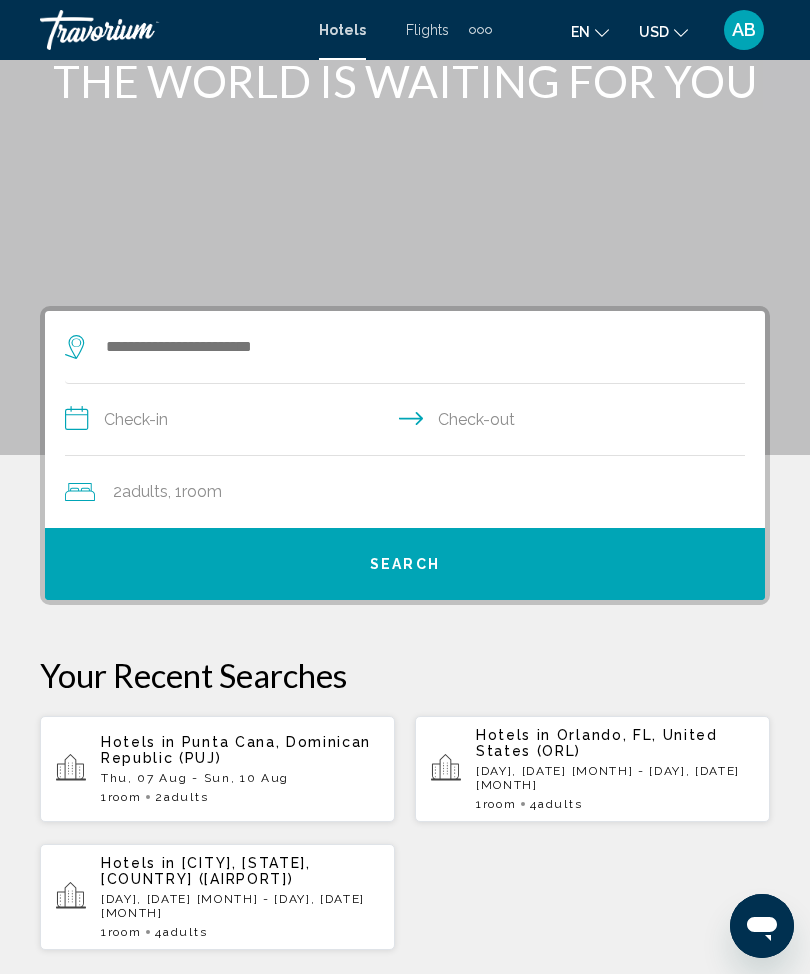 click on "Thu, 07 Aug - Sun, 10 Aug" at bounding box center [240, 778] 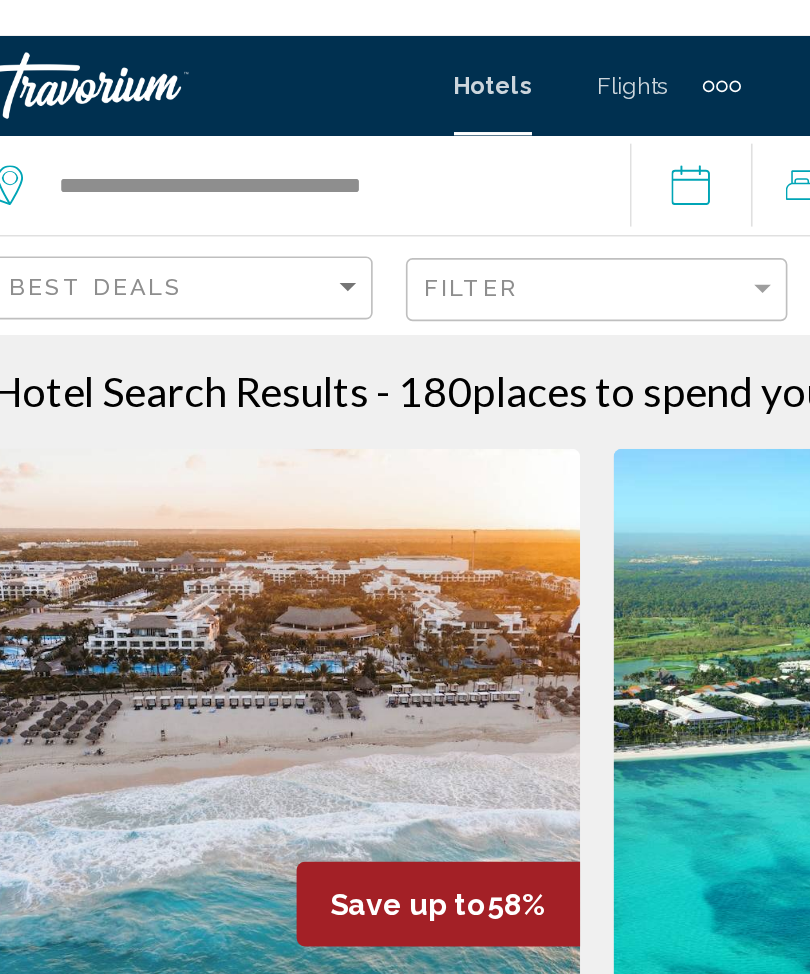 scroll, scrollTop: 0, scrollLeft: 0, axis: both 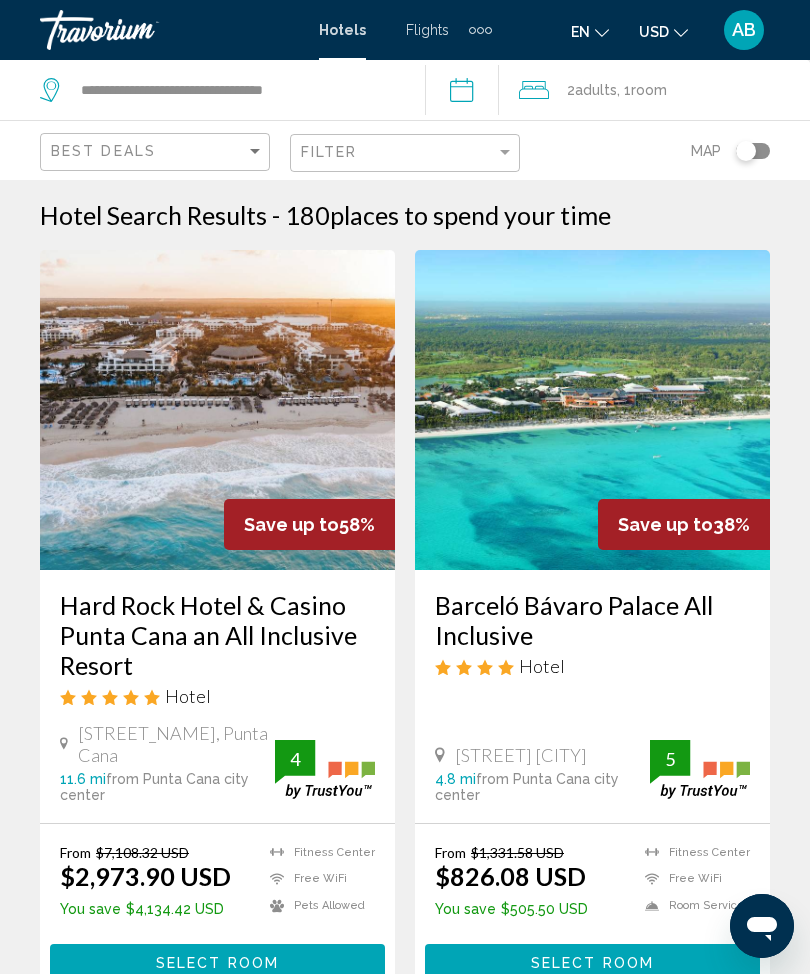 click on "2  Adult Adults , 1  Room rooms" 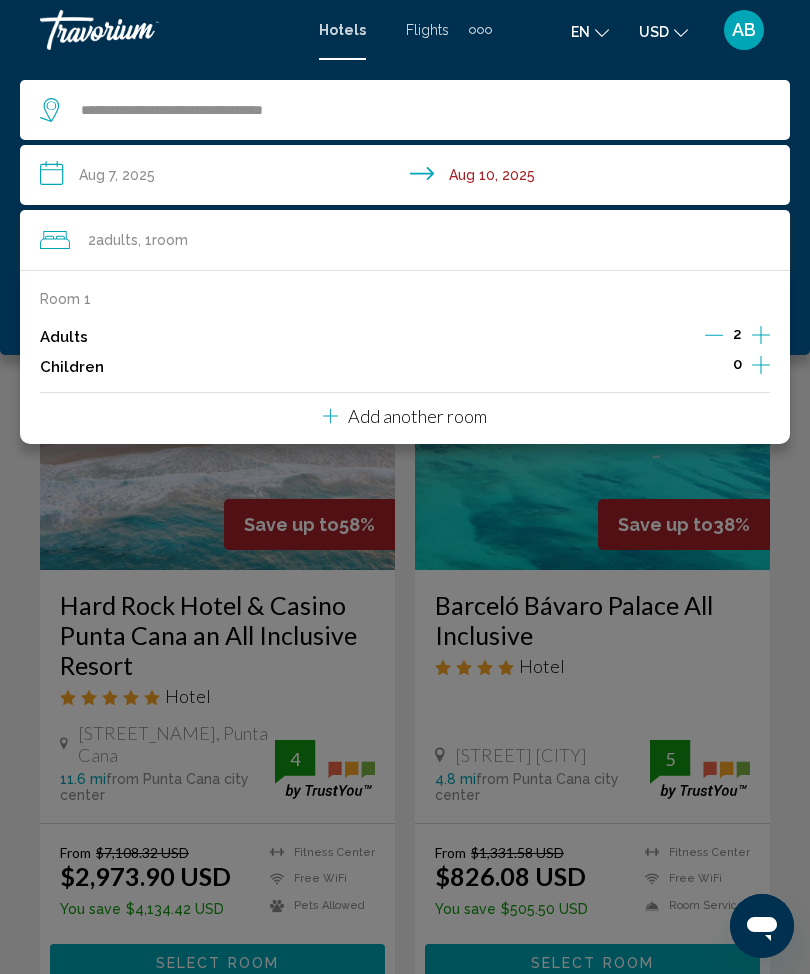 click on "**********" at bounding box center [409, 178] 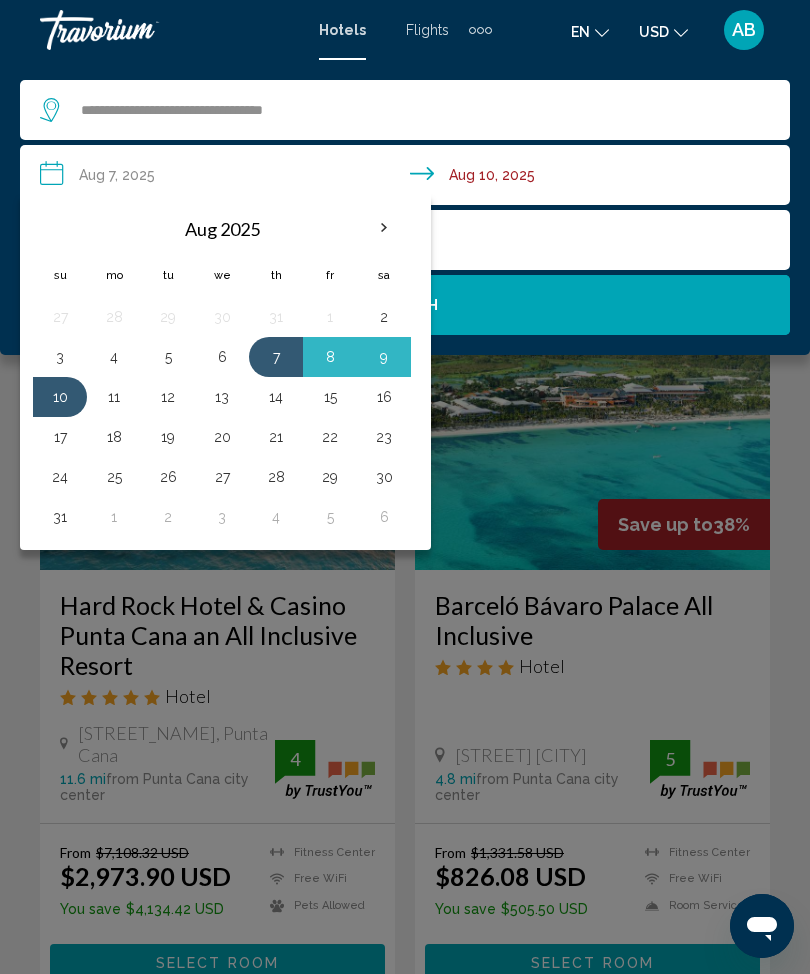 click at bounding box center (384, 228) 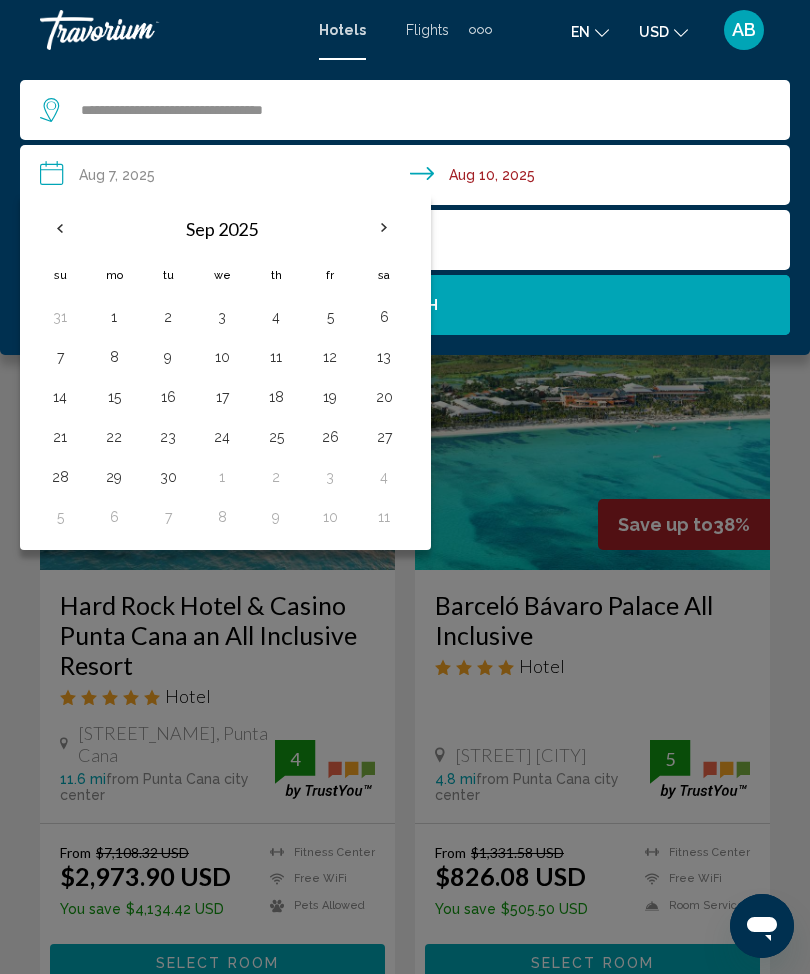 click at bounding box center (384, 228) 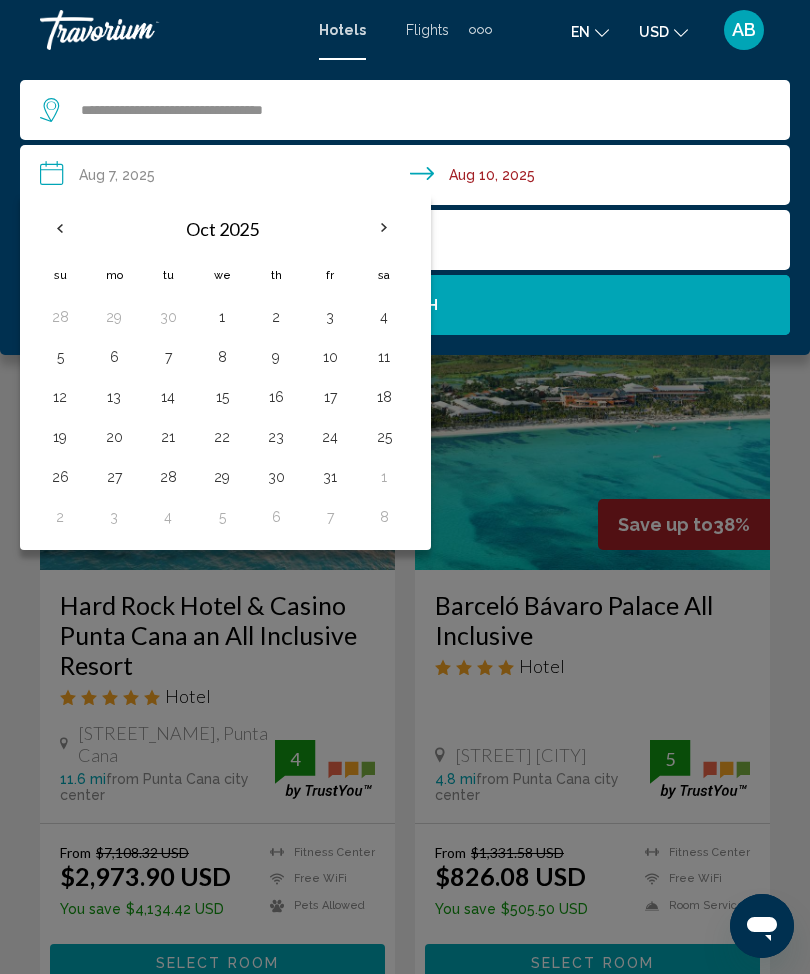 click at bounding box center (384, 228) 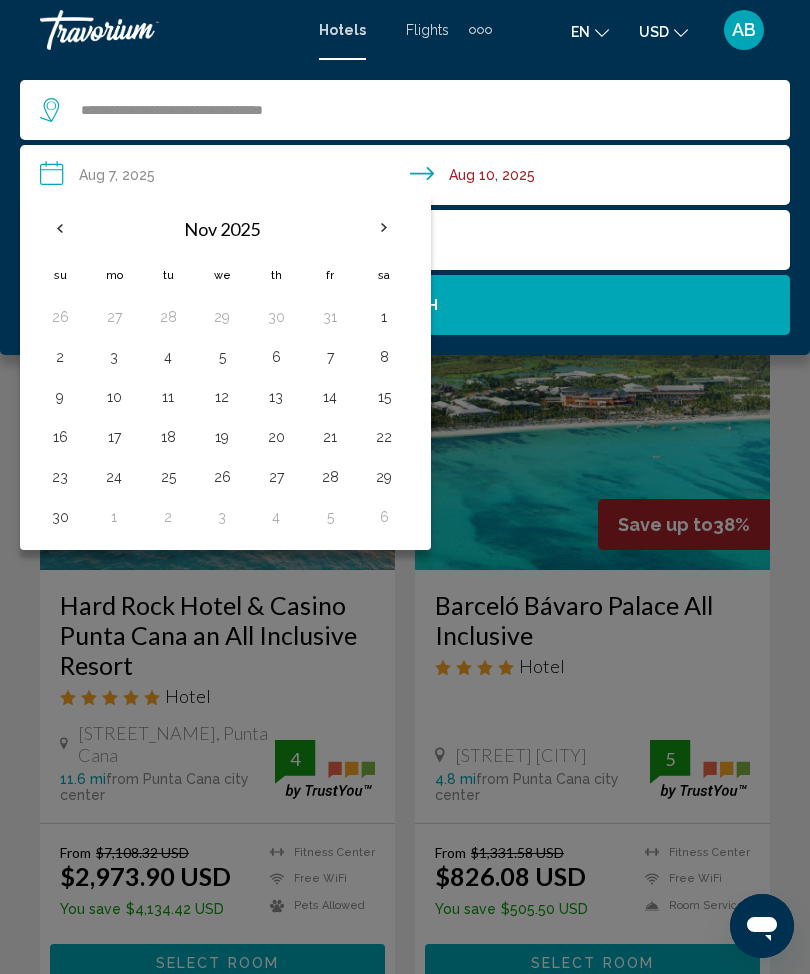 click on "10" at bounding box center (114, 397) 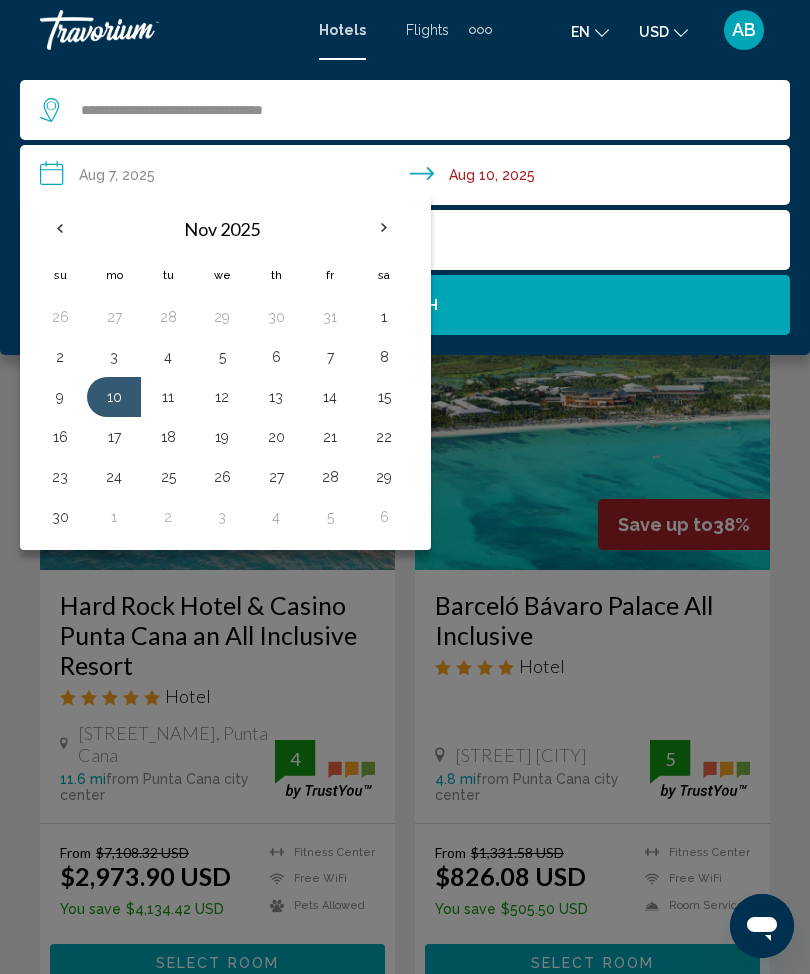 click on "14" at bounding box center [330, 397] 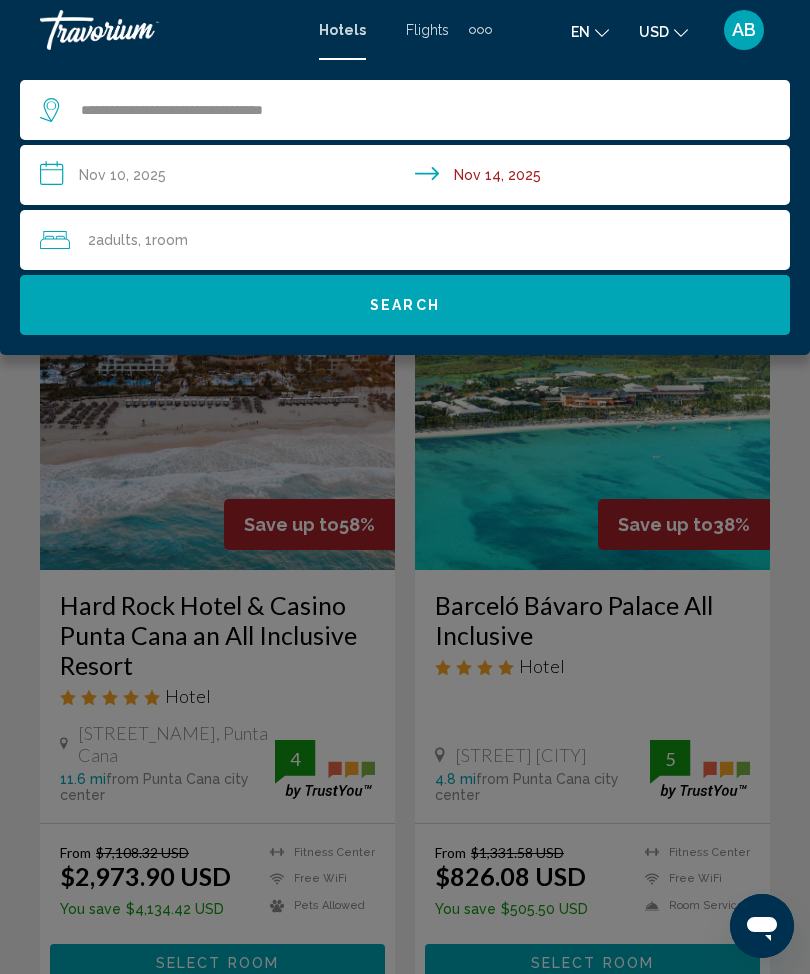 click on "Search" 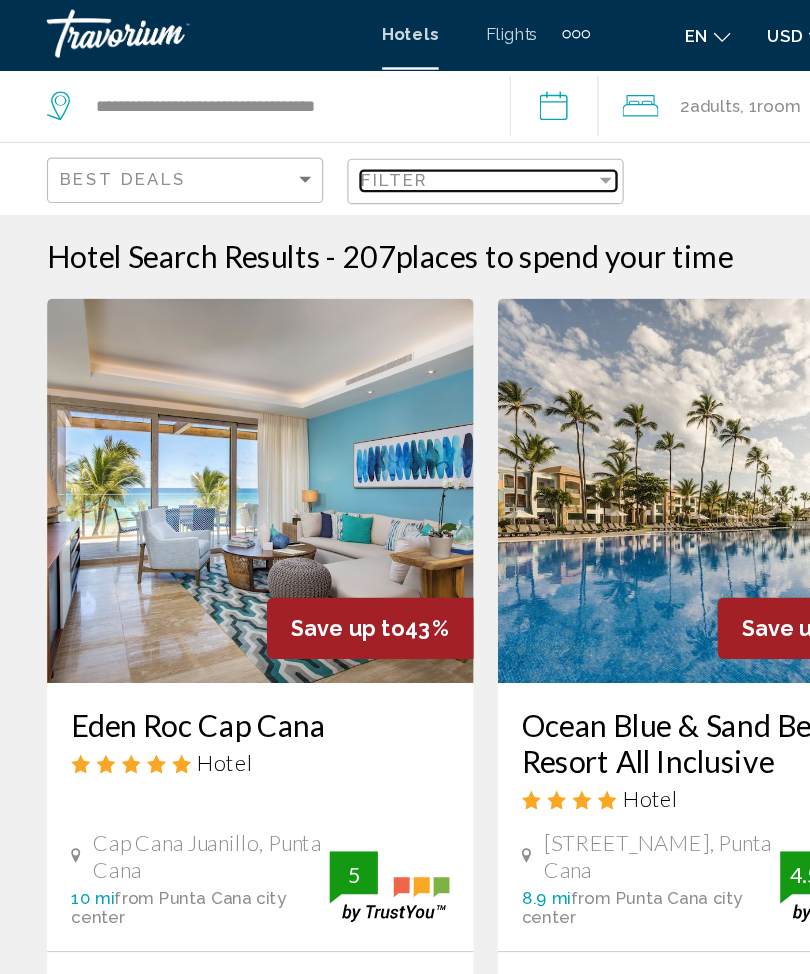 click at bounding box center (505, 152) 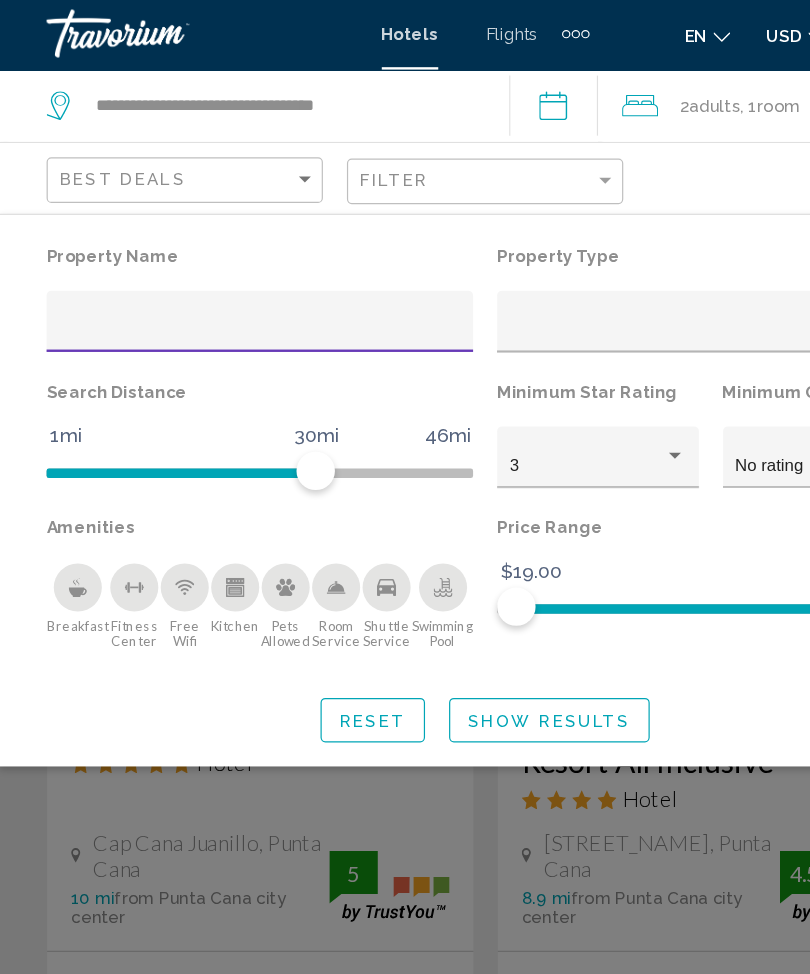 click at bounding box center [218, 277] 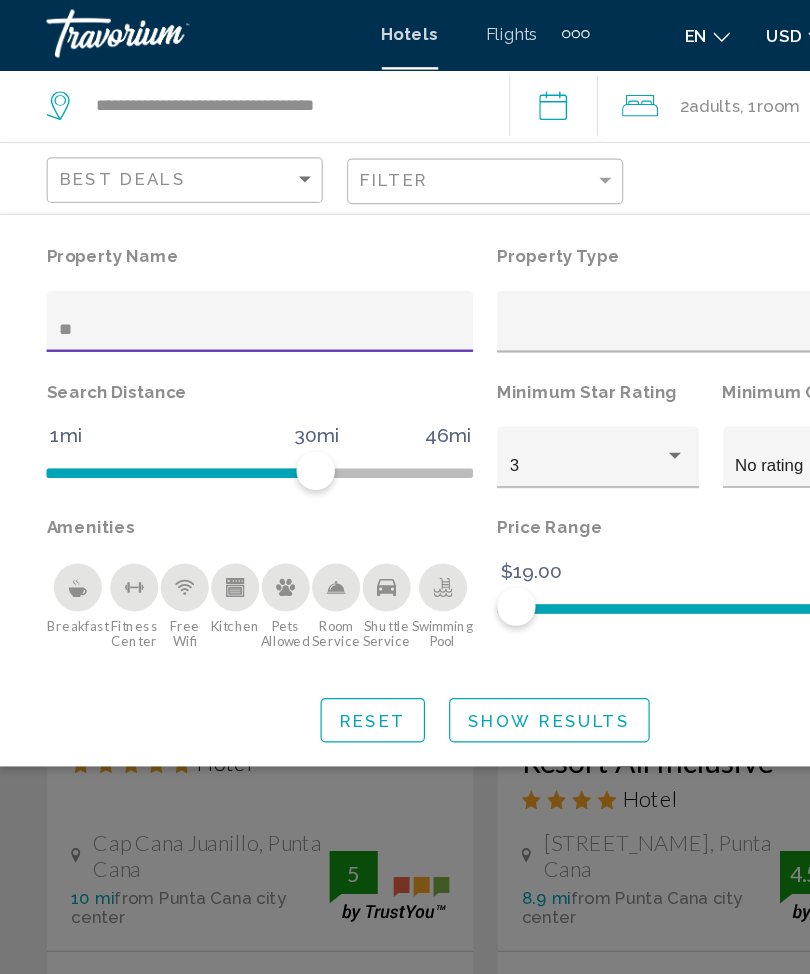 type on "***" 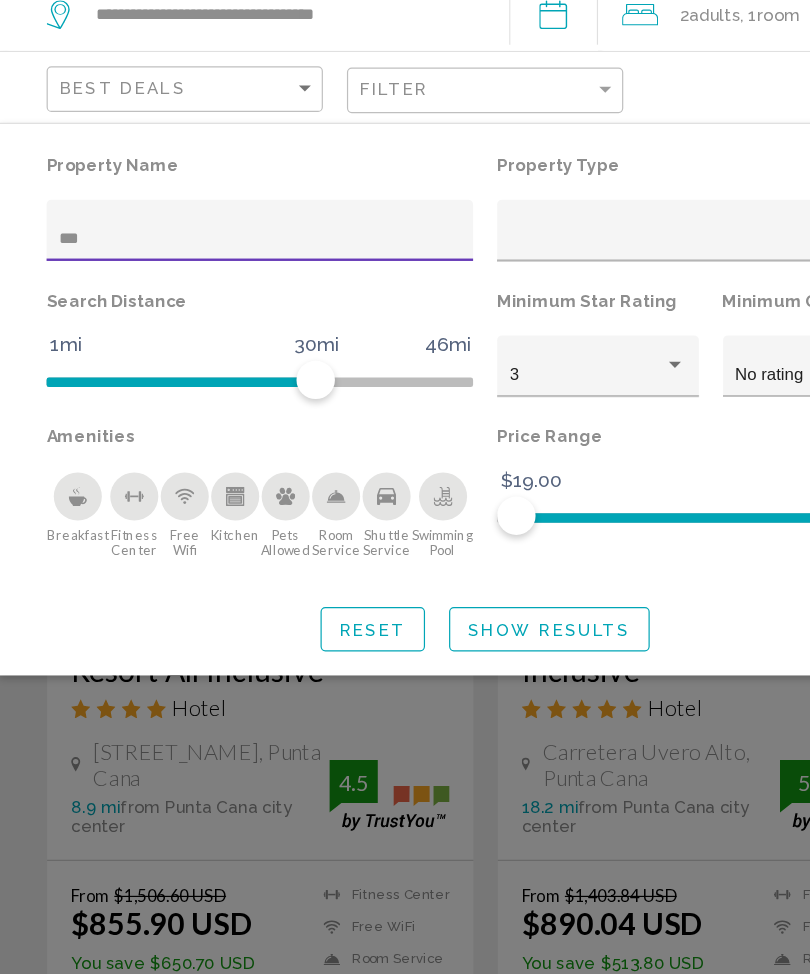click on "Show Results" 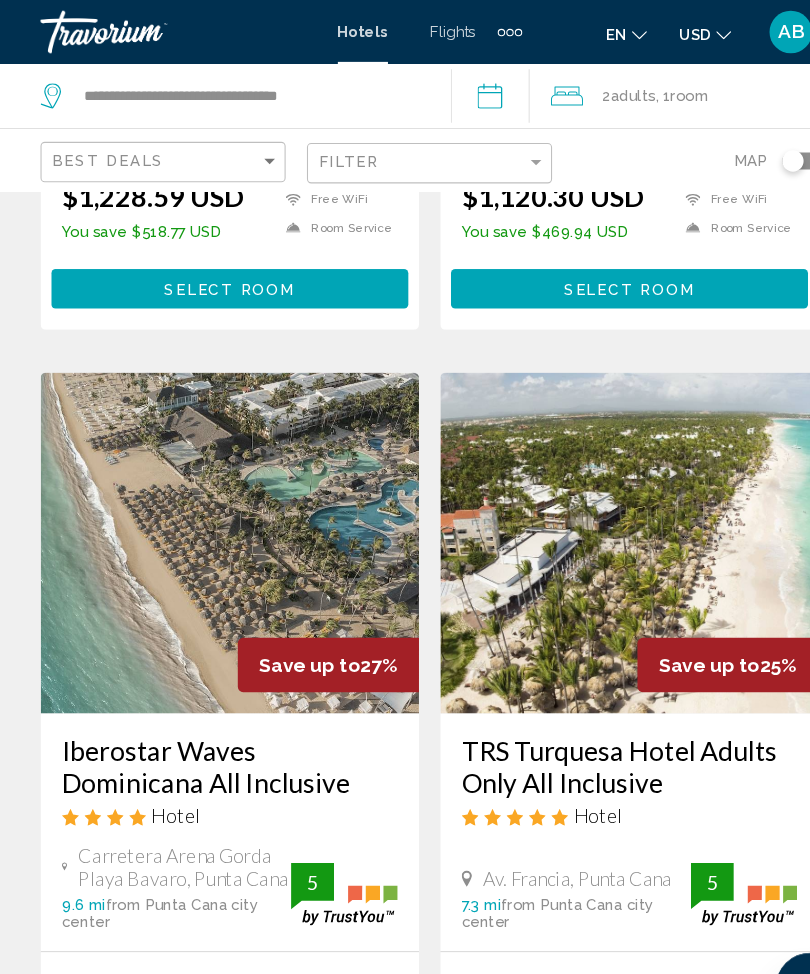 scroll, scrollTop: 1429, scrollLeft: 0, axis: vertical 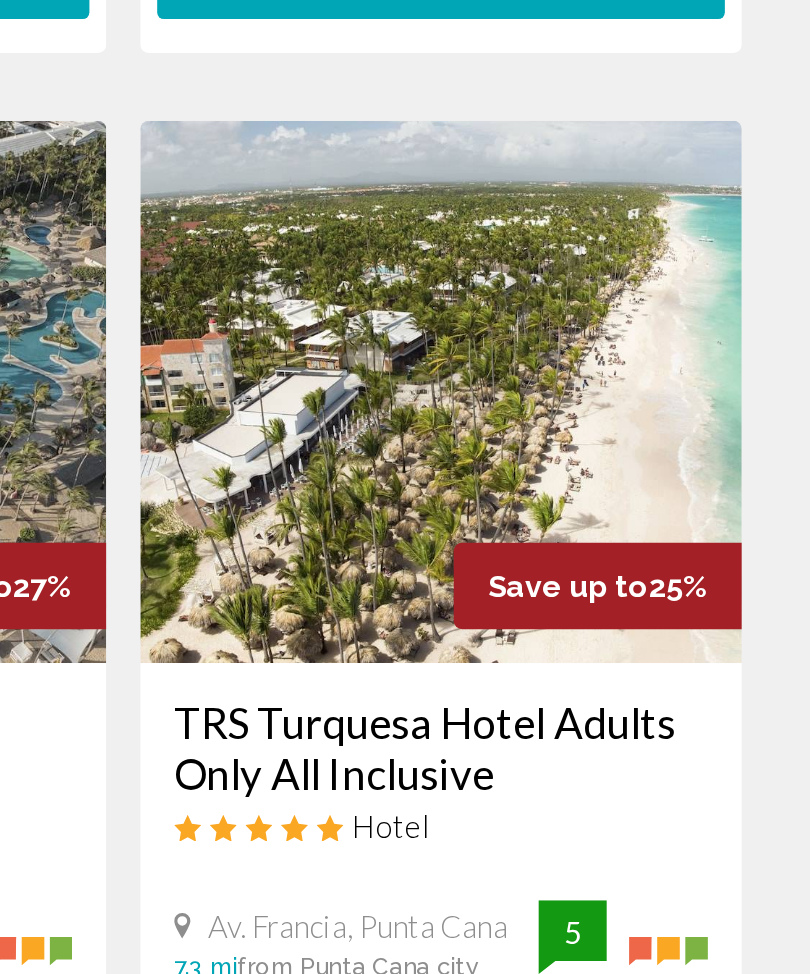 click at bounding box center [592, 516] 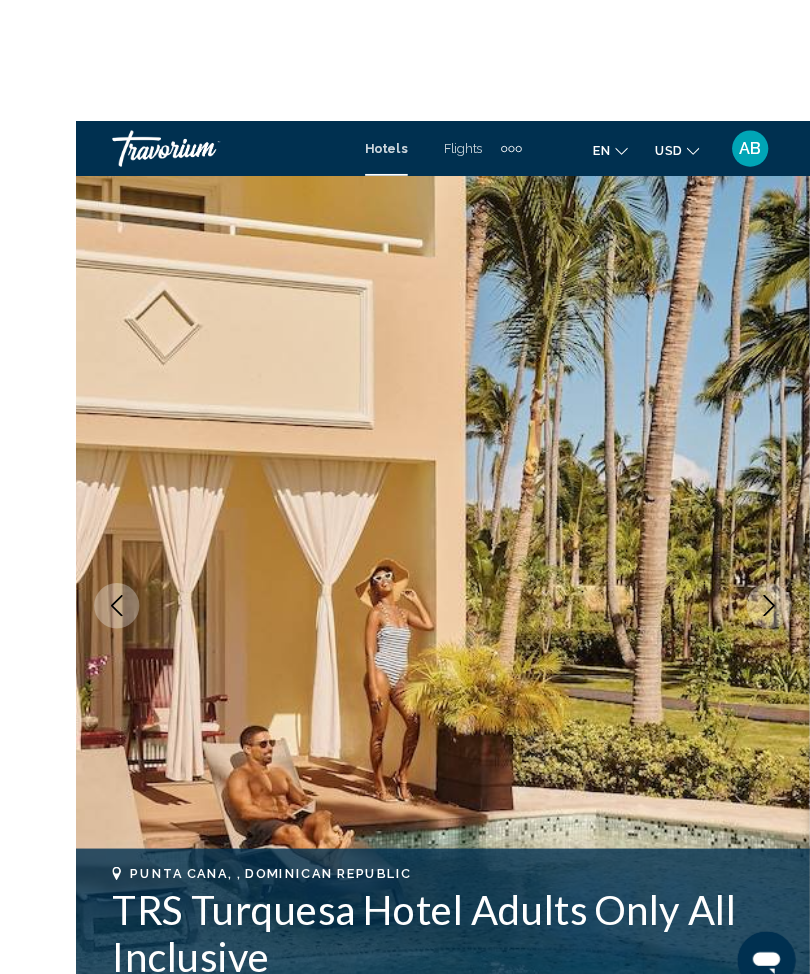 scroll, scrollTop: 54, scrollLeft: 0, axis: vertical 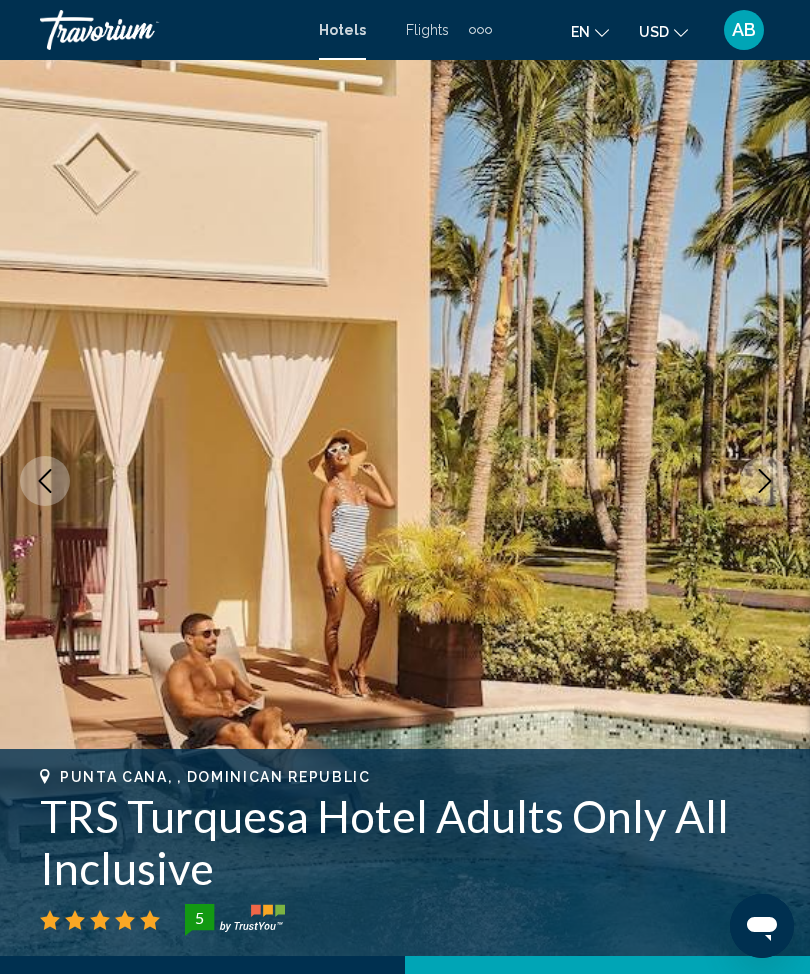 click 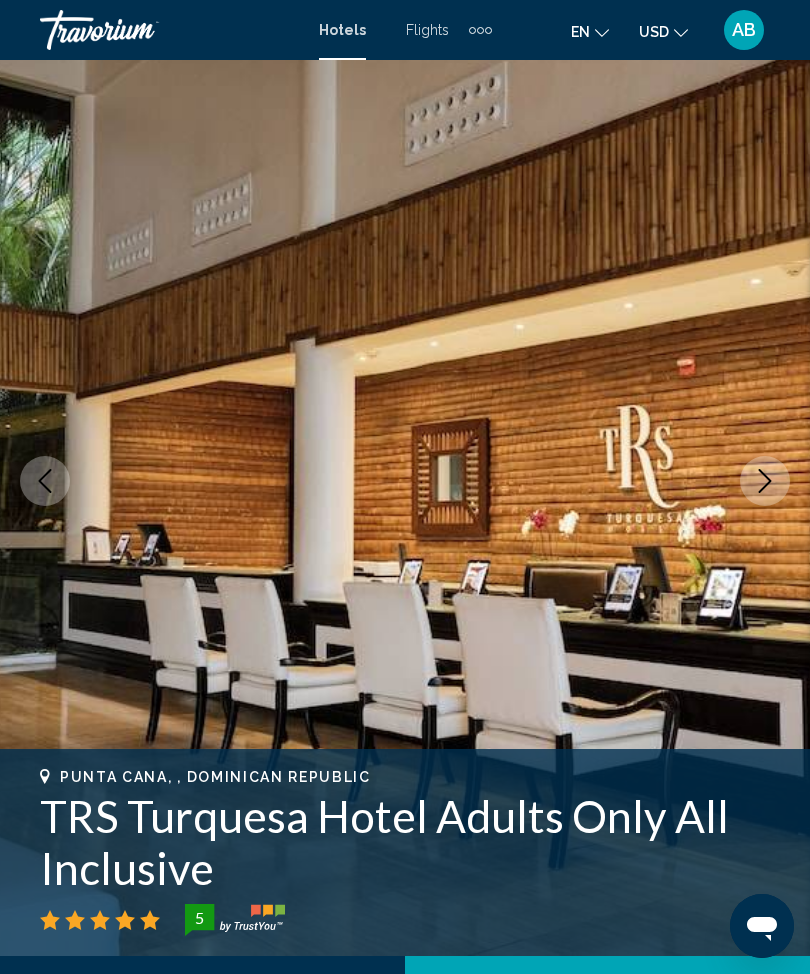 click 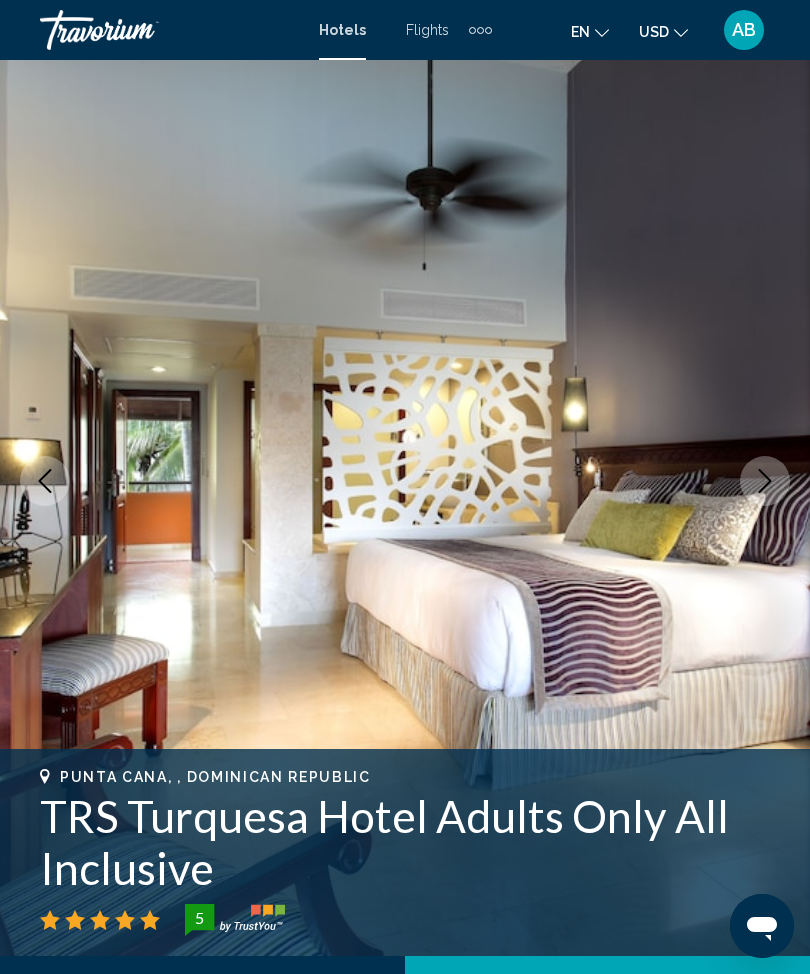 click at bounding box center [765, 481] 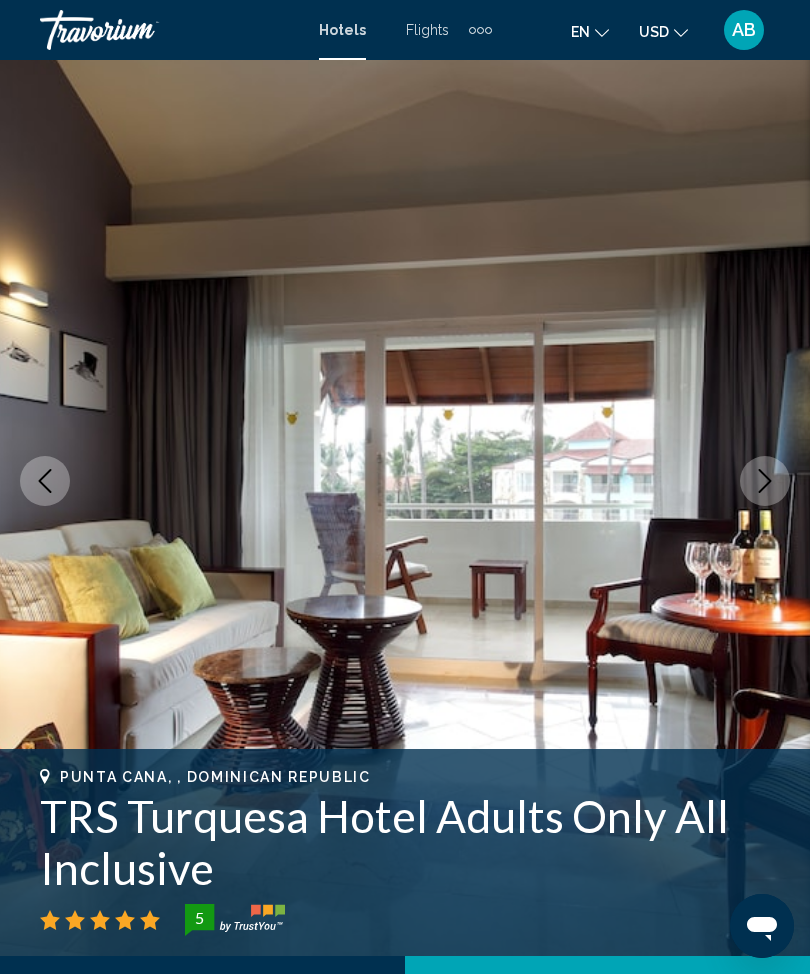 click 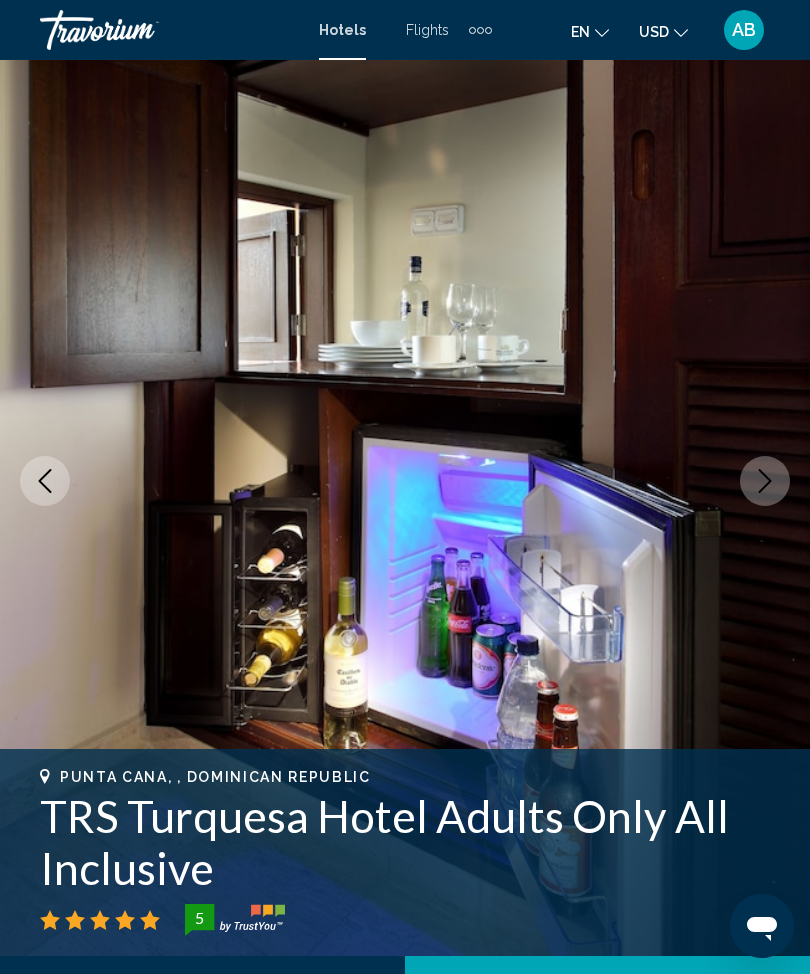click at bounding box center (765, 481) 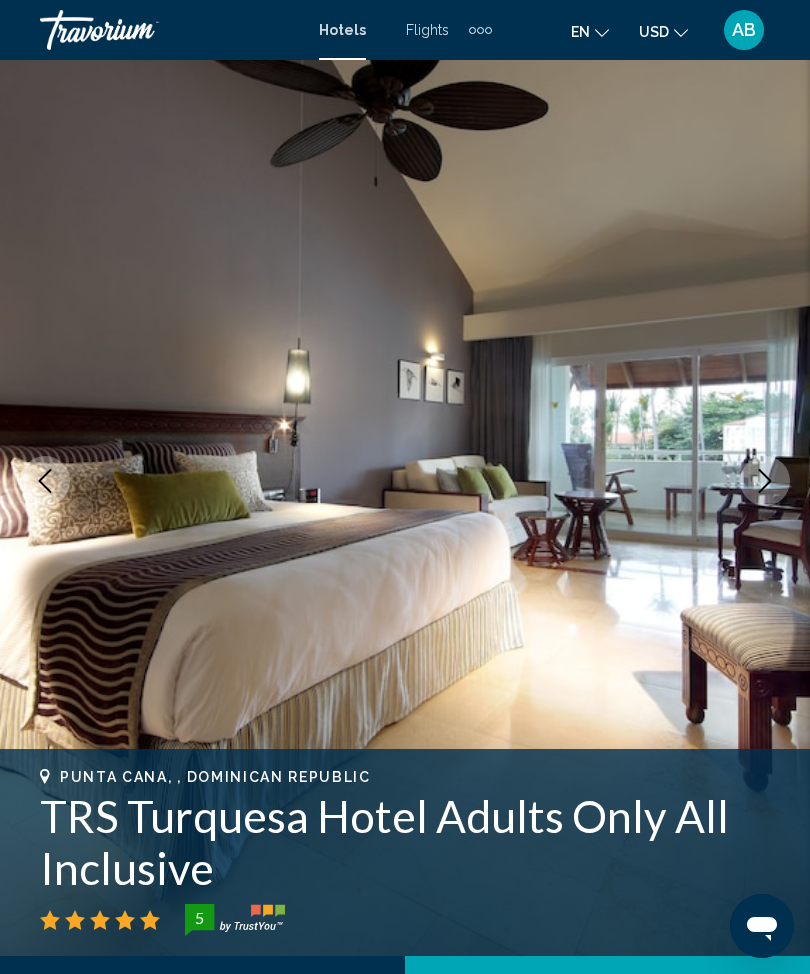 click 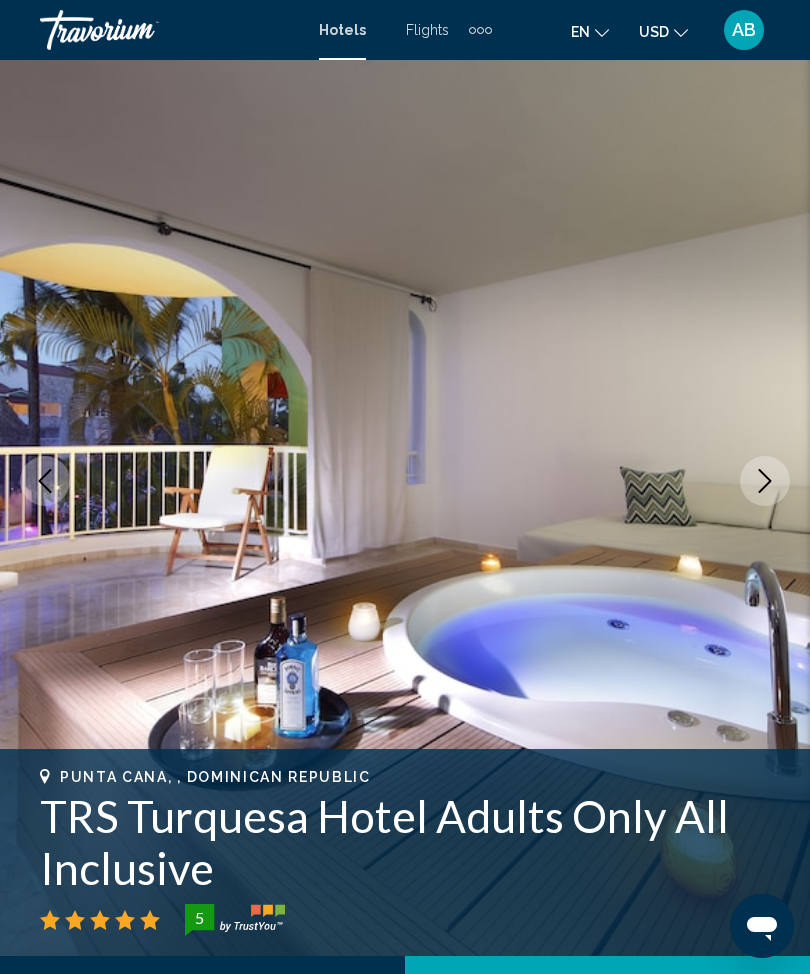 click 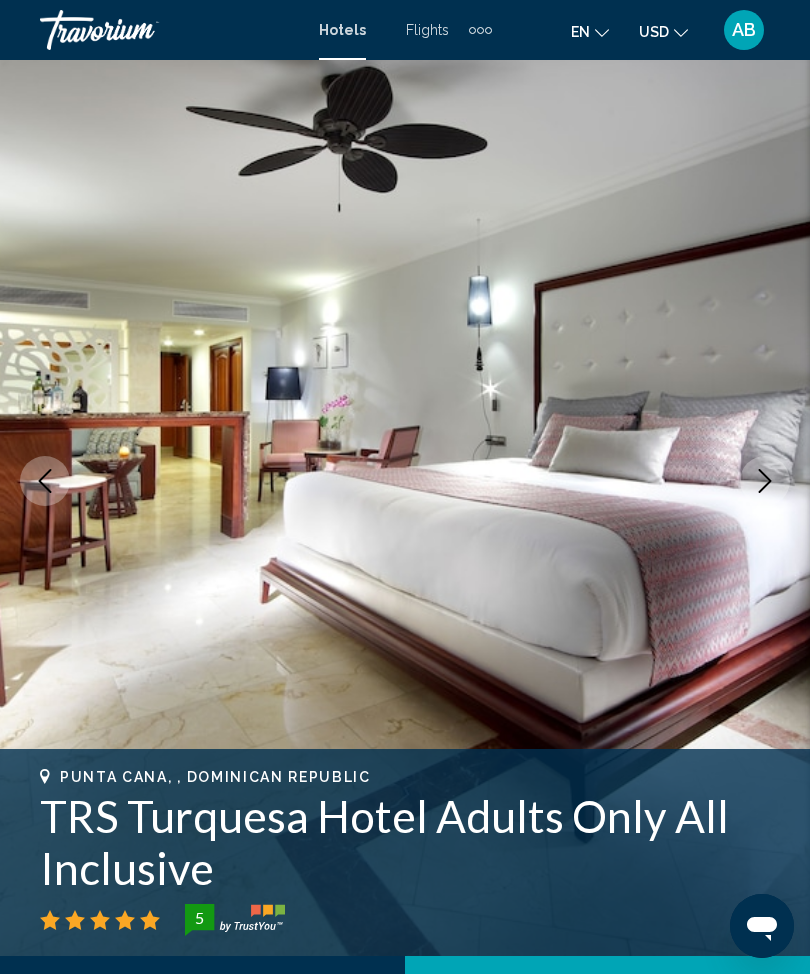 click 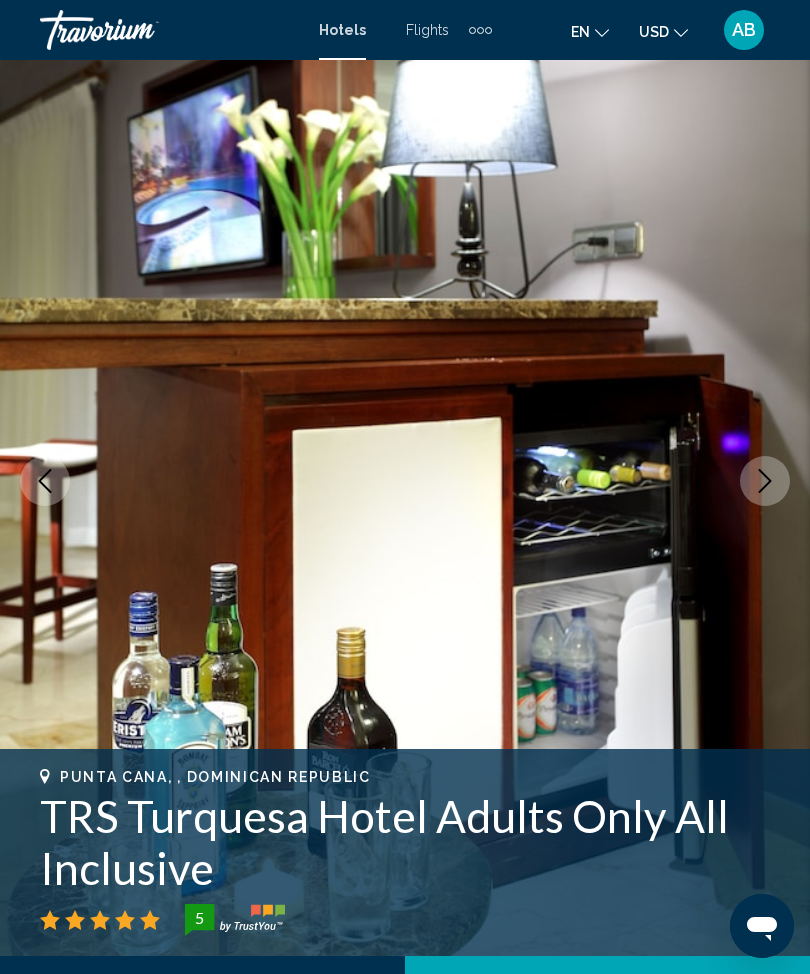 click 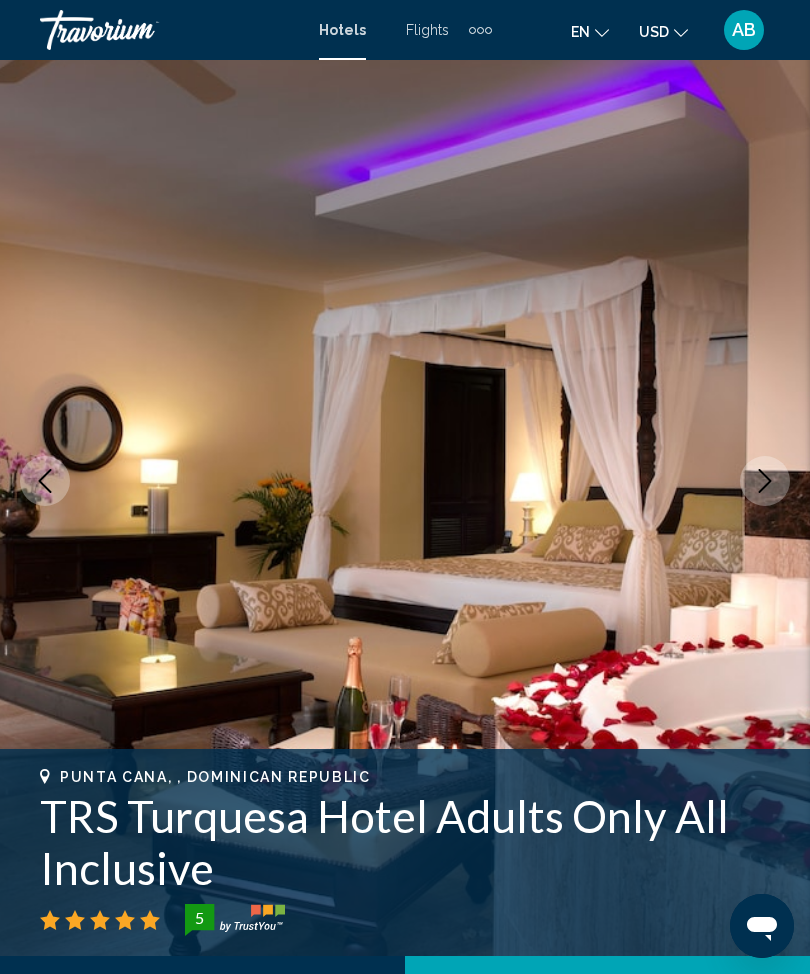 click 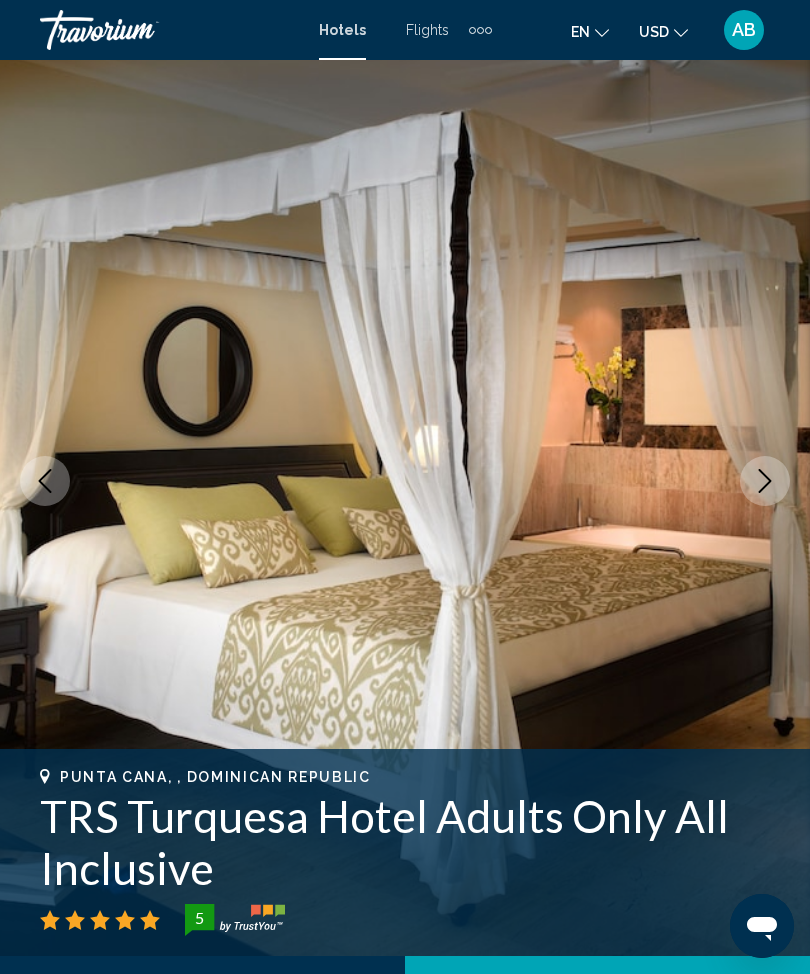 click 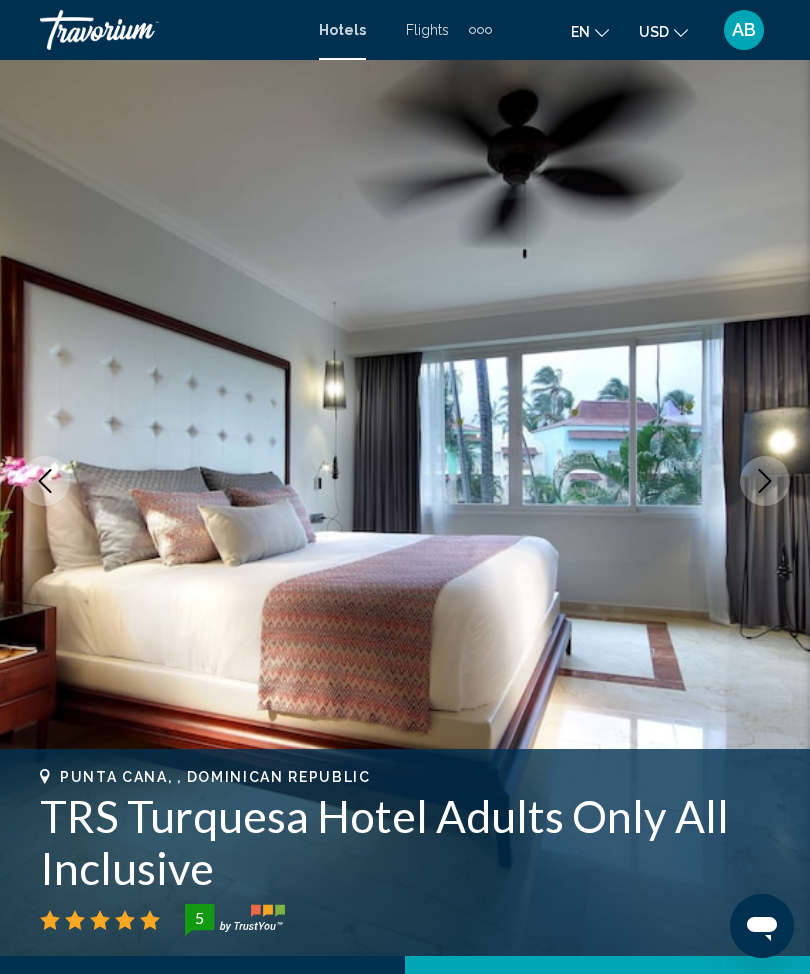 click at bounding box center [765, 481] 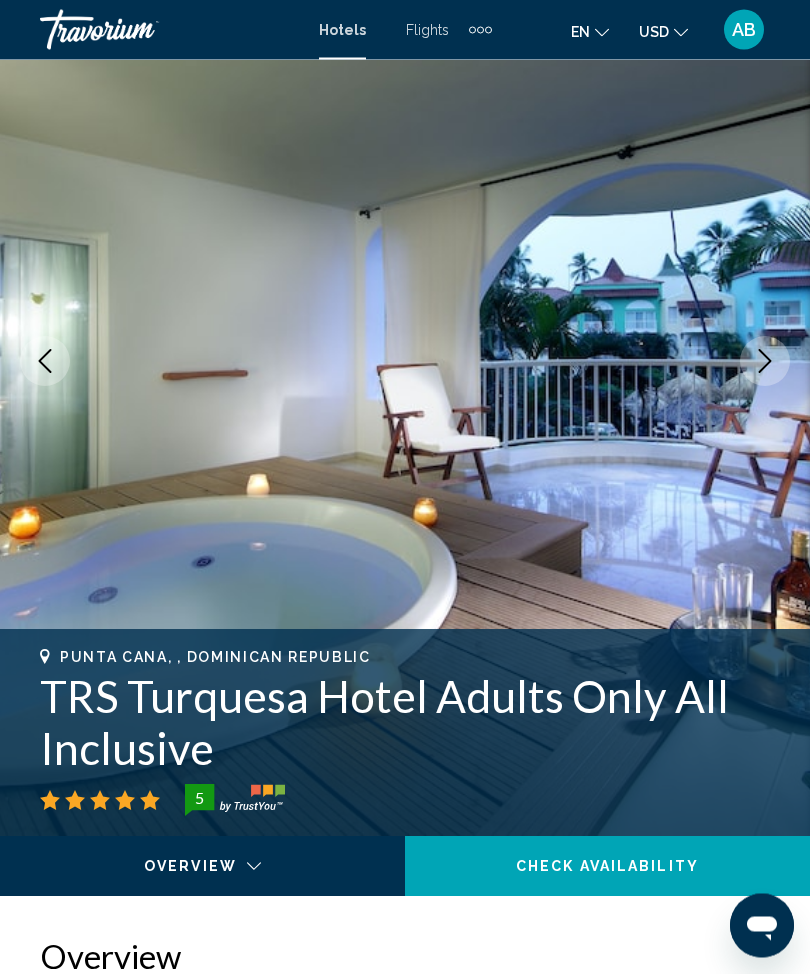 scroll, scrollTop: 0, scrollLeft: 0, axis: both 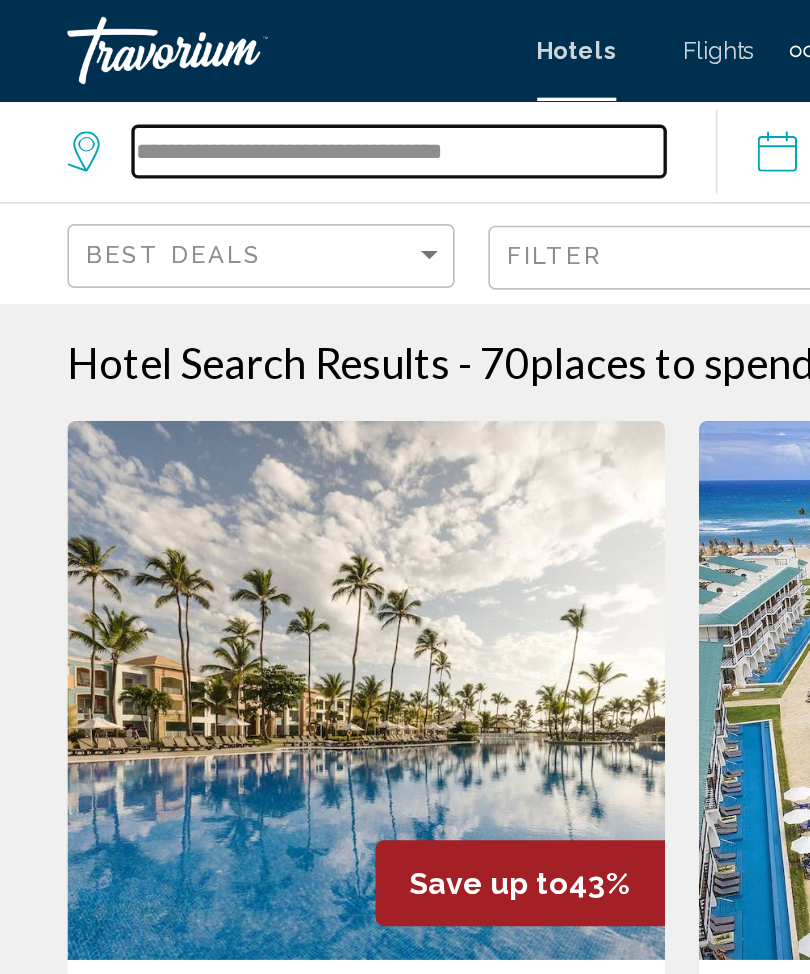 click on "**********" at bounding box center [237, 90] 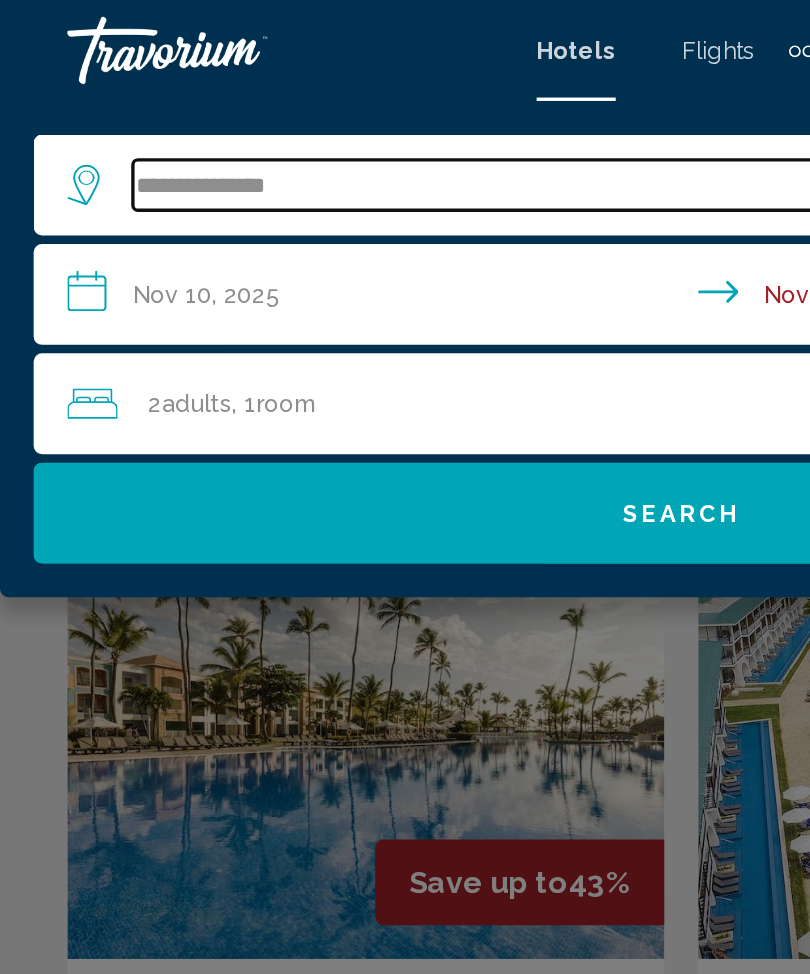 type on "*****" 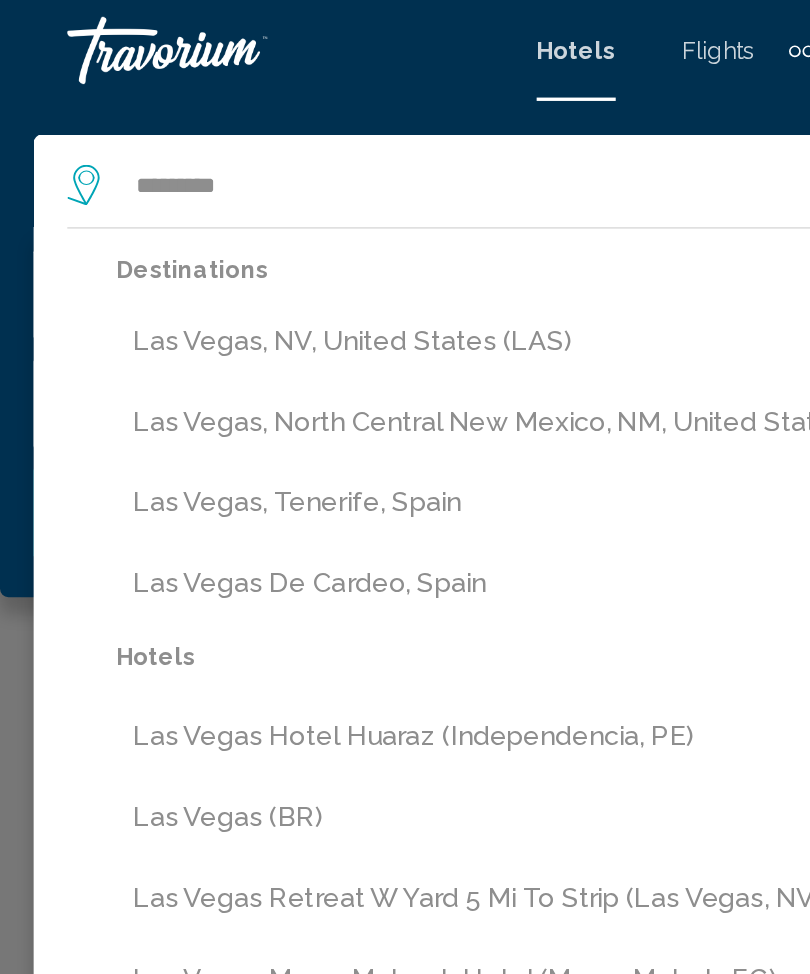 click on "Las Vegas, NV, United States (LAS)" at bounding box center [419, 203] 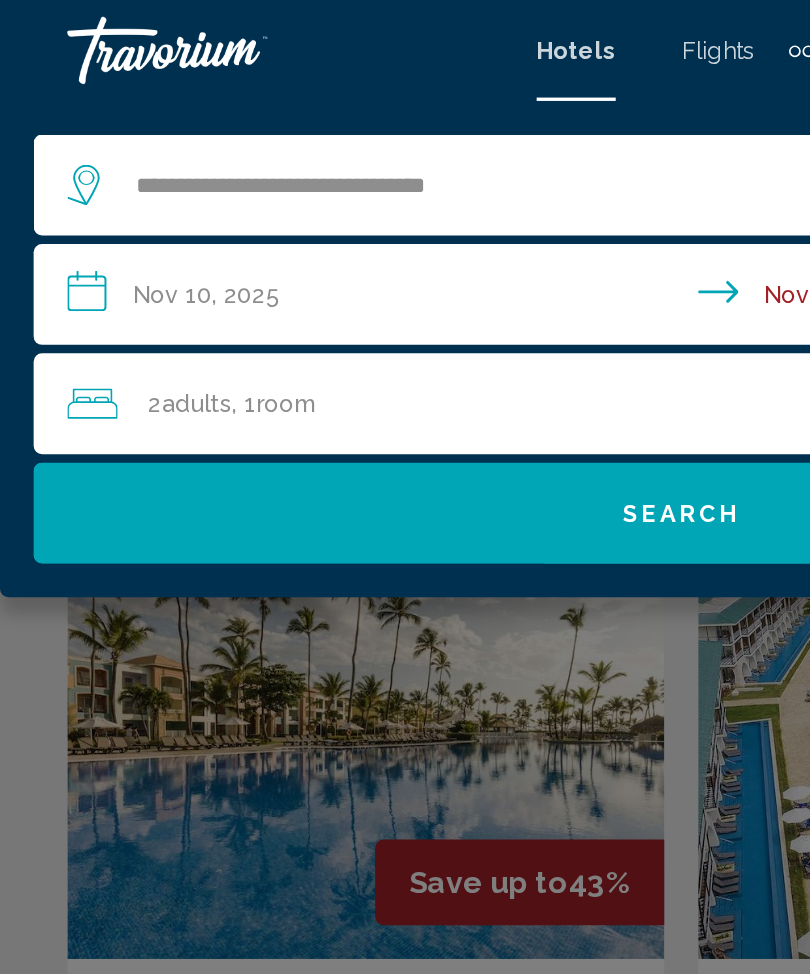 click on "Search" 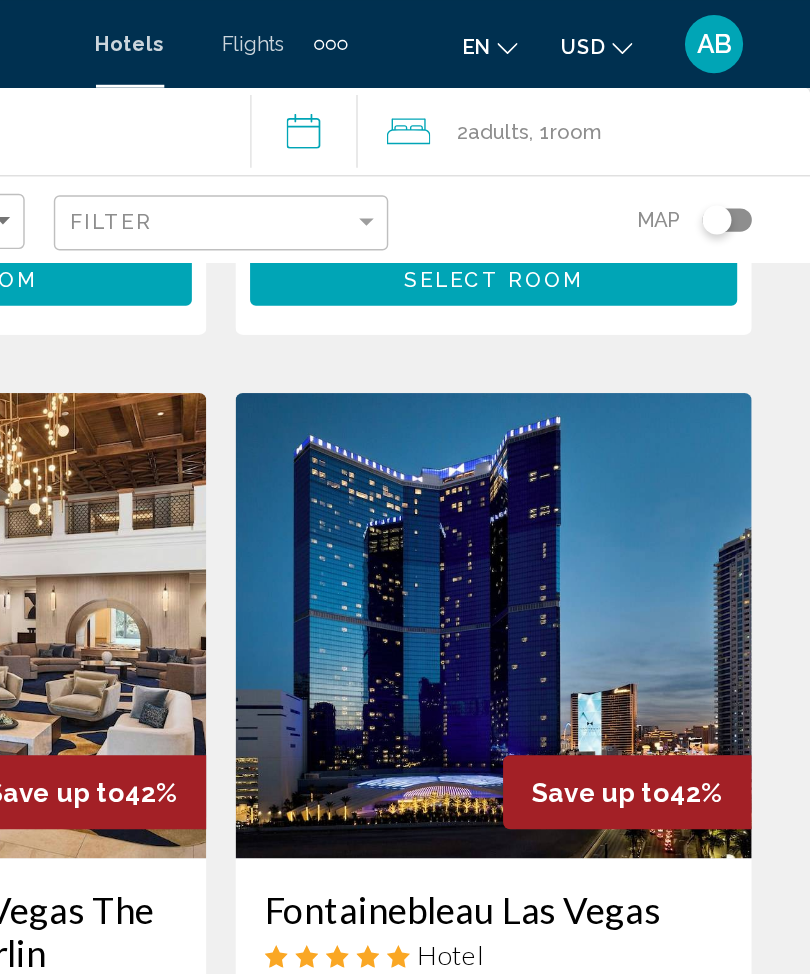 scroll, scrollTop: 3692, scrollLeft: 0, axis: vertical 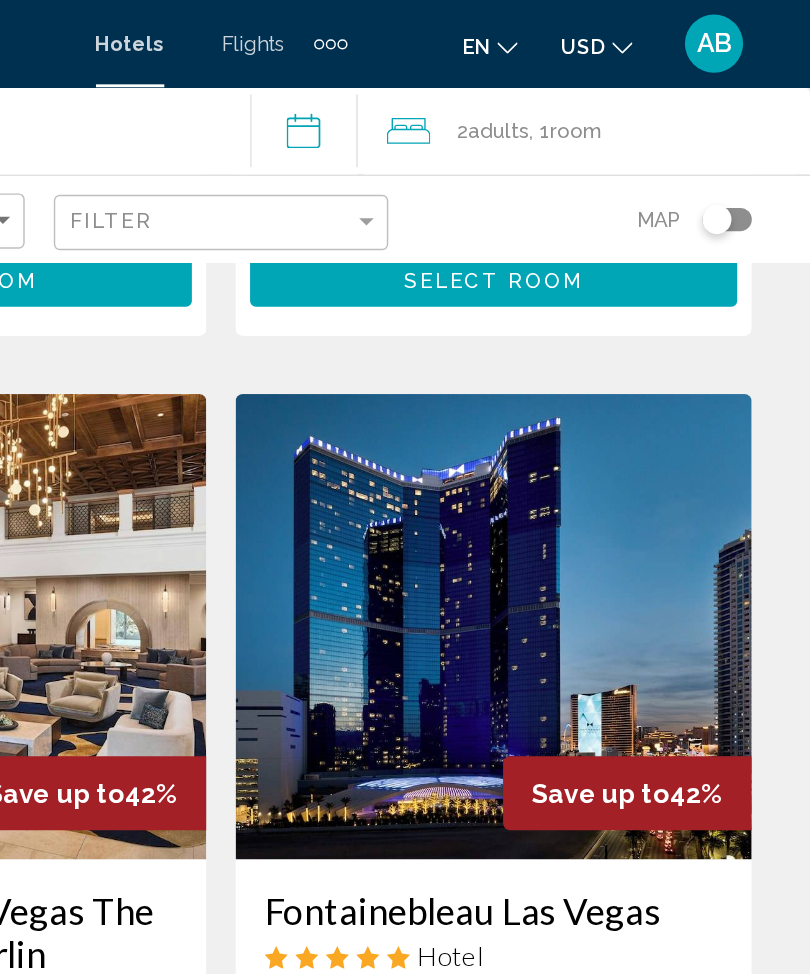 click on "Room" 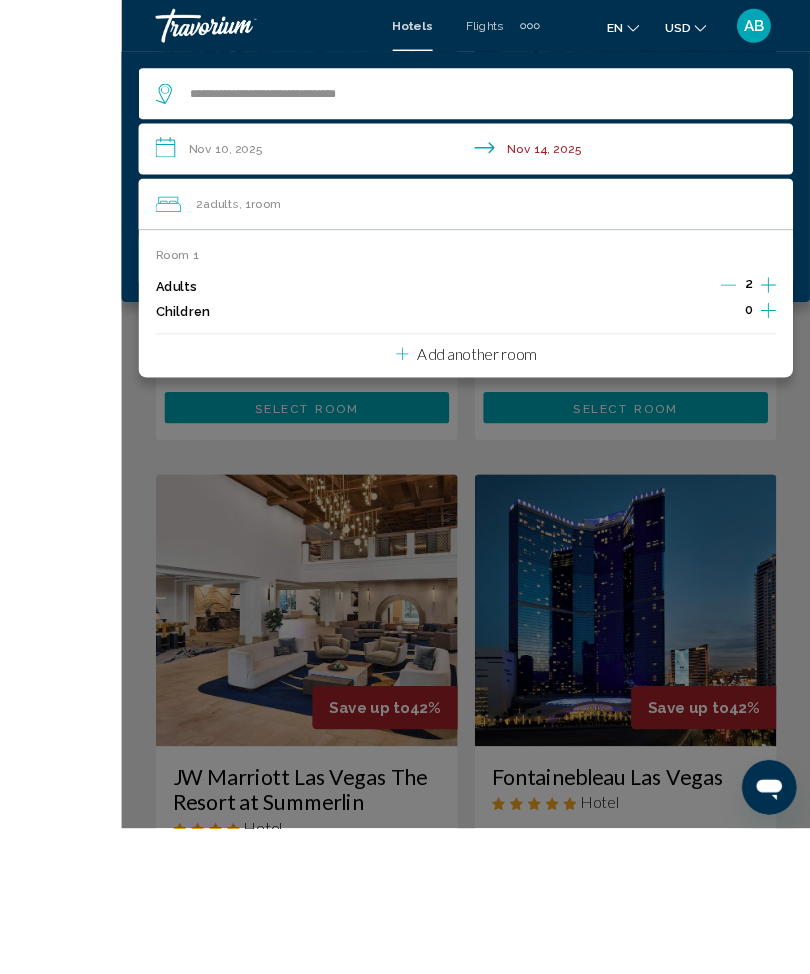 scroll, scrollTop: 3519, scrollLeft: 0, axis: vertical 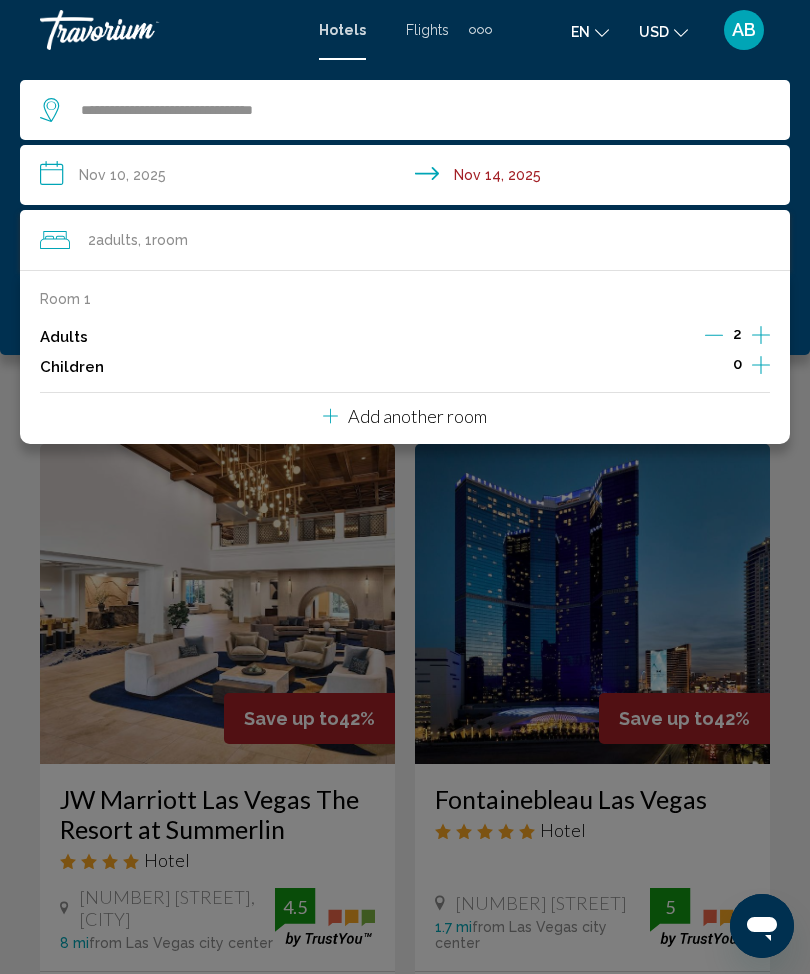 click 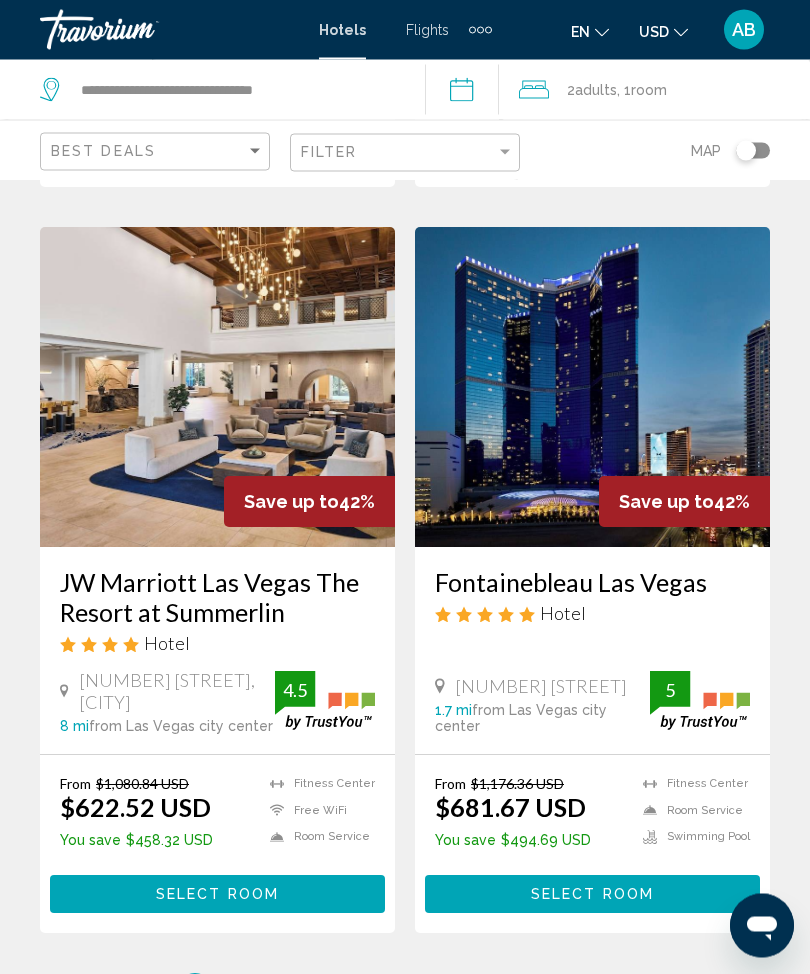 scroll, scrollTop: 3994, scrollLeft: 0, axis: vertical 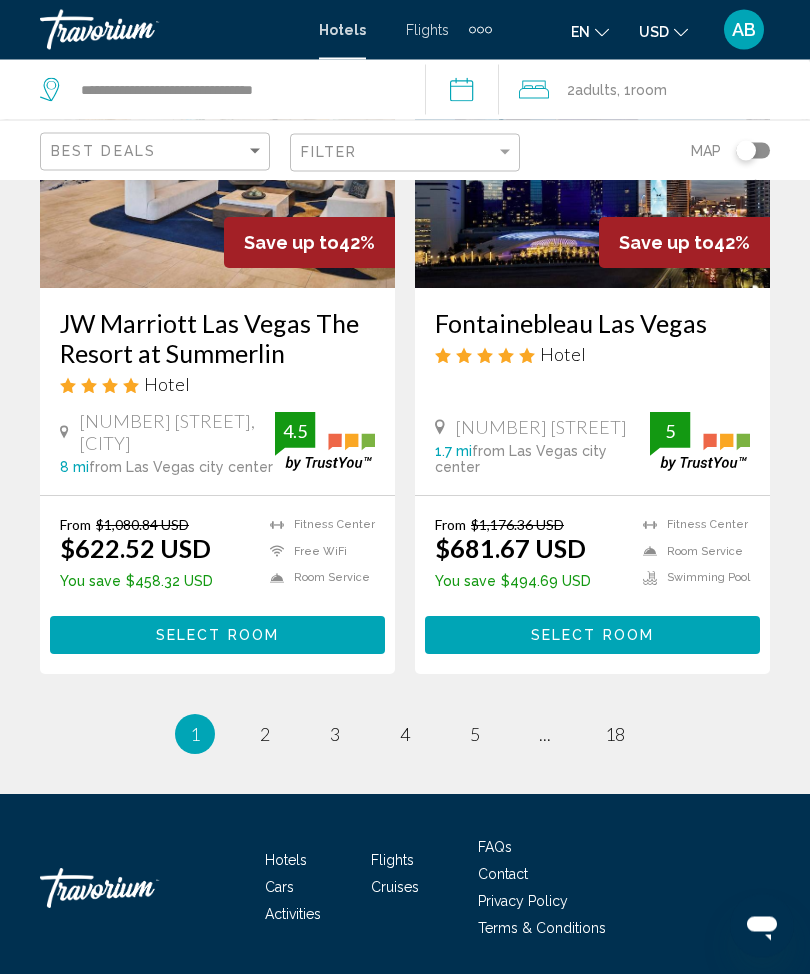 click on "1 / 18  You're on page  1 page  2 page  3 page  4 page  5 page  ... page  18" at bounding box center (405, 735) 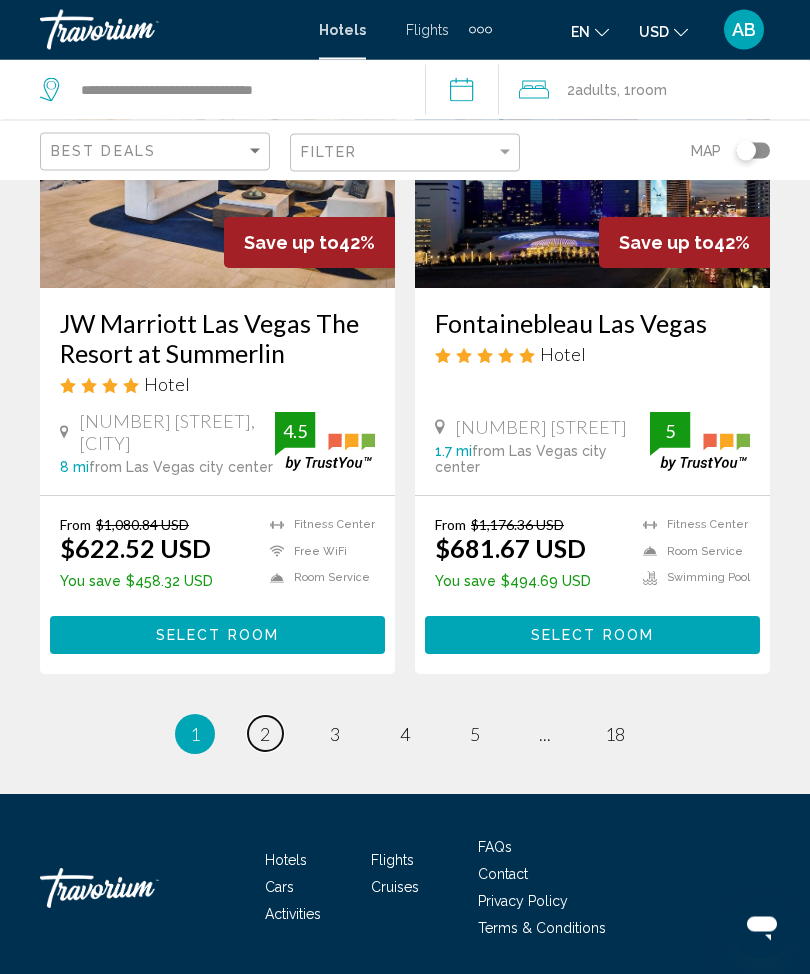 click on "page  2" at bounding box center (265, 734) 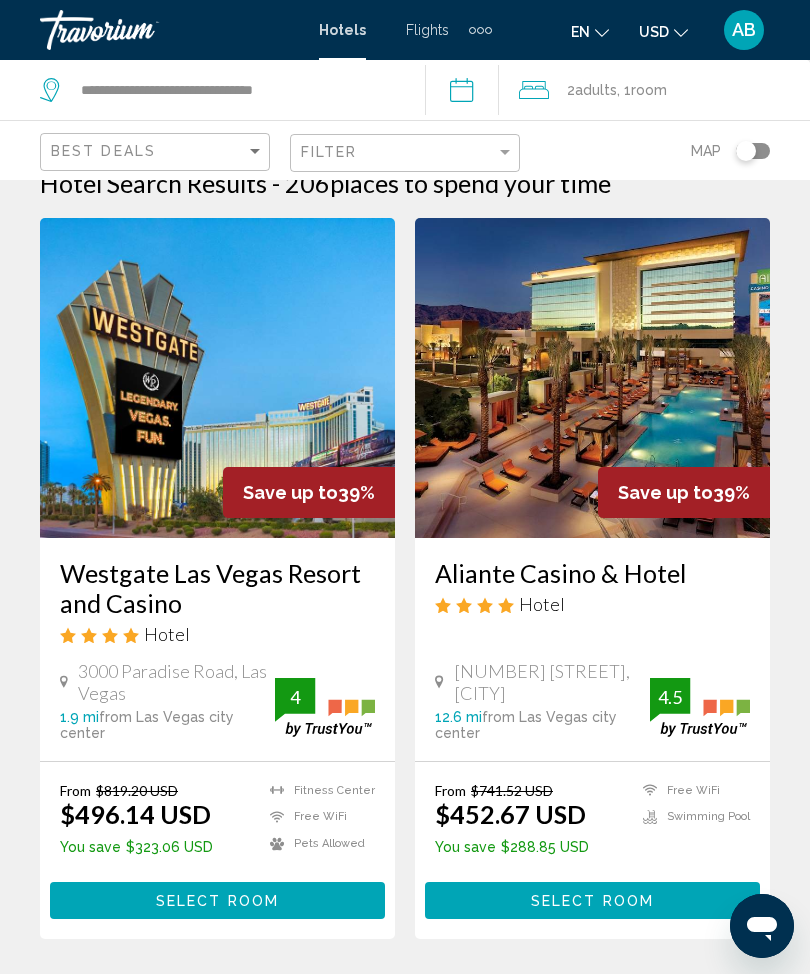 scroll, scrollTop: 0, scrollLeft: 0, axis: both 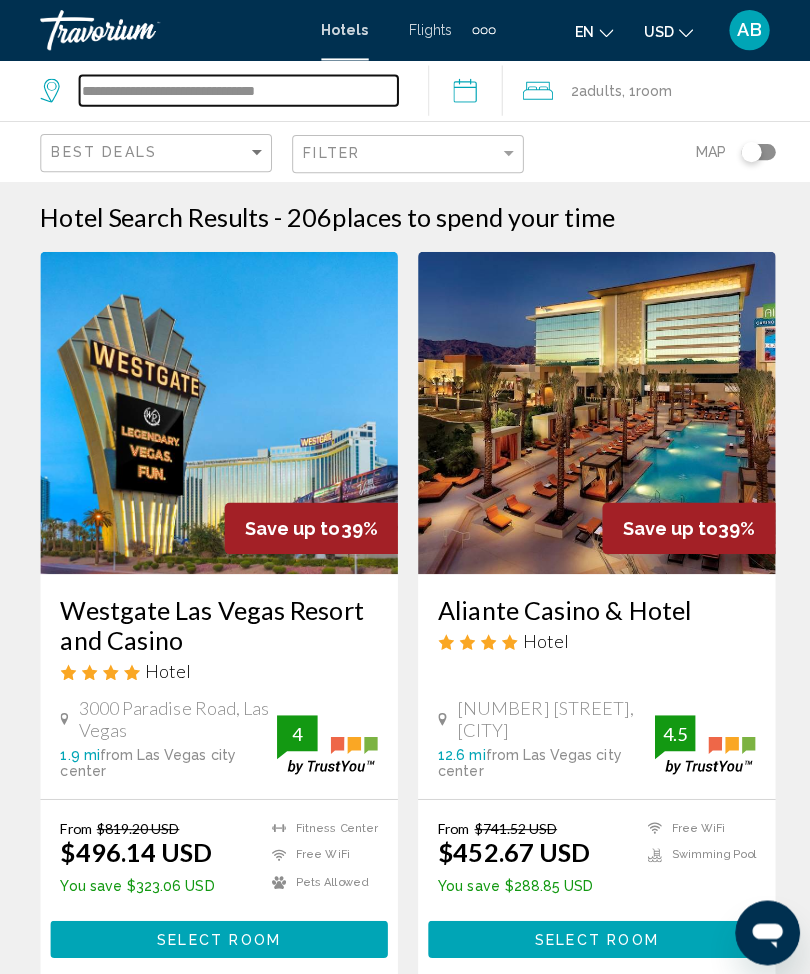 click on "**********" at bounding box center (237, 90) 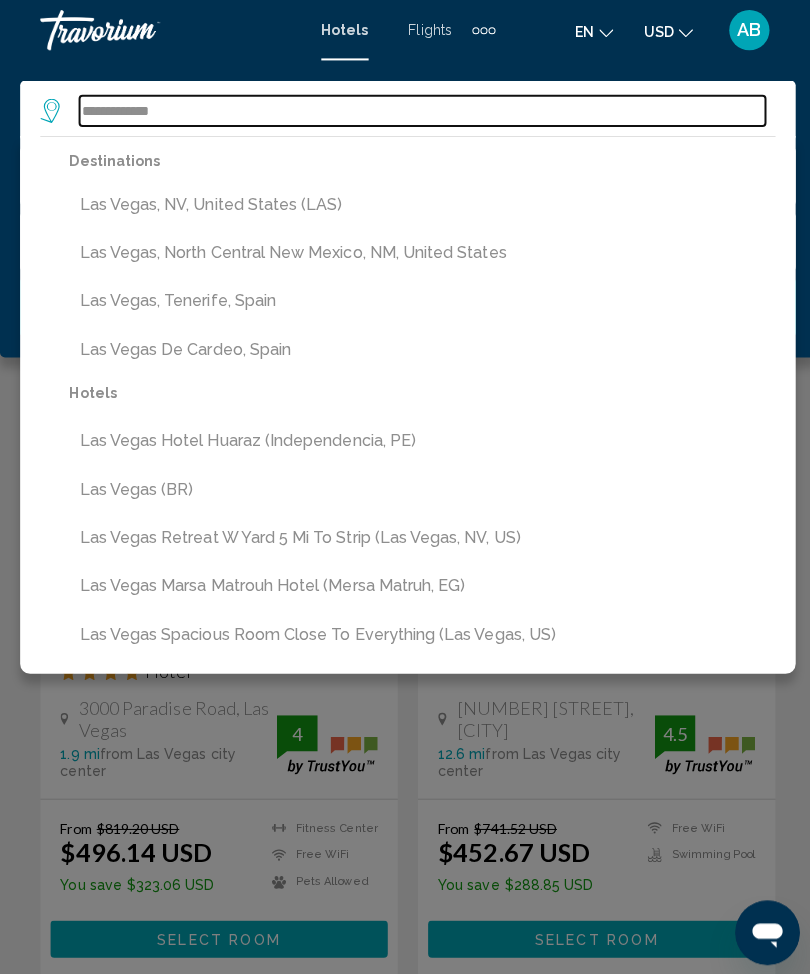 type on "***" 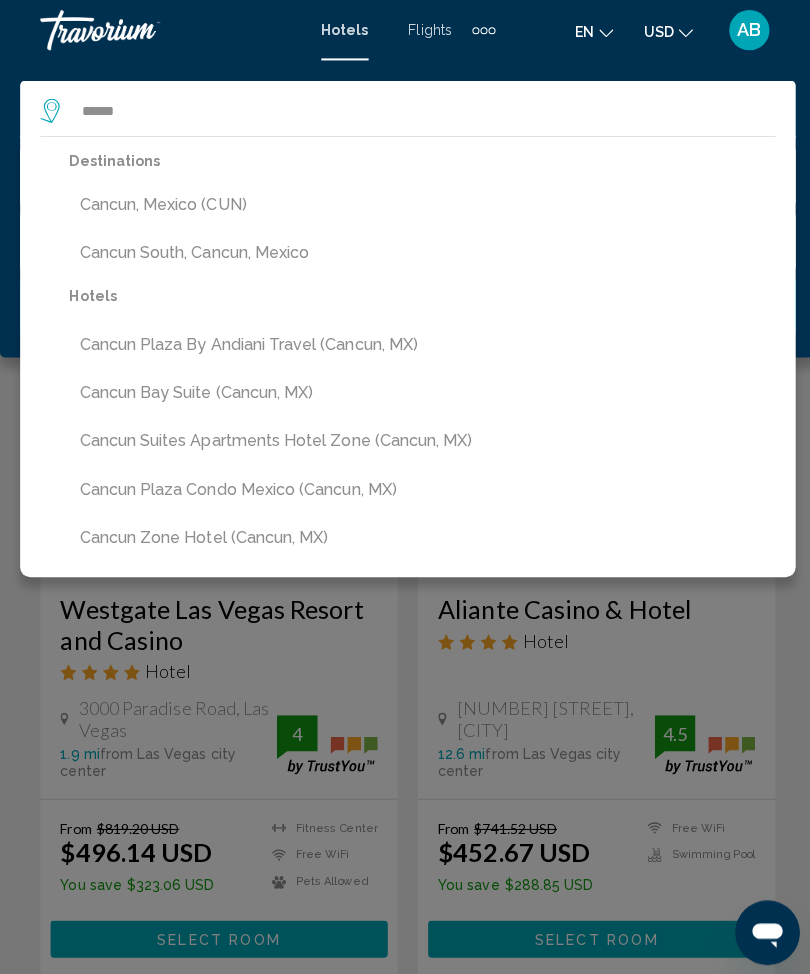 click on "Cancun, Mexico (CUN)" at bounding box center [419, 203] 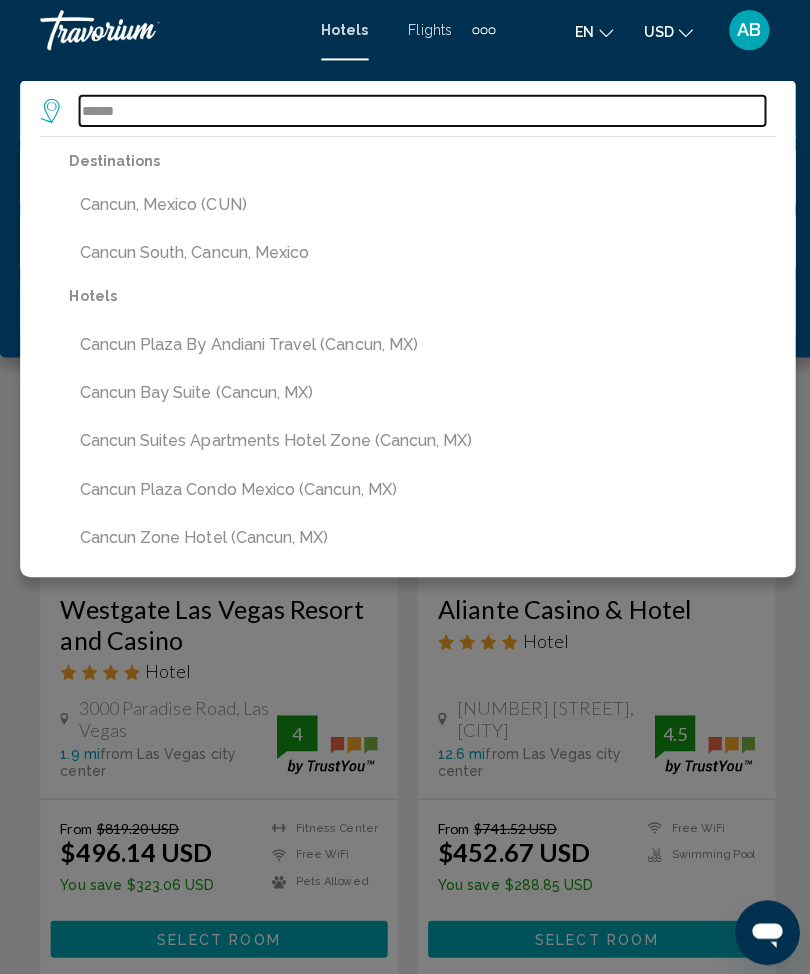 type on "**********" 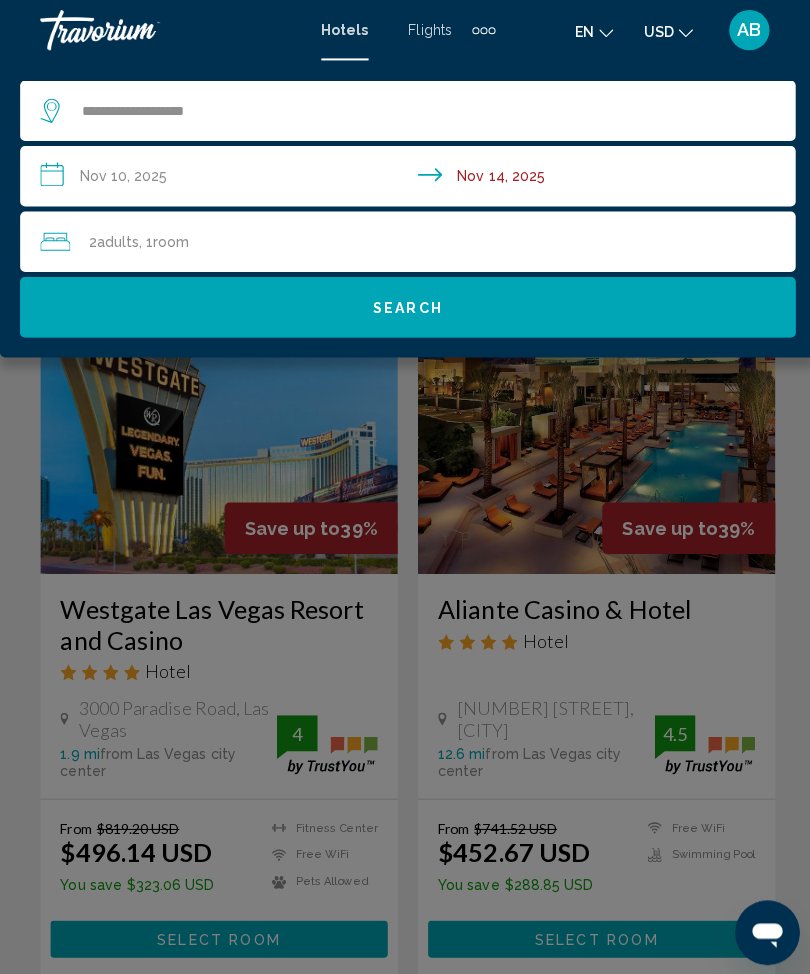click on "Search" 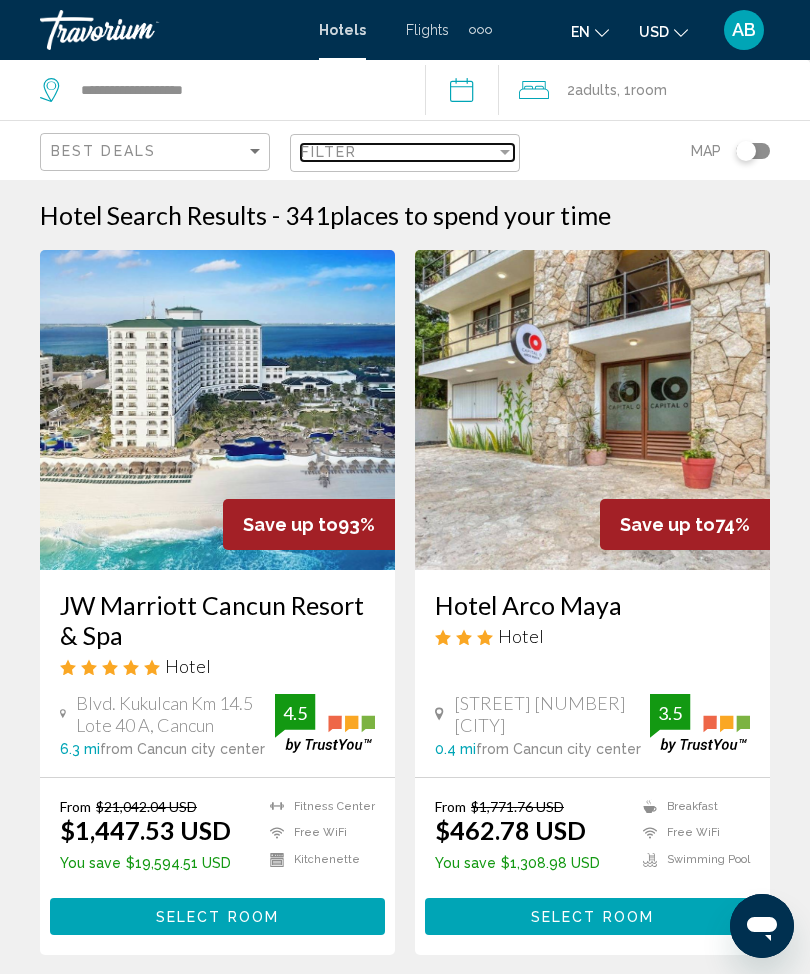 click at bounding box center (505, 152) 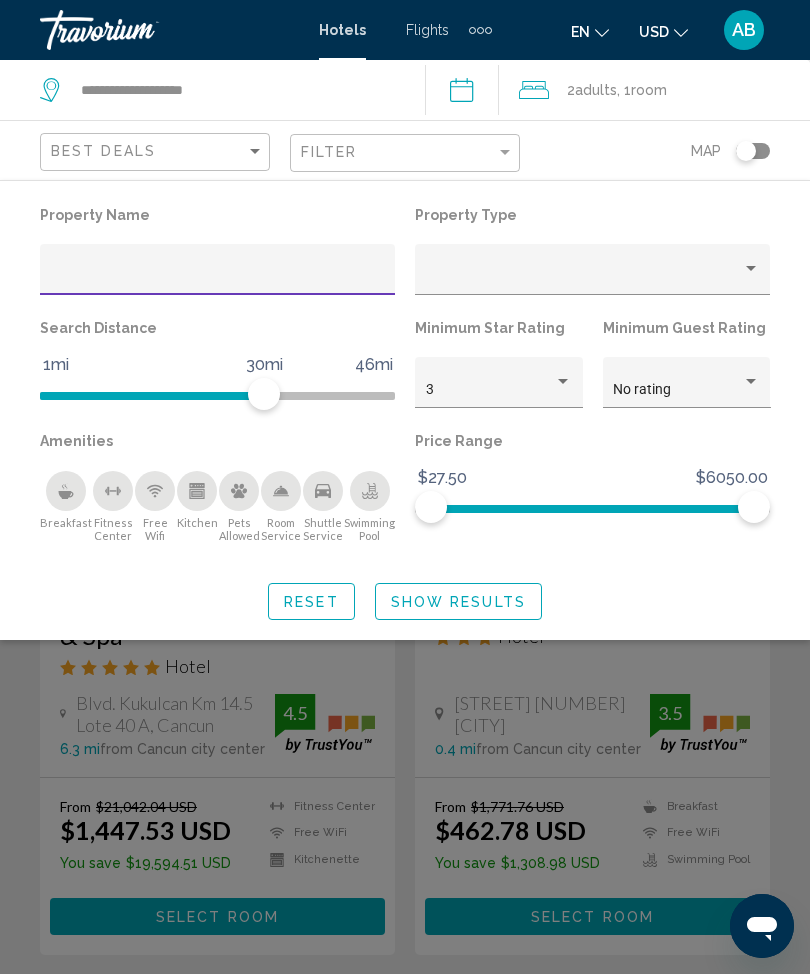 click 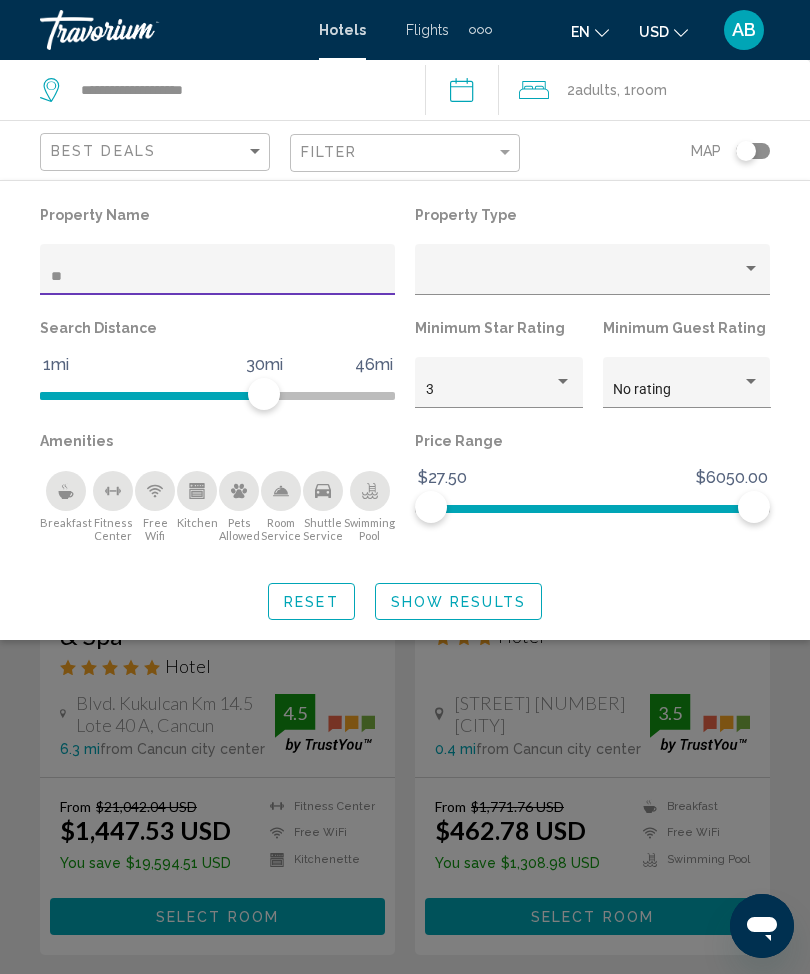 type on "***" 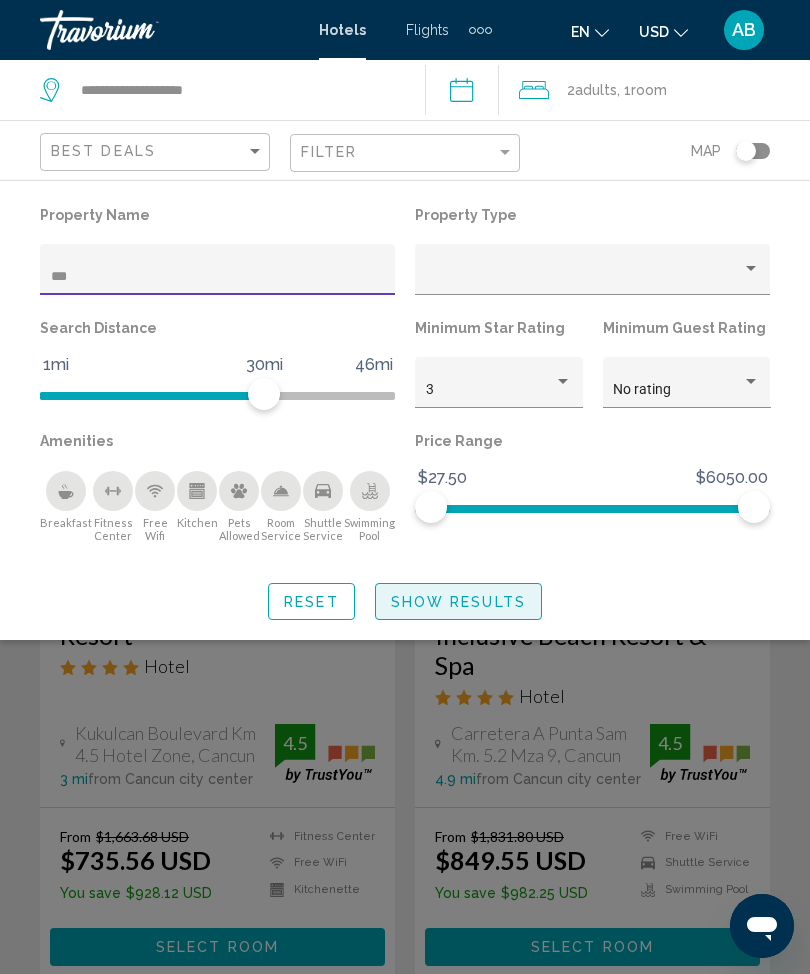 click on "Show Results" 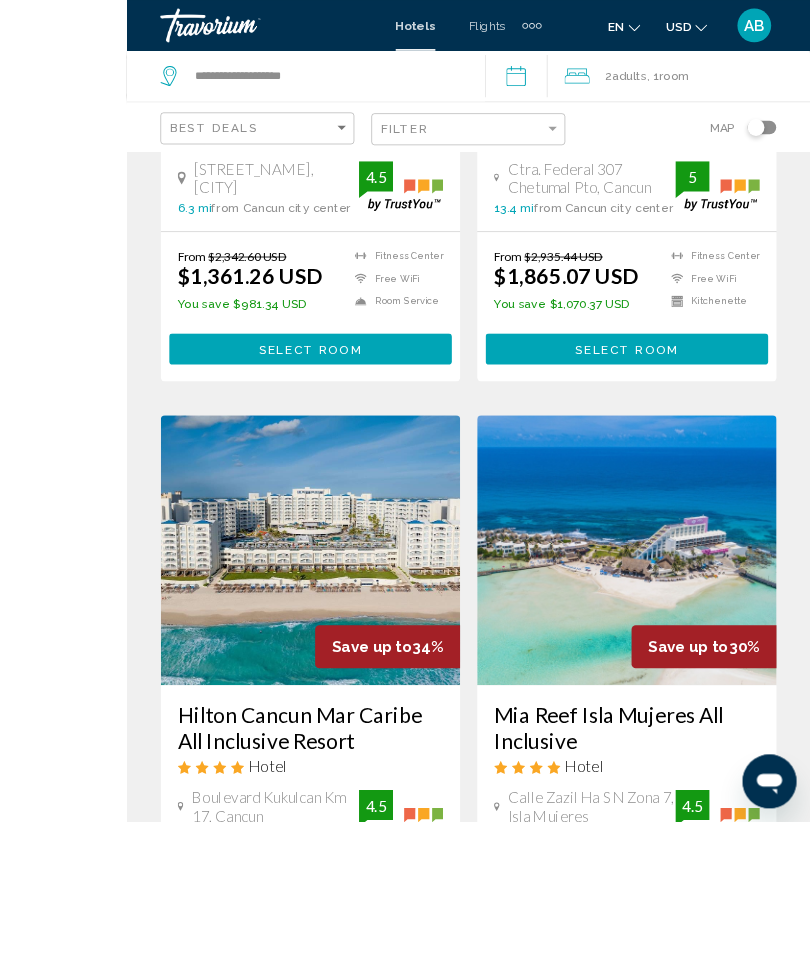 scroll, scrollTop: 3083, scrollLeft: 0, axis: vertical 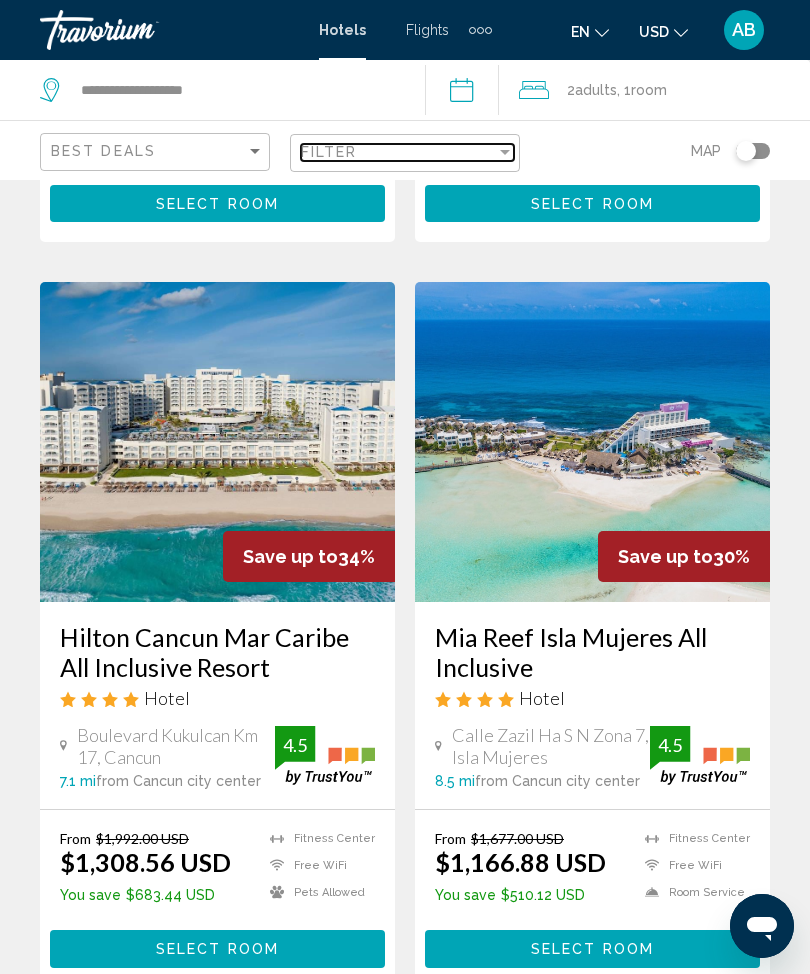 click on "Filter" at bounding box center (398, 152) 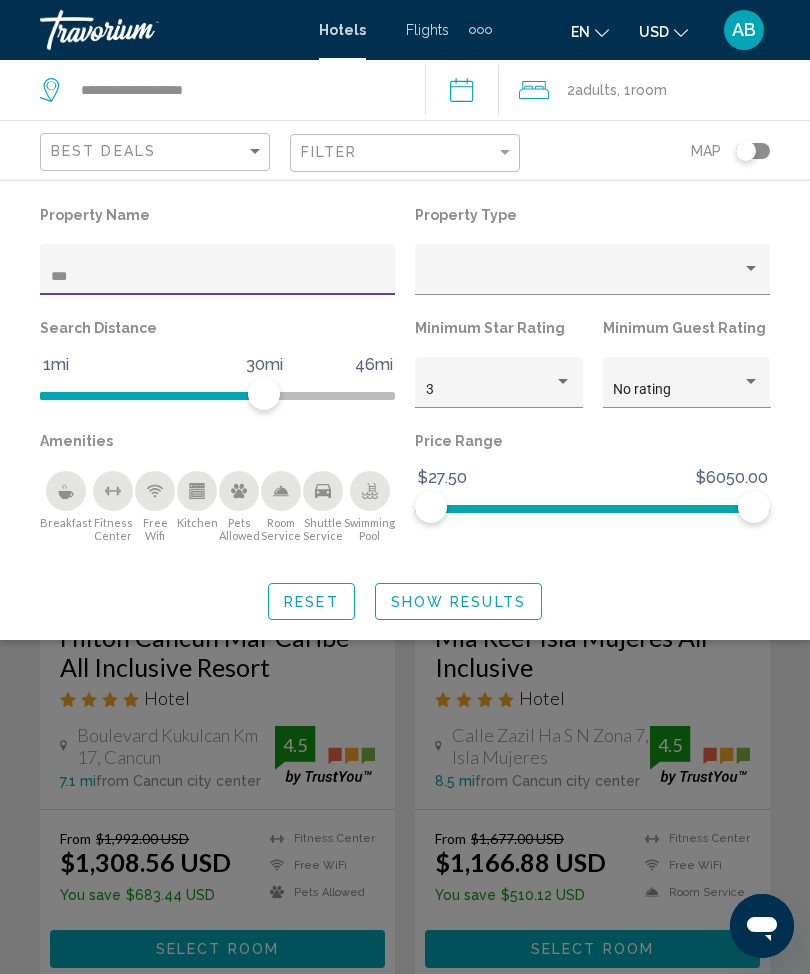 click on "***" at bounding box center (218, 277) 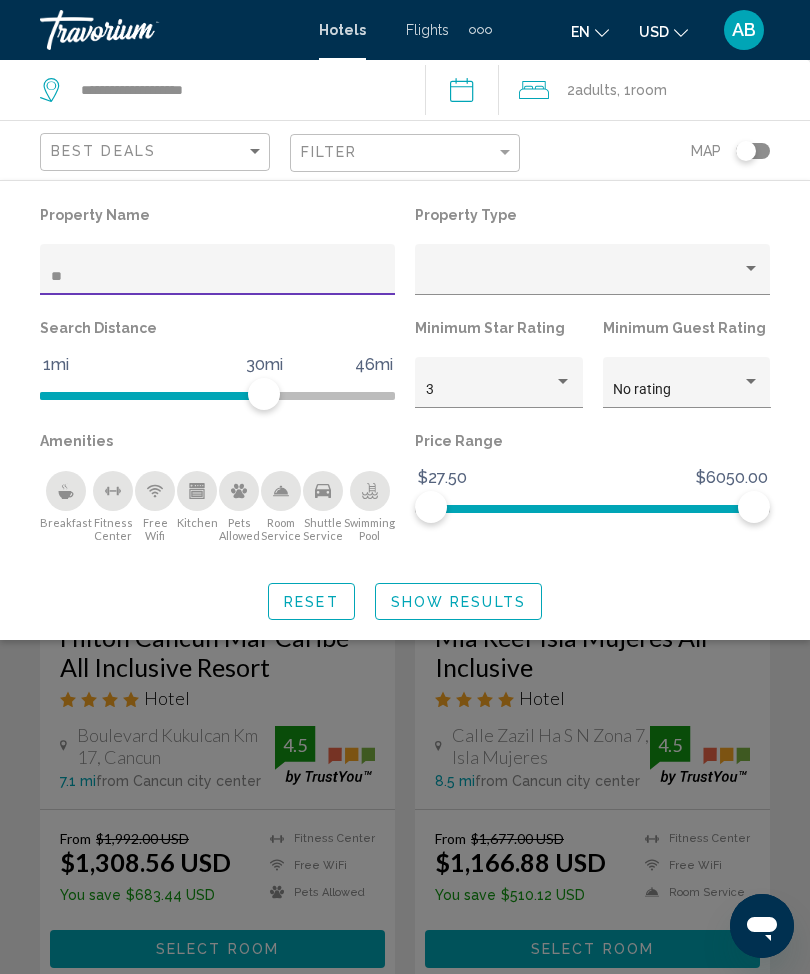 type on "*" 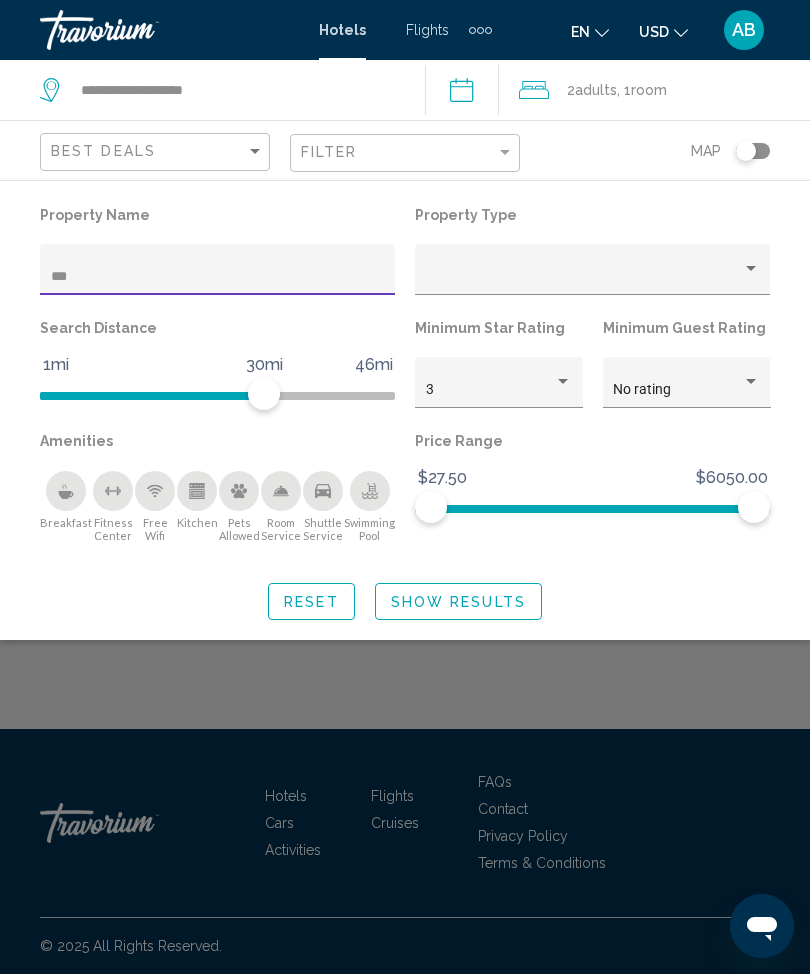 scroll, scrollTop: 0, scrollLeft: 0, axis: both 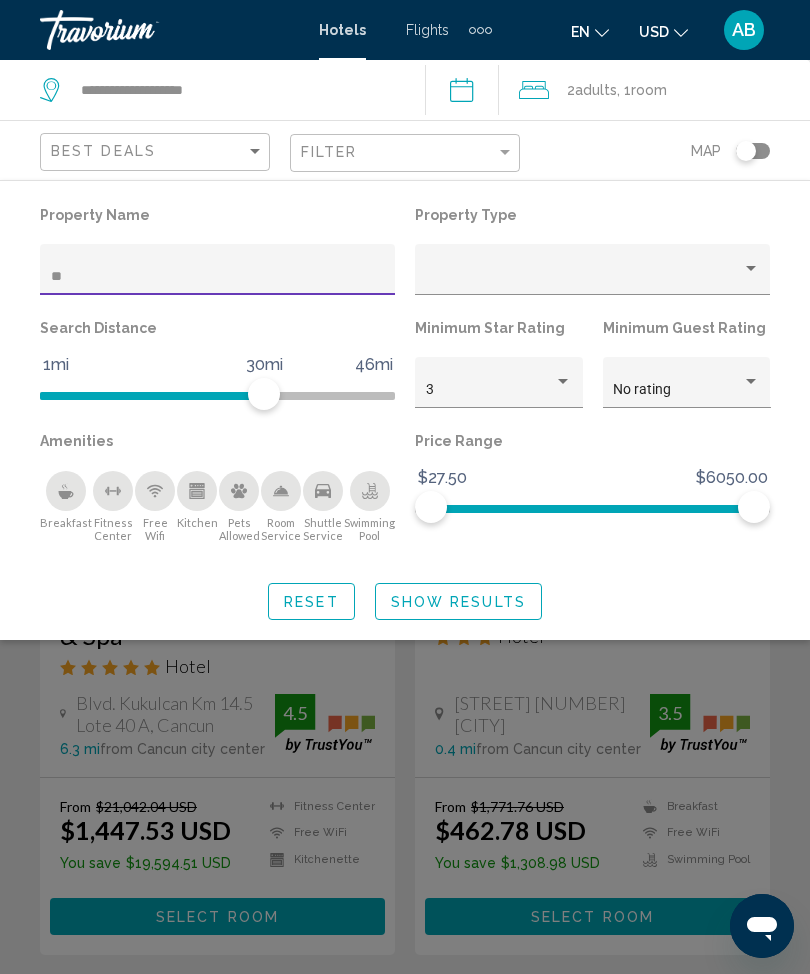 type on "**" 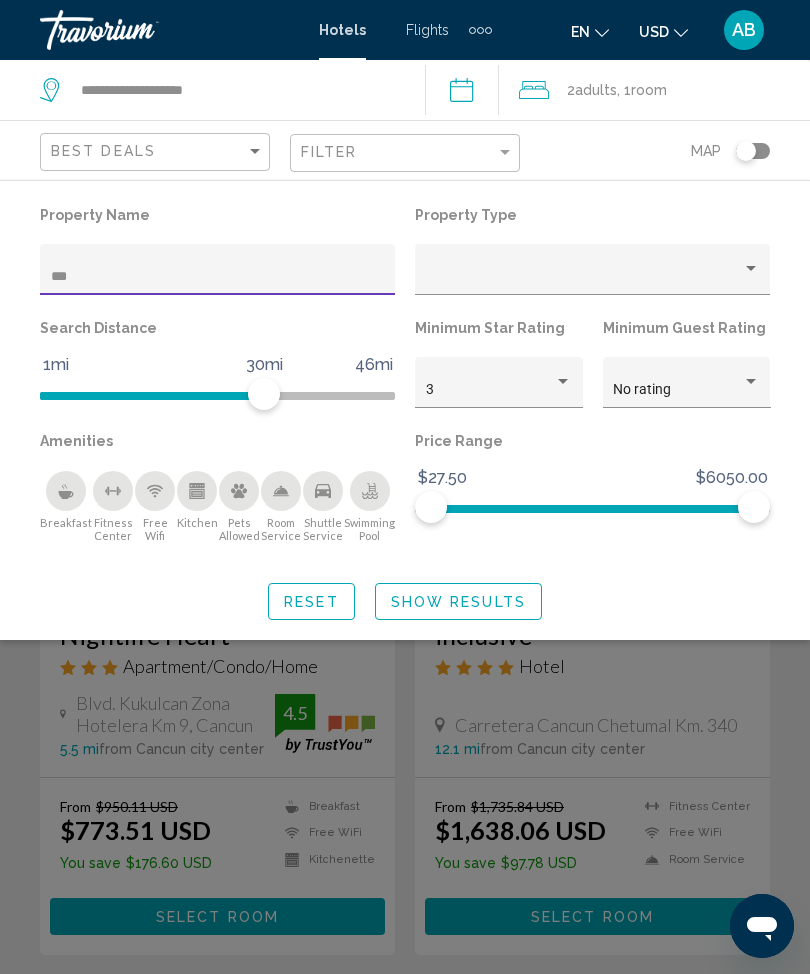 click on "Show Results" 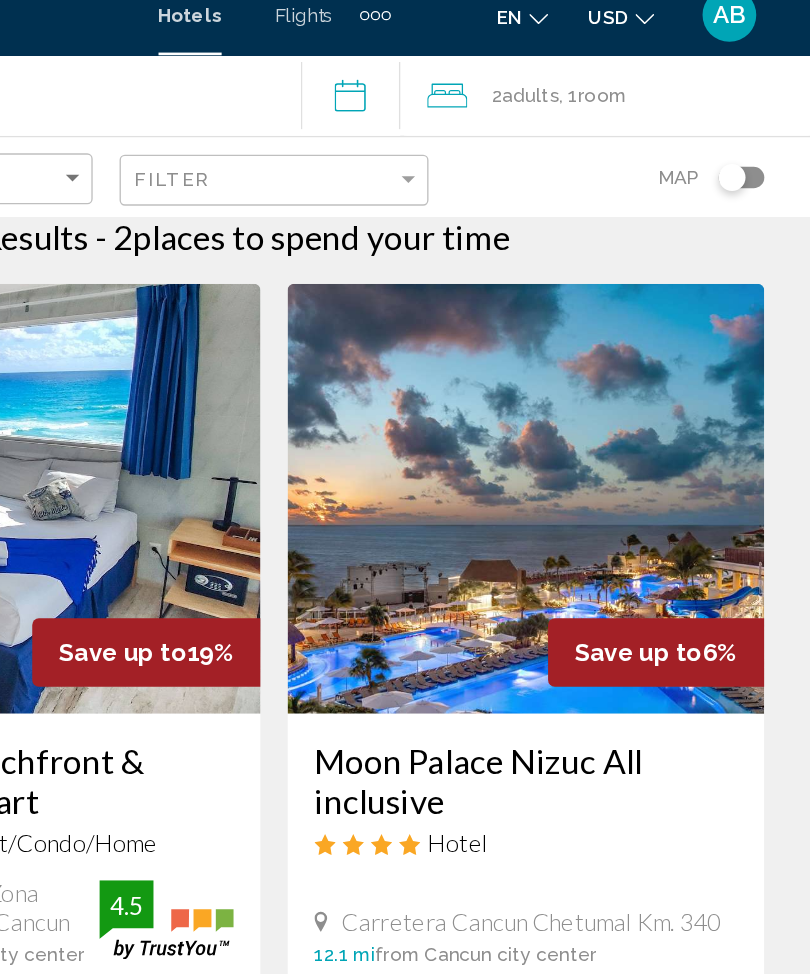 scroll, scrollTop: 0, scrollLeft: 0, axis: both 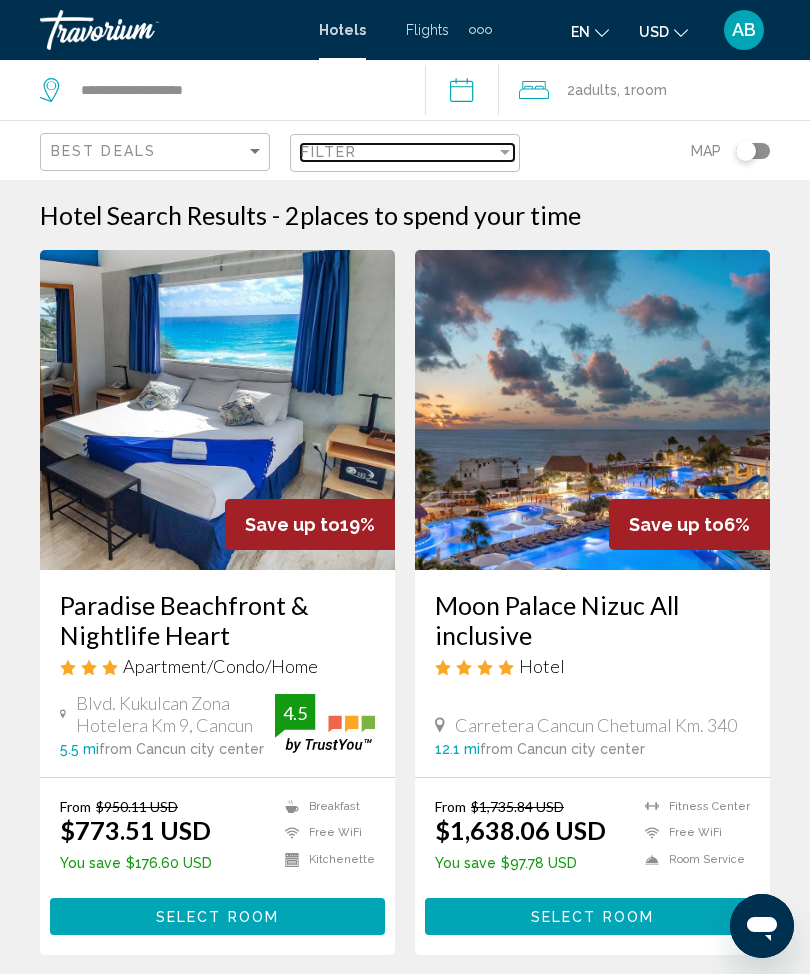click at bounding box center [505, 152] 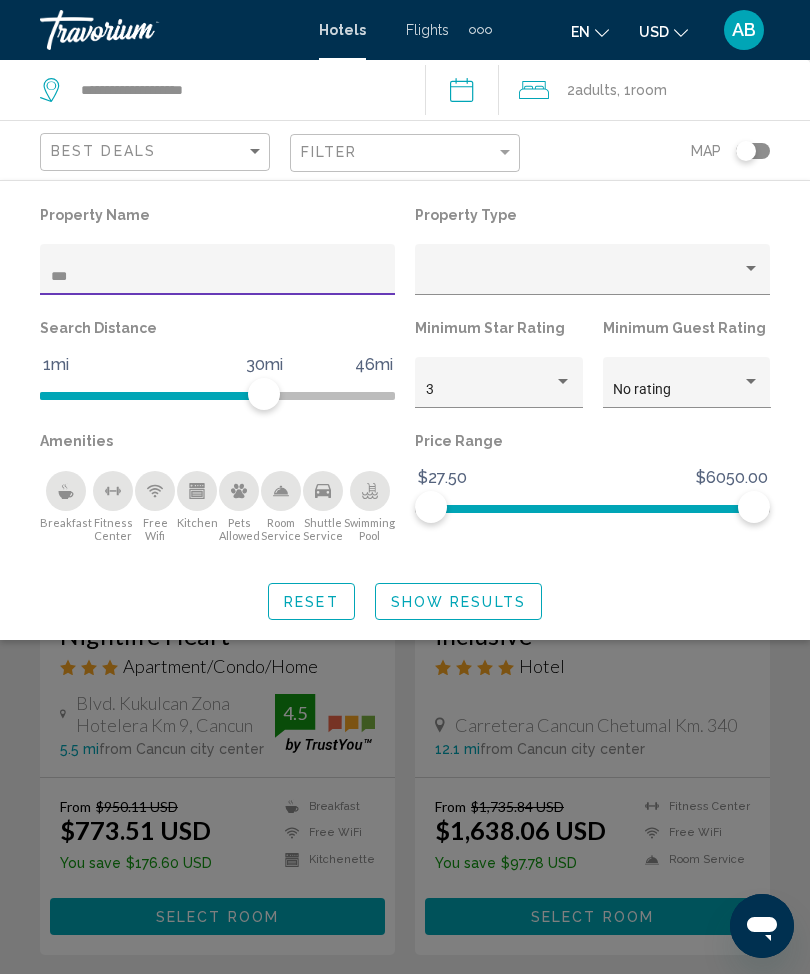 click on "**" at bounding box center [218, 277] 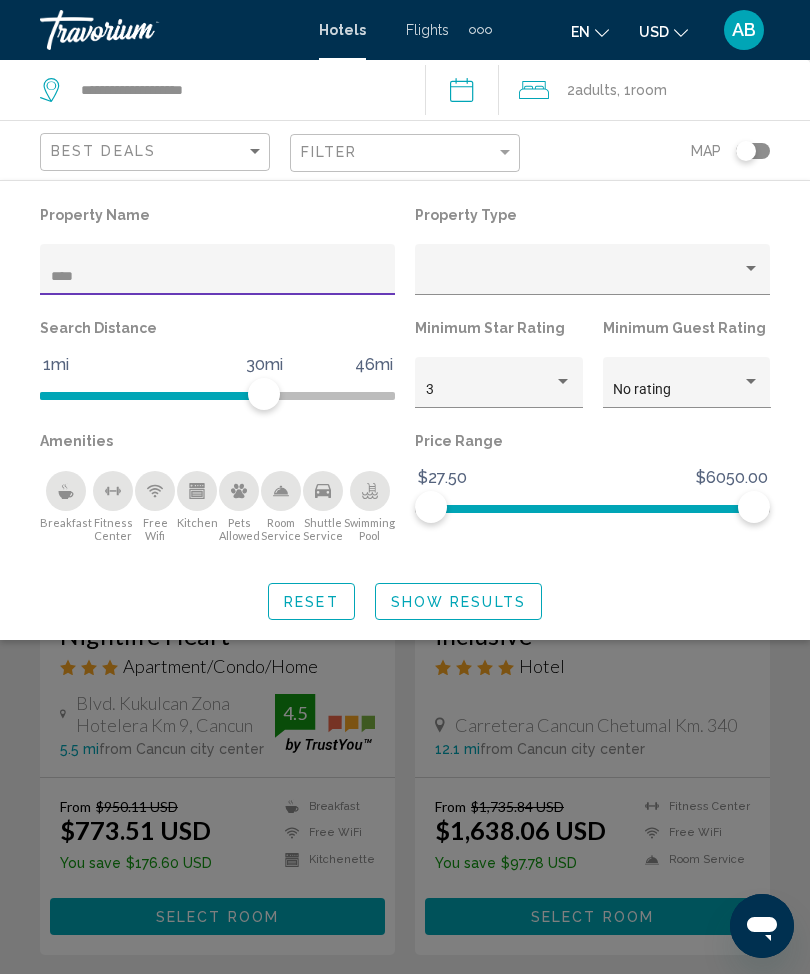 type on "****" 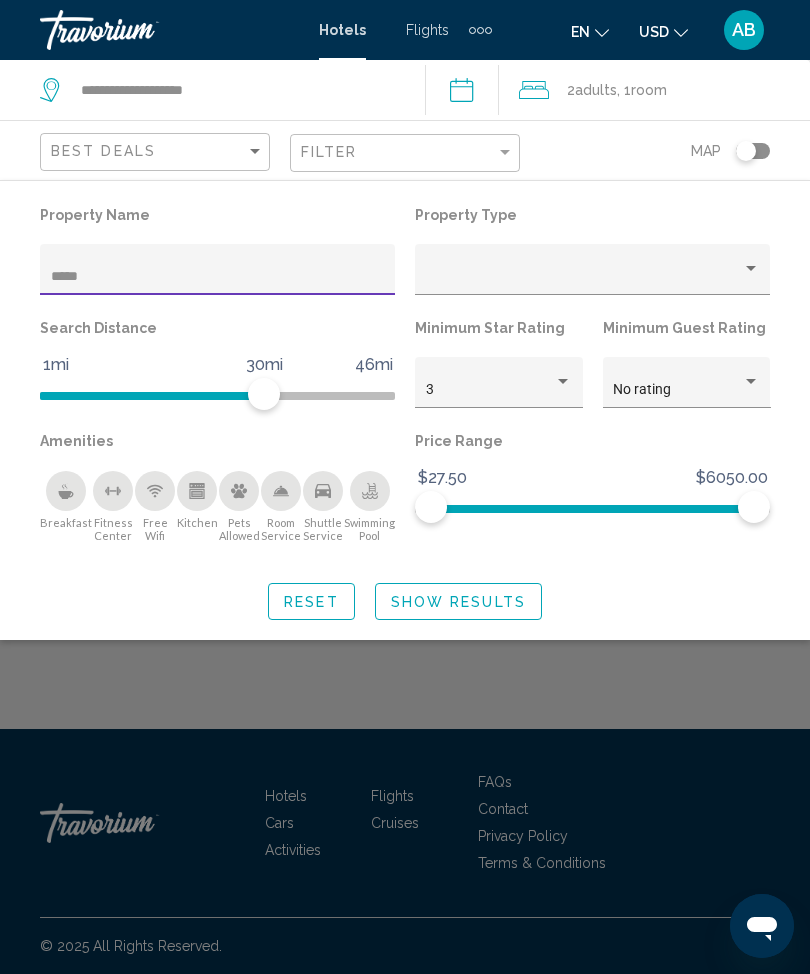 click on "Show Results" 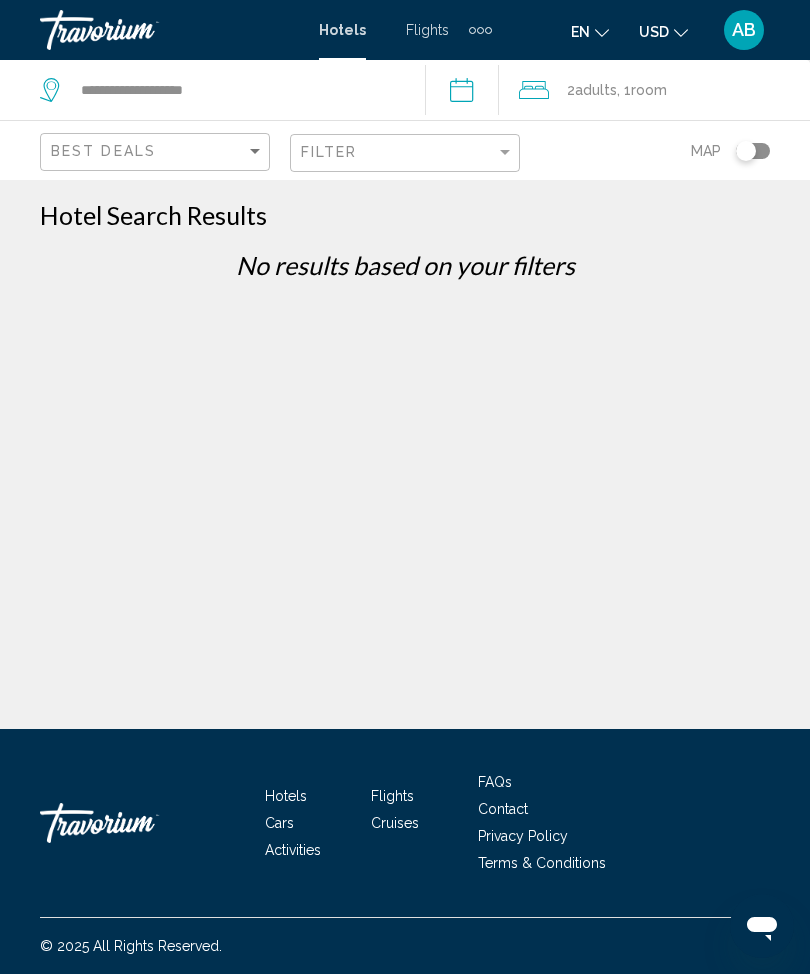 click on "**********" at bounding box center [466, 93] 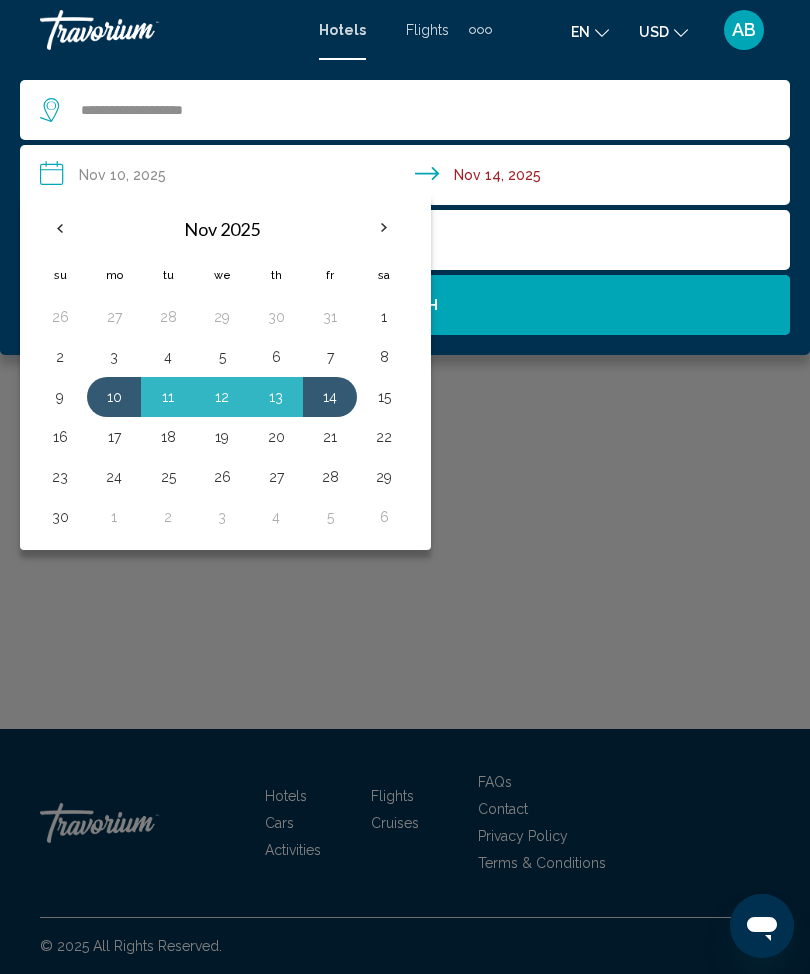 click 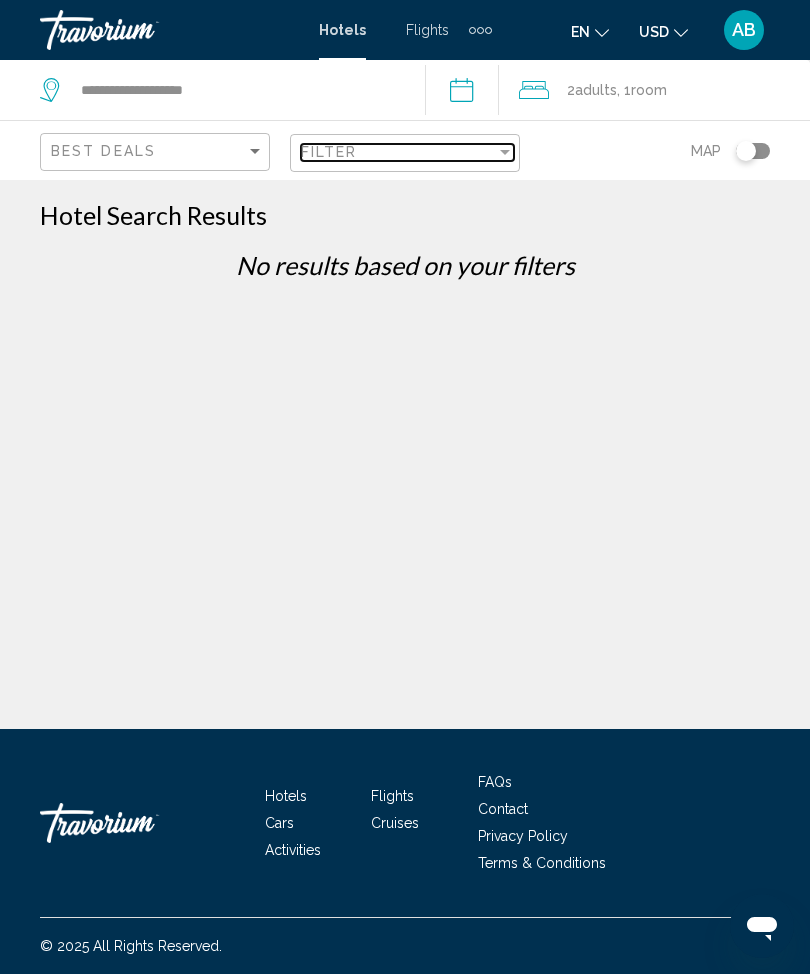 click on "Filter" at bounding box center [398, 152] 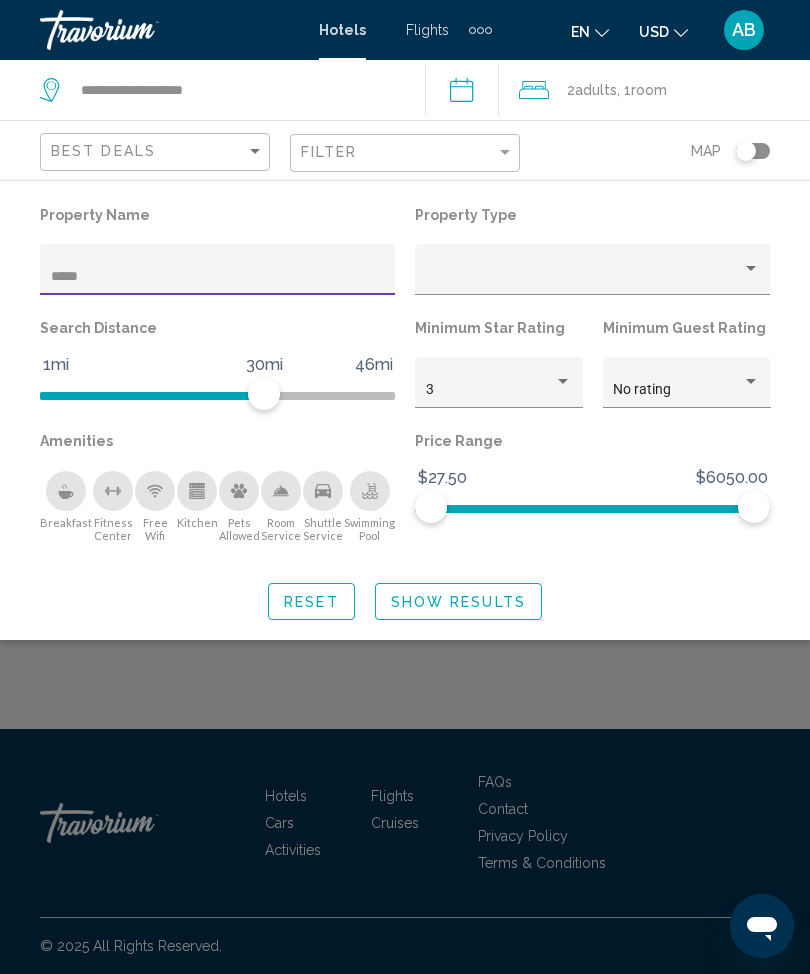 click on "****" at bounding box center (218, 277) 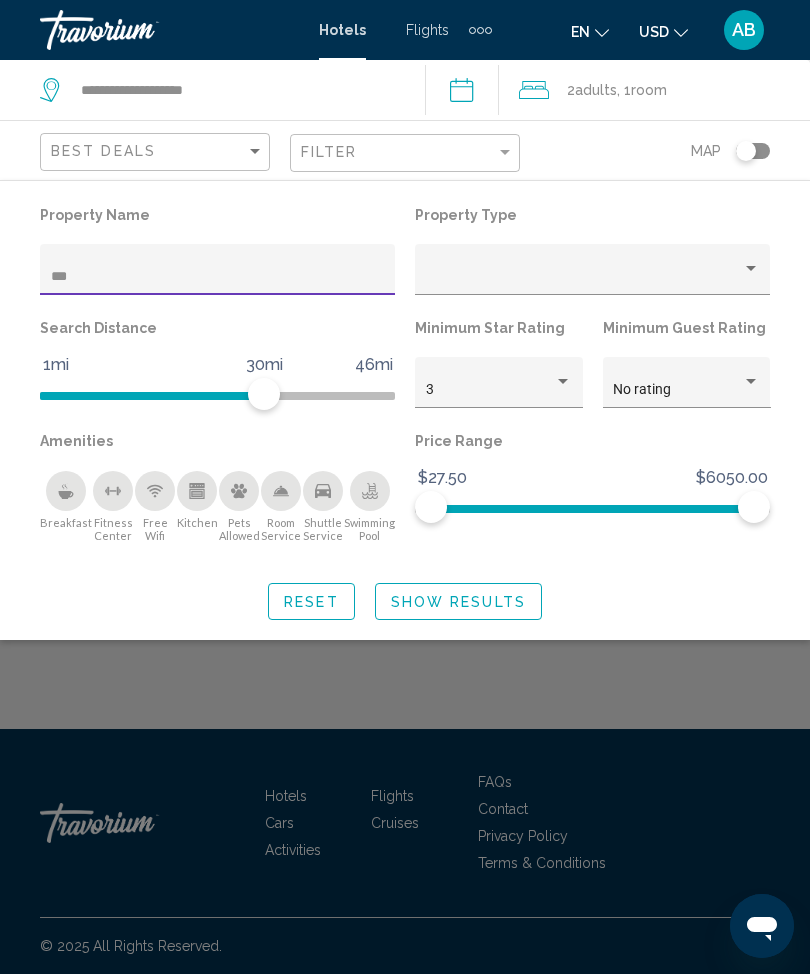 type on "*" 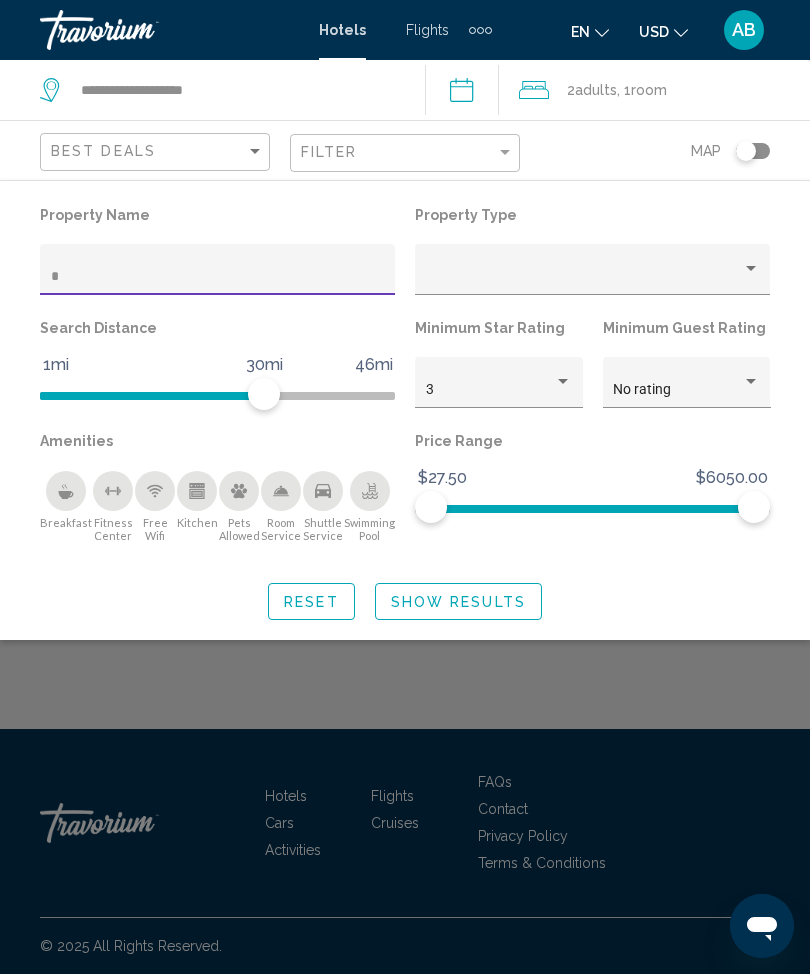 type 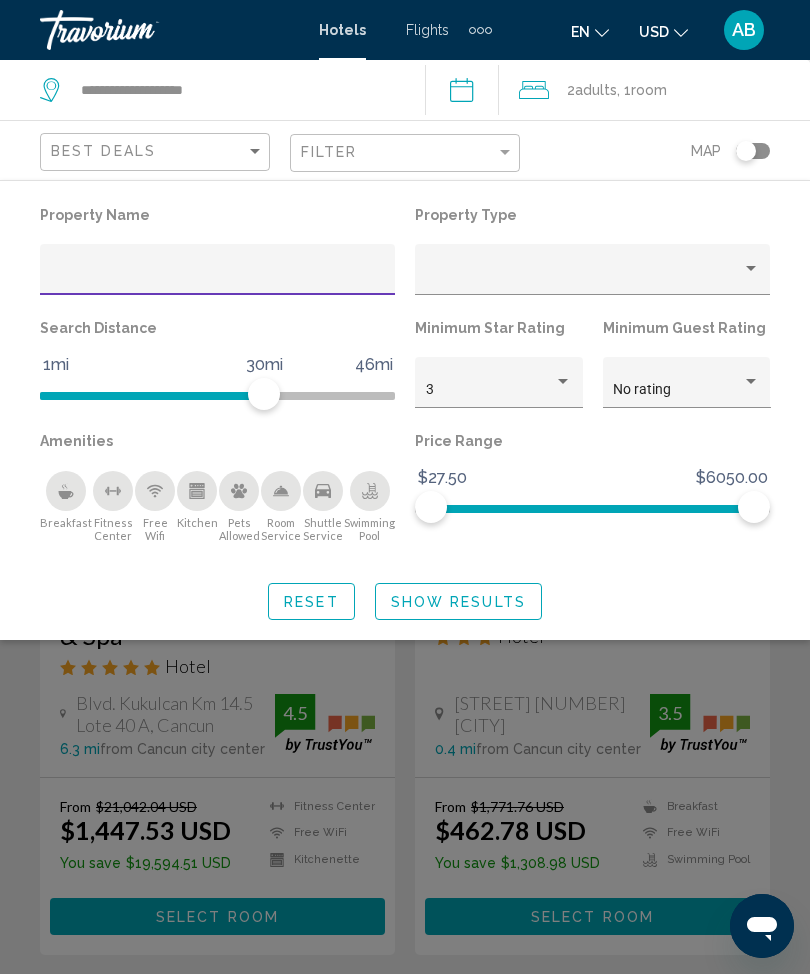click on "Show Results" 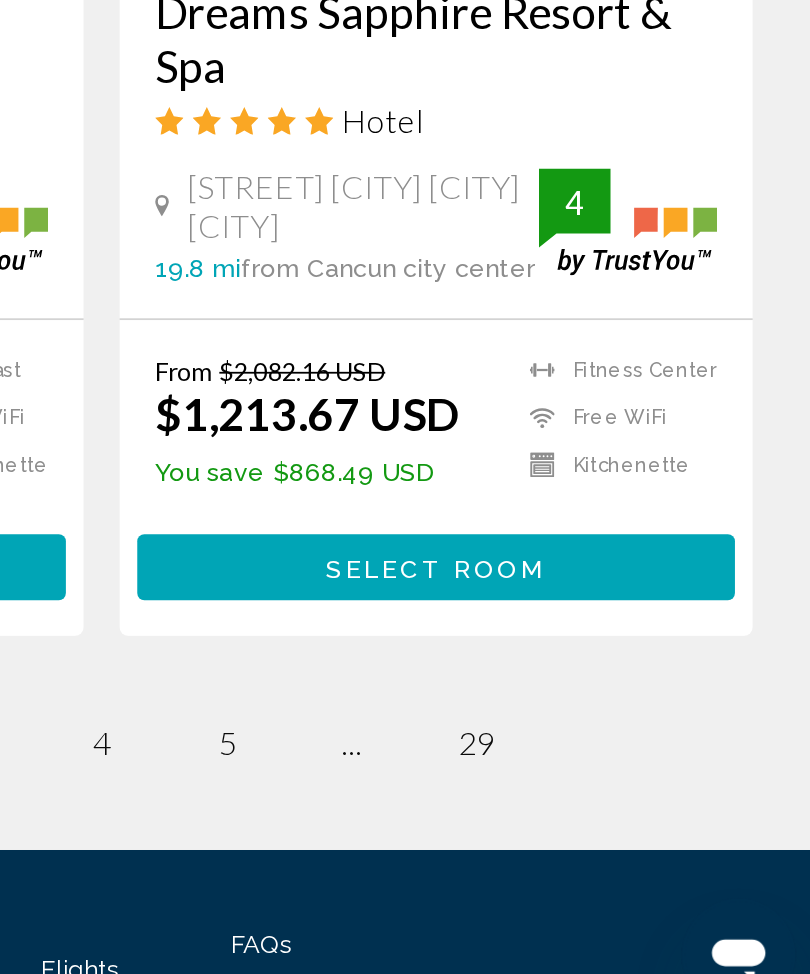 scroll, scrollTop: 4045, scrollLeft: 0, axis: vertical 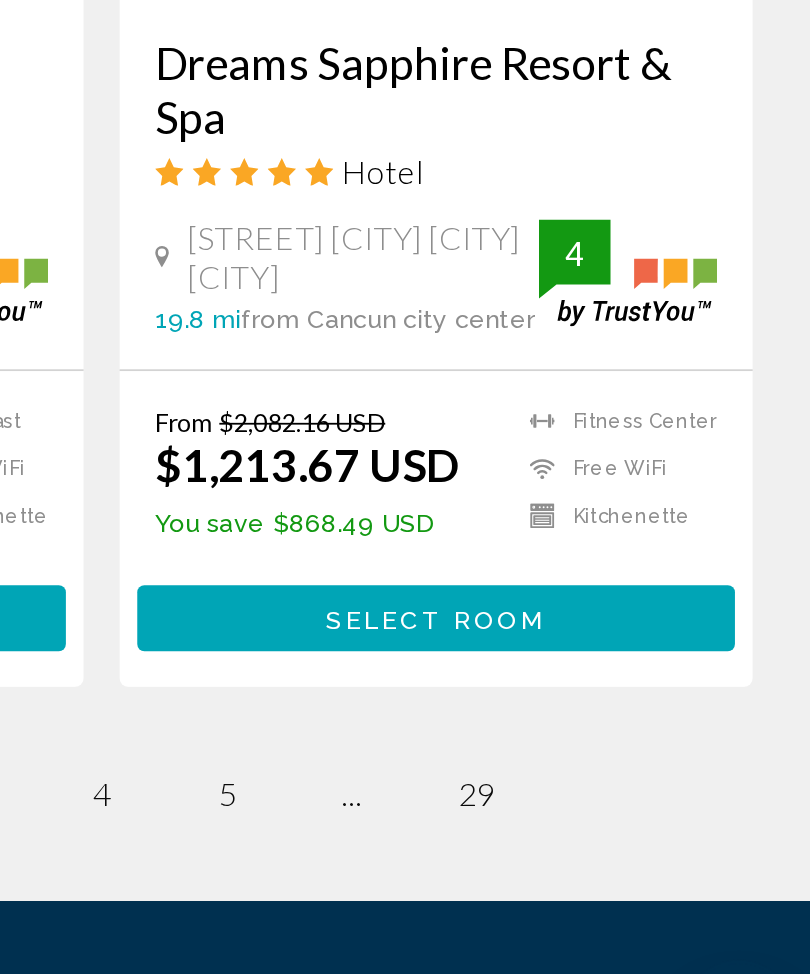 click on "Select Room" at bounding box center (592, 703) 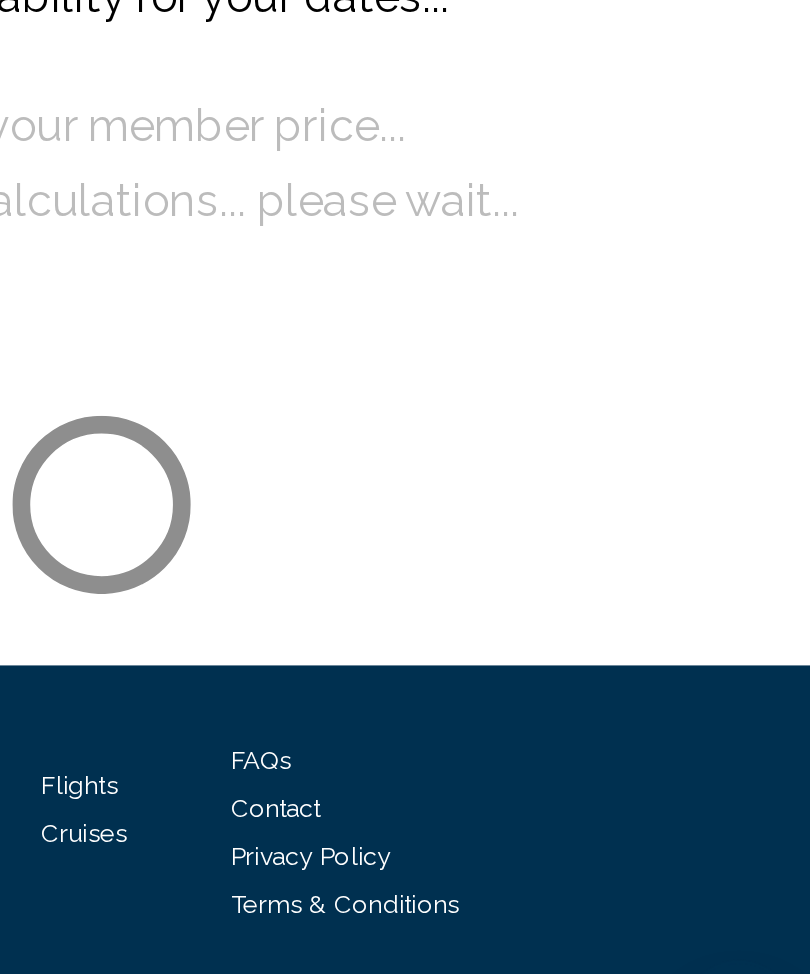scroll, scrollTop: 0, scrollLeft: 0, axis: both 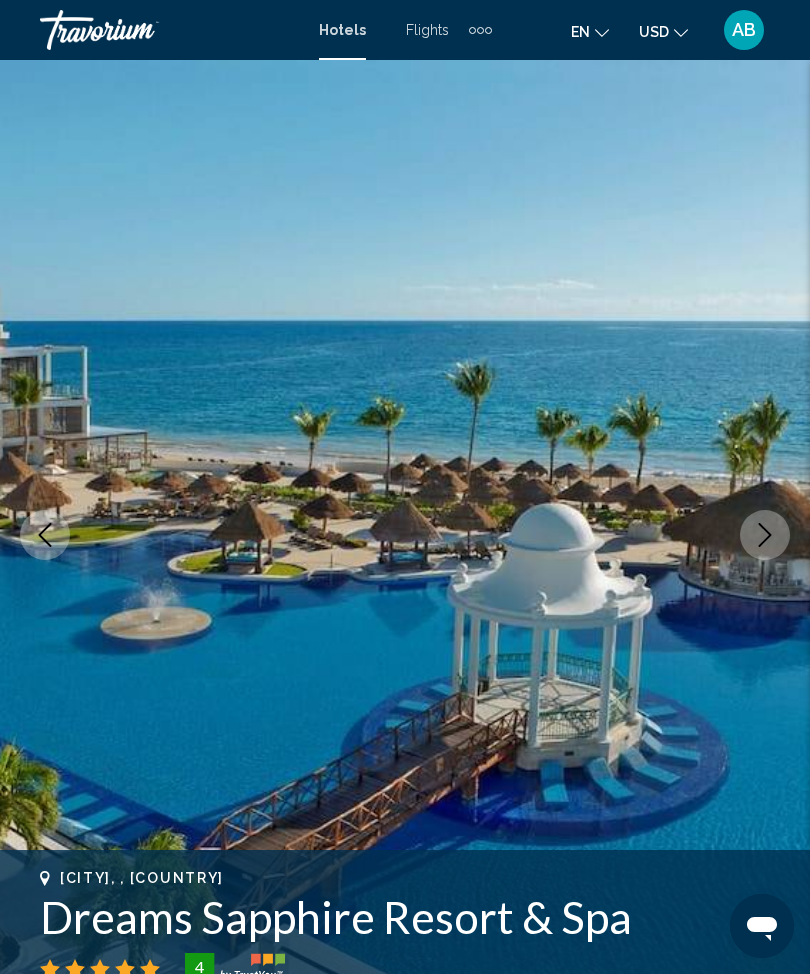 click at bounding box center [765, 535] 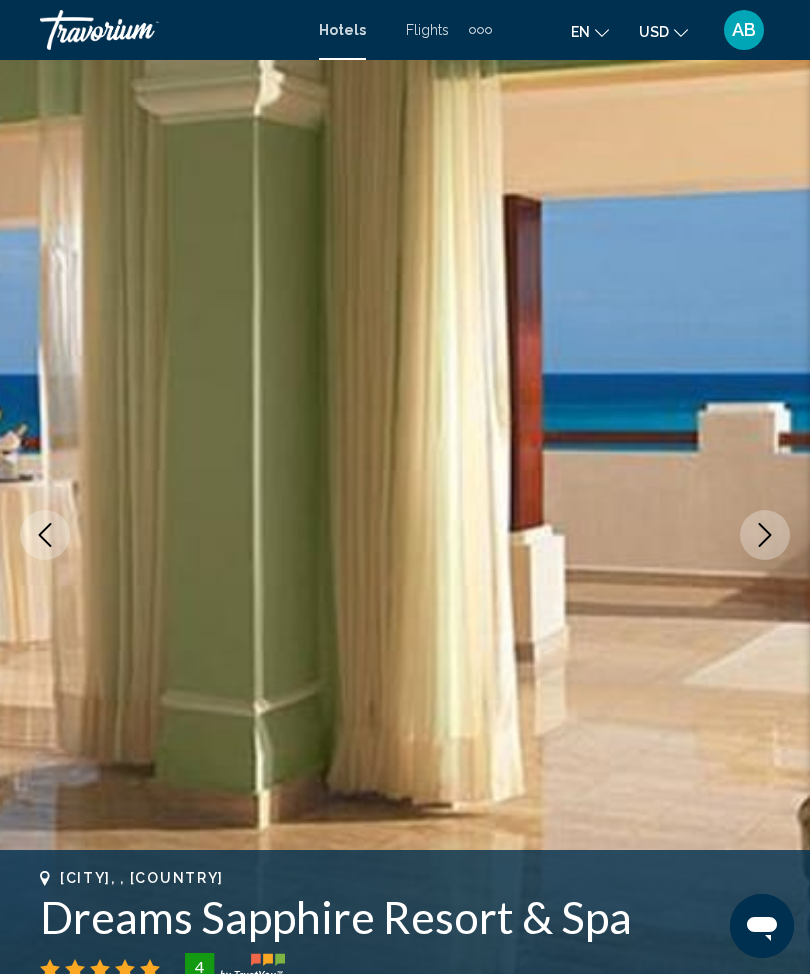 click 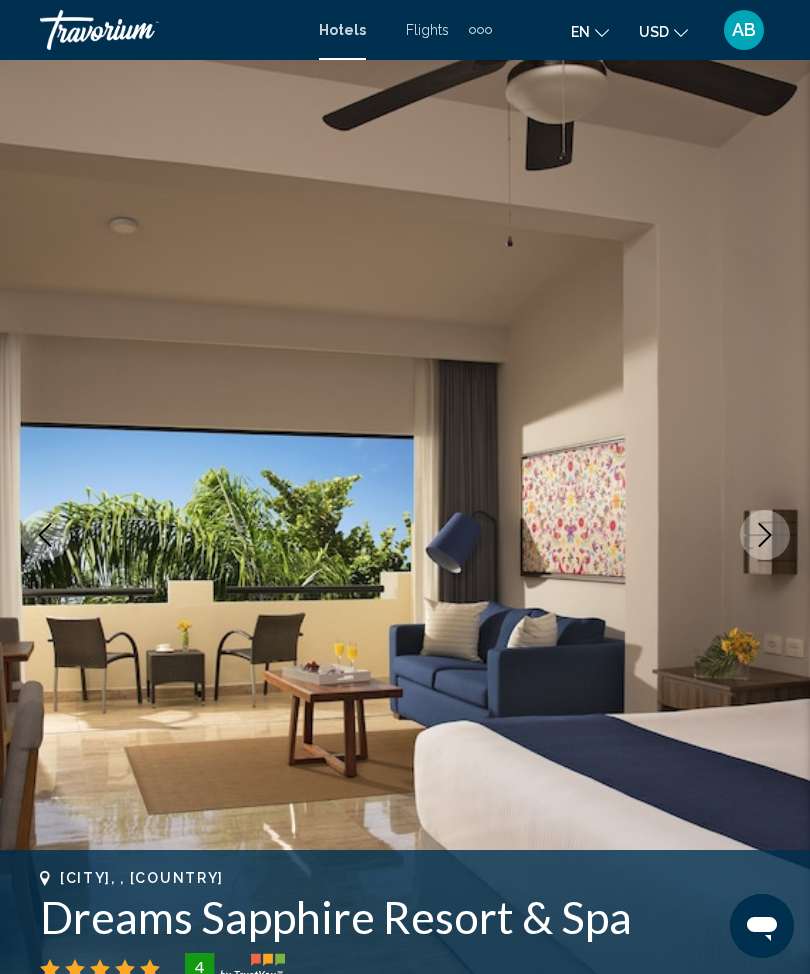 click 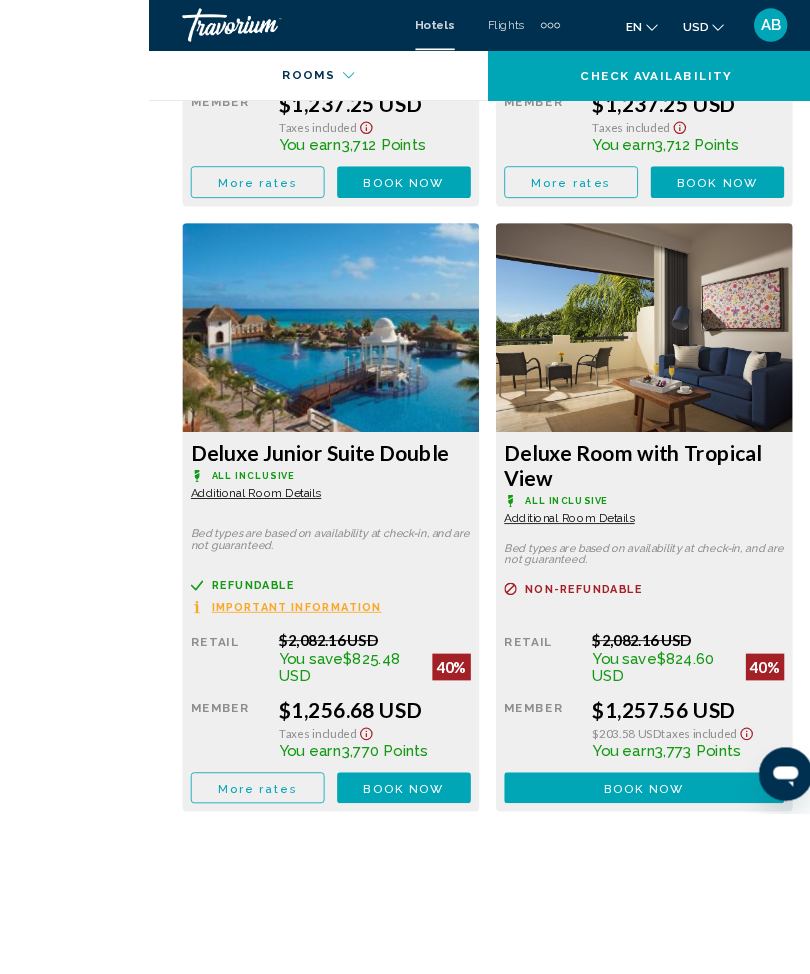 scroll, scrollTop: 4998, scrollLeft: 0, axis: vertical 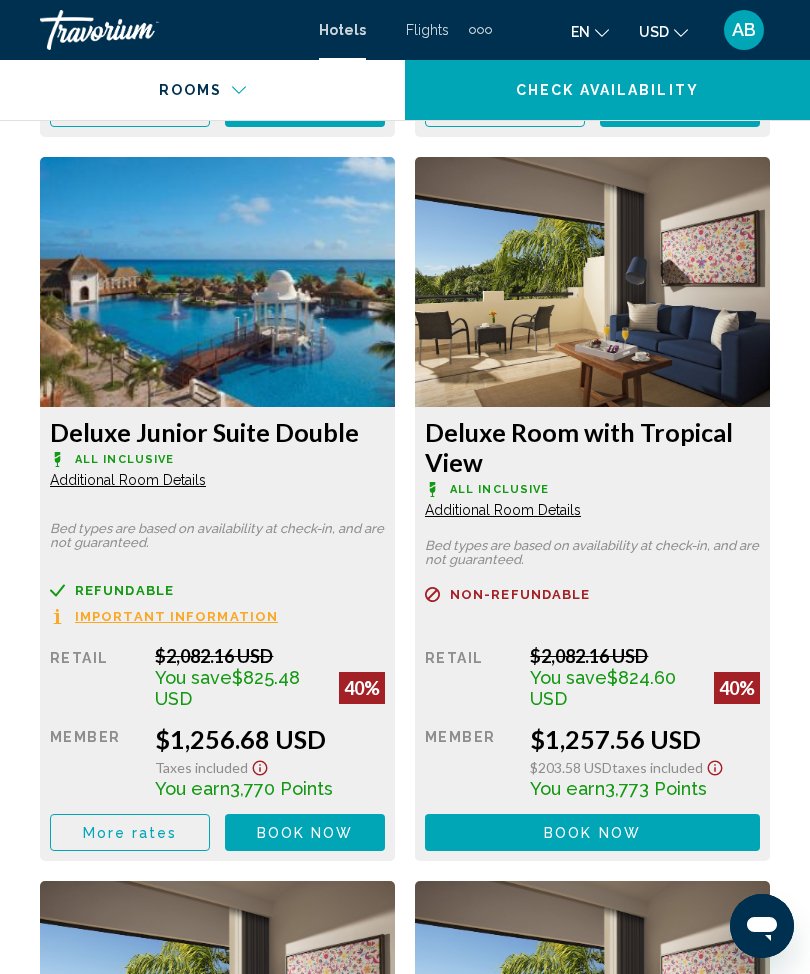 click on "Book now" at bounding box center (305, -620) 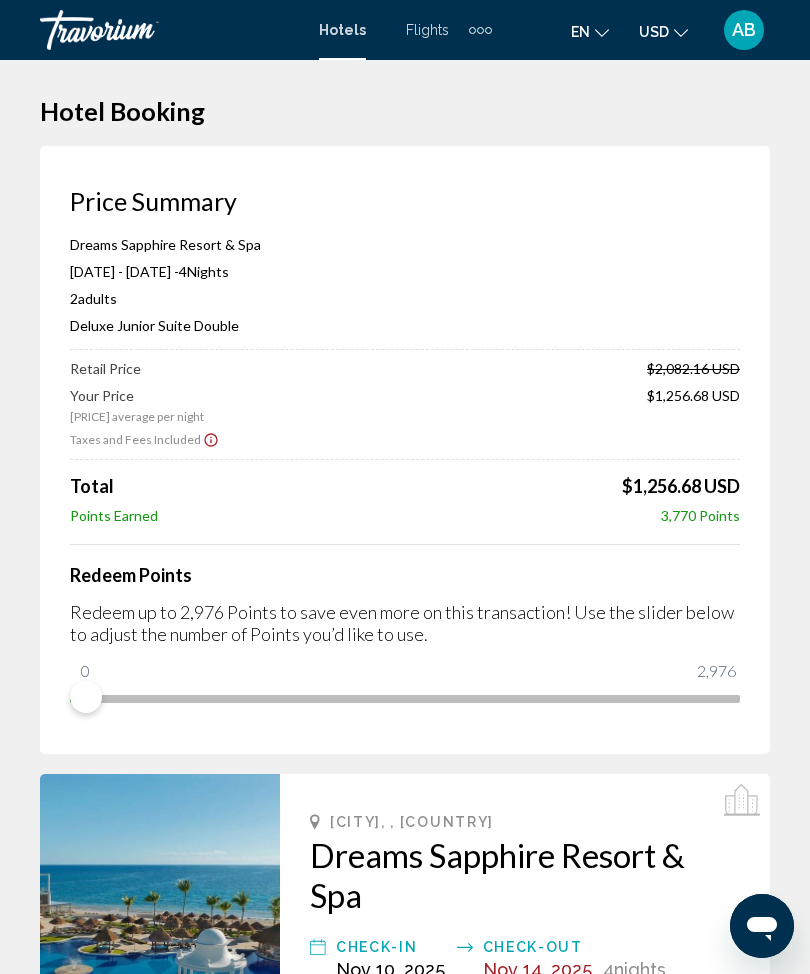 scroll, scrollTop: 5, scrollLeft: 0, axis: vertical 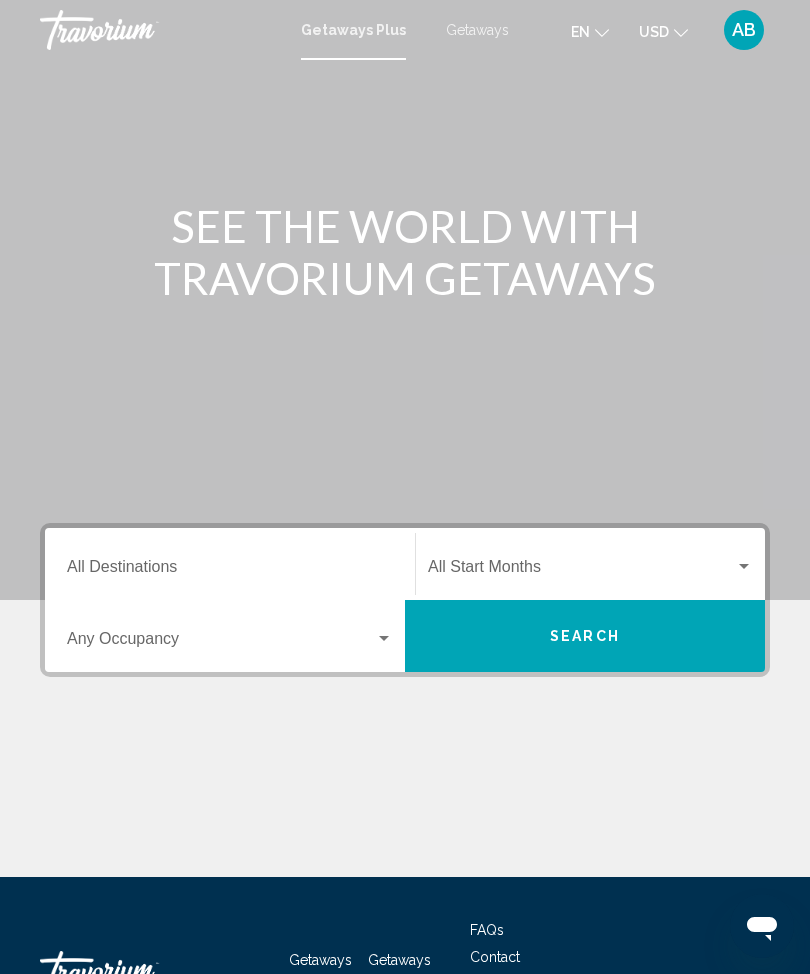 click on "GetawaysPlus  Getaways en
English Español Français Italiano Português русский USD
USD ($) MXN (Mex$) CAD (Can$) GBP (£) EUR (€) AUD (A$) NZD (NZ$) CNY (CN¥) AB Login" at bounding box center (405, 30) 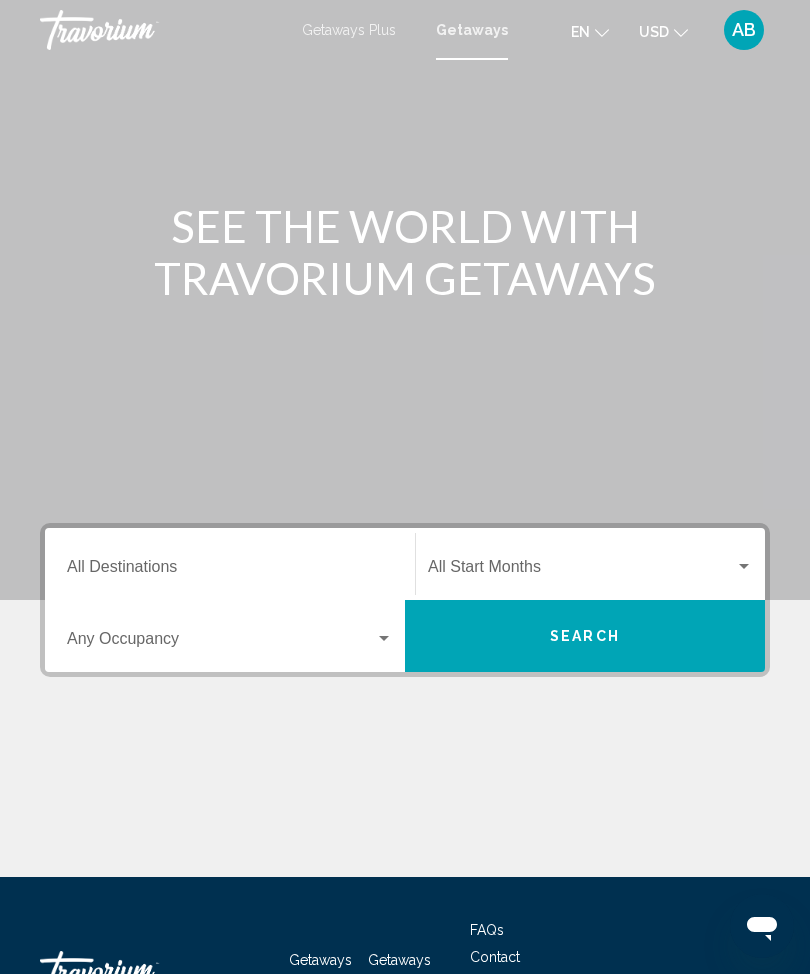 click on "Destination All Destinations" at bounding box center [230, 571] 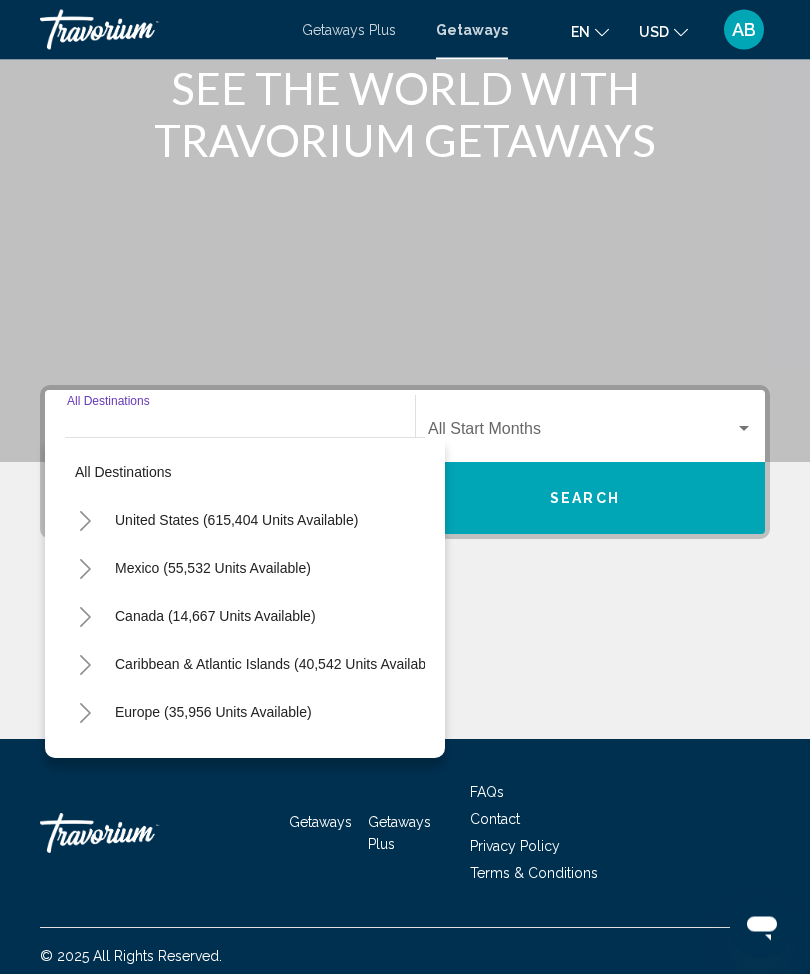 scroll, scrollTop: 148, scrollLeft: 0, axis: vertical 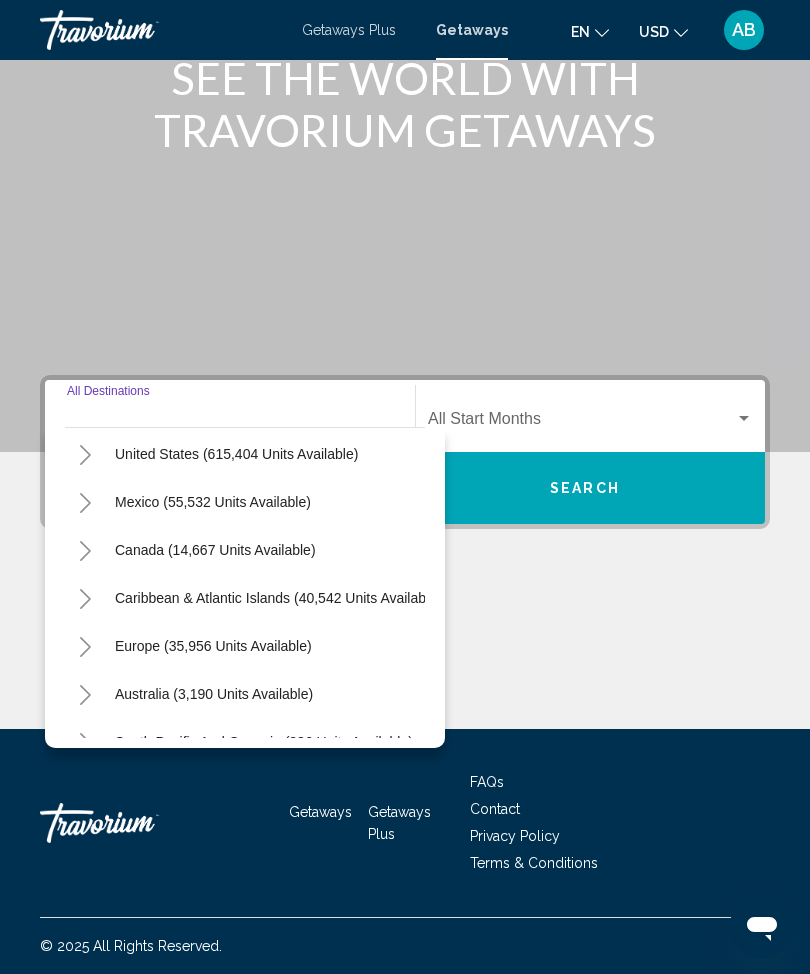 click 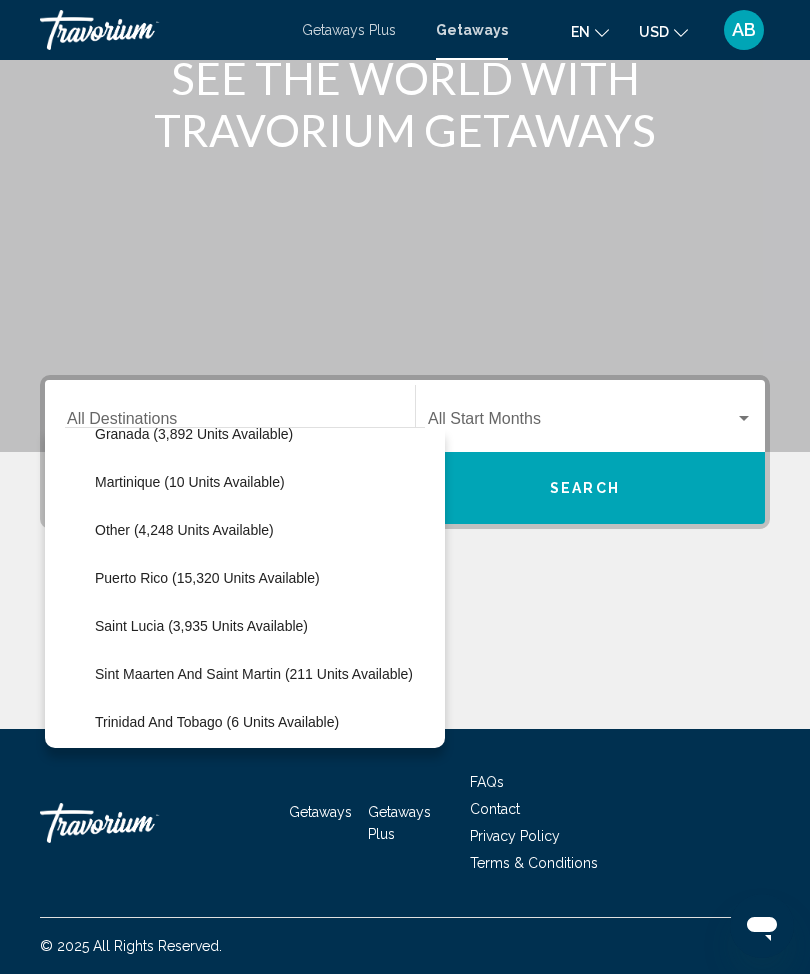 scroll, scrollTop: 467, scrollLeft: 0, axis: vertical 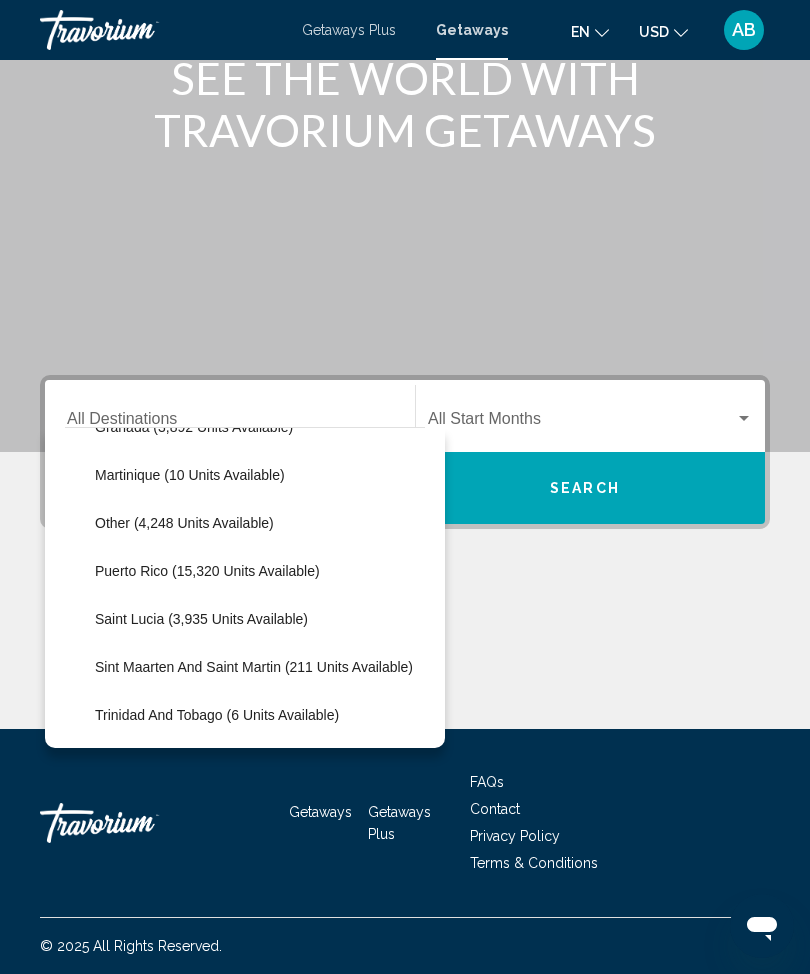 click on "Puerto Rico (15,320 units available)" 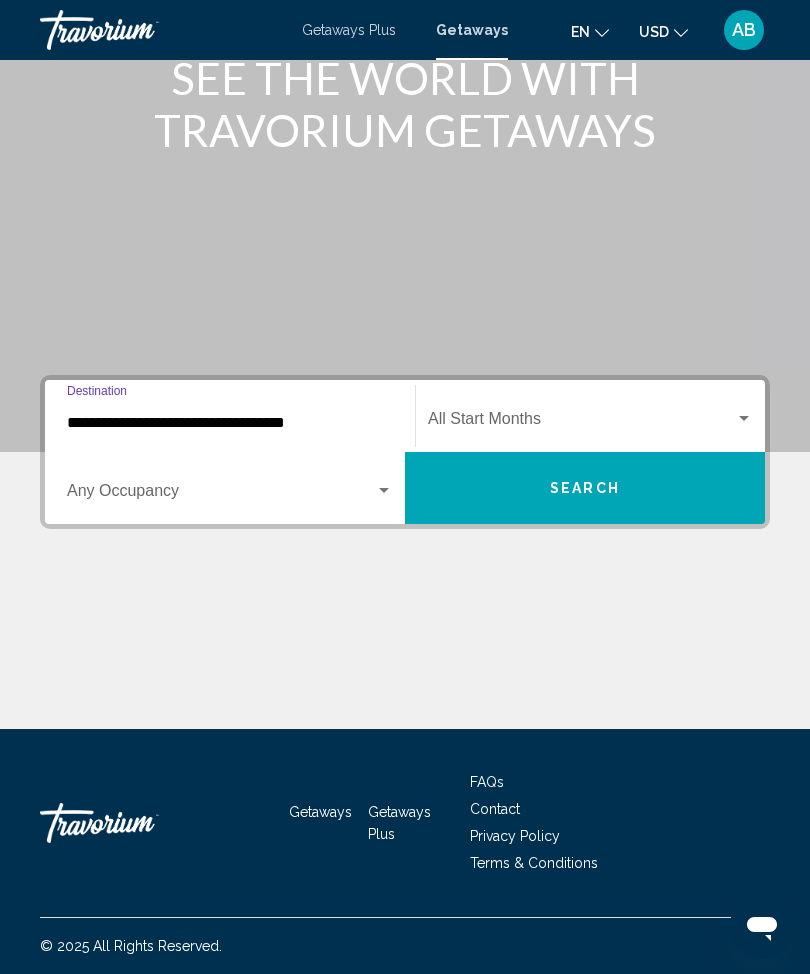 click on "Search" at bounding box center [585, 489] 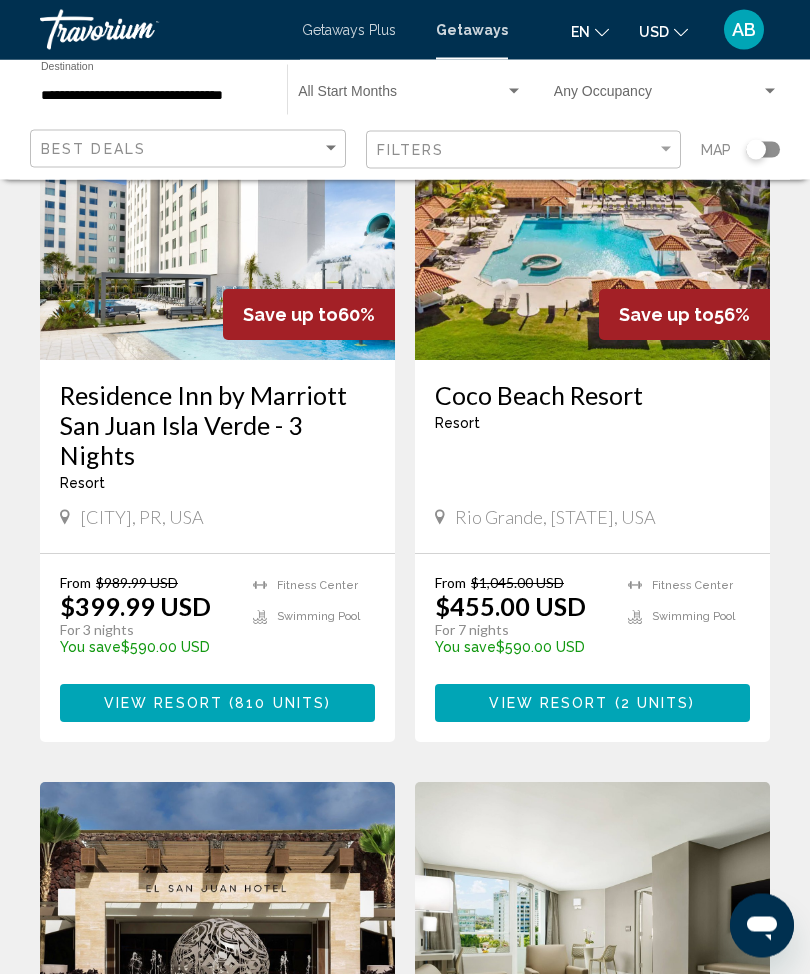 scroll, scrollTop: 942, scrollLeft: 0, axis: vertical 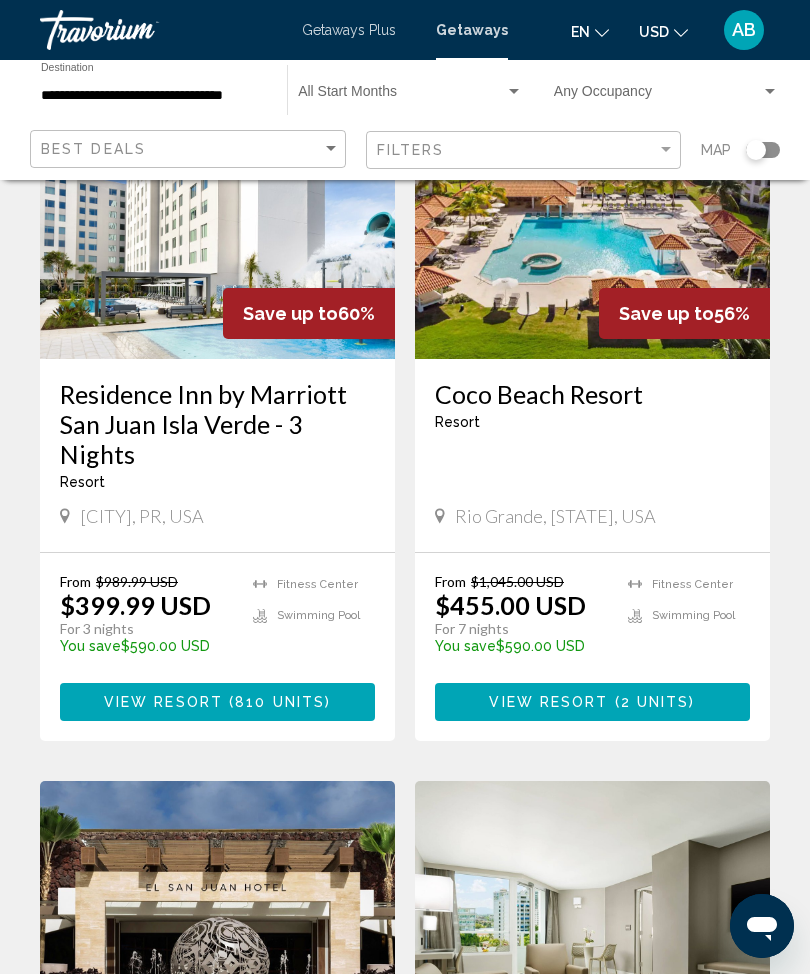 click on "2 units" at bounding box center (655, 703) 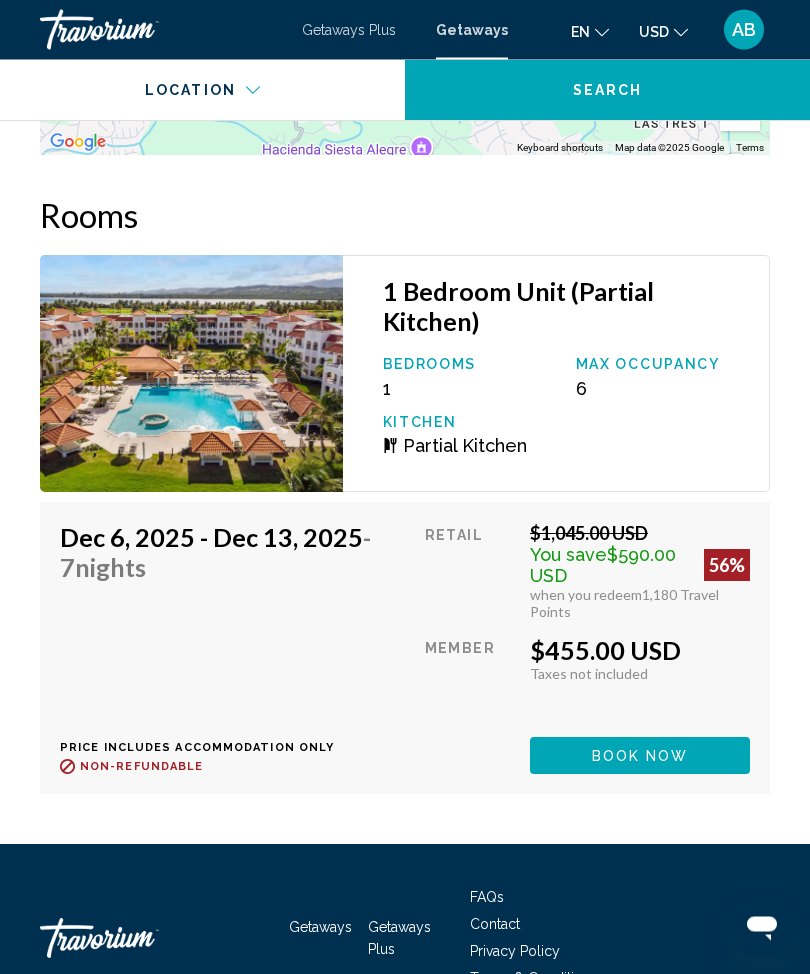 scroll, scrollTop: 3589, scrollLeft: 0, axis: vertical 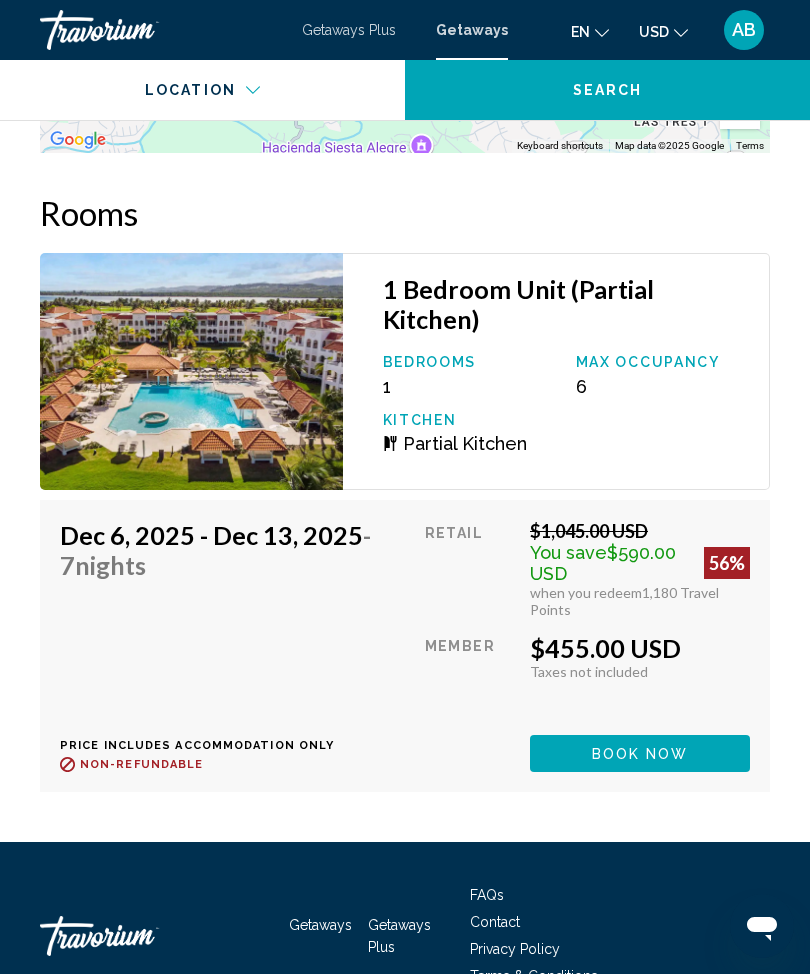 click on "Book now" at bounding box center (640, 754) 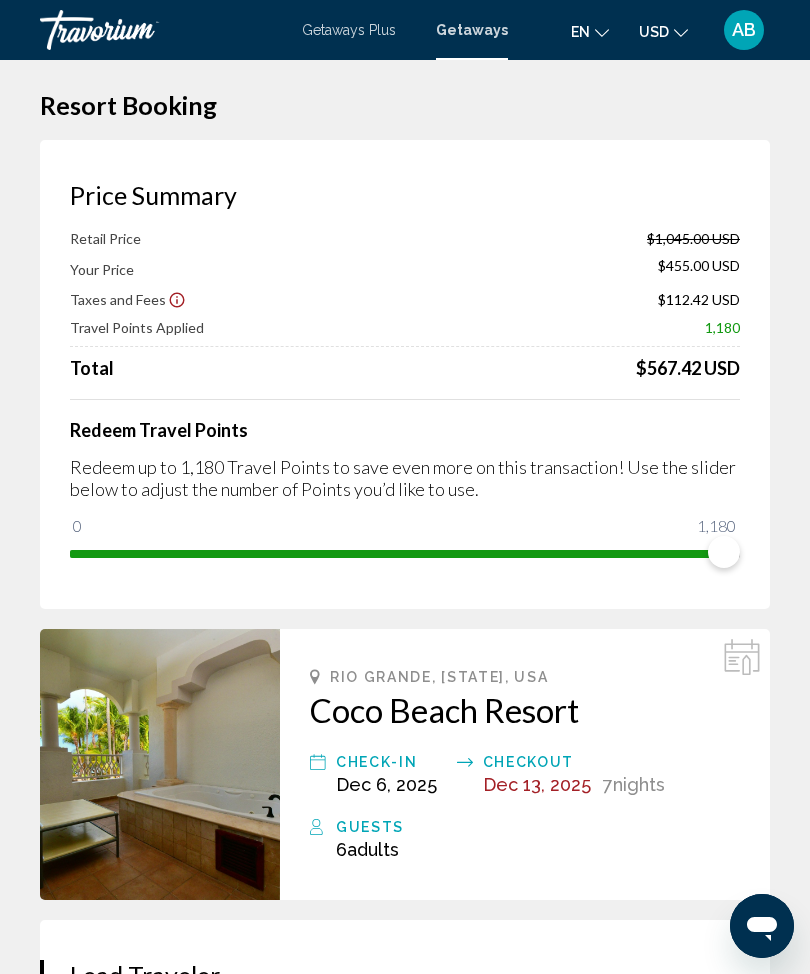 scroll, scrollTop: 0, scrollLeft: 0, axis: both 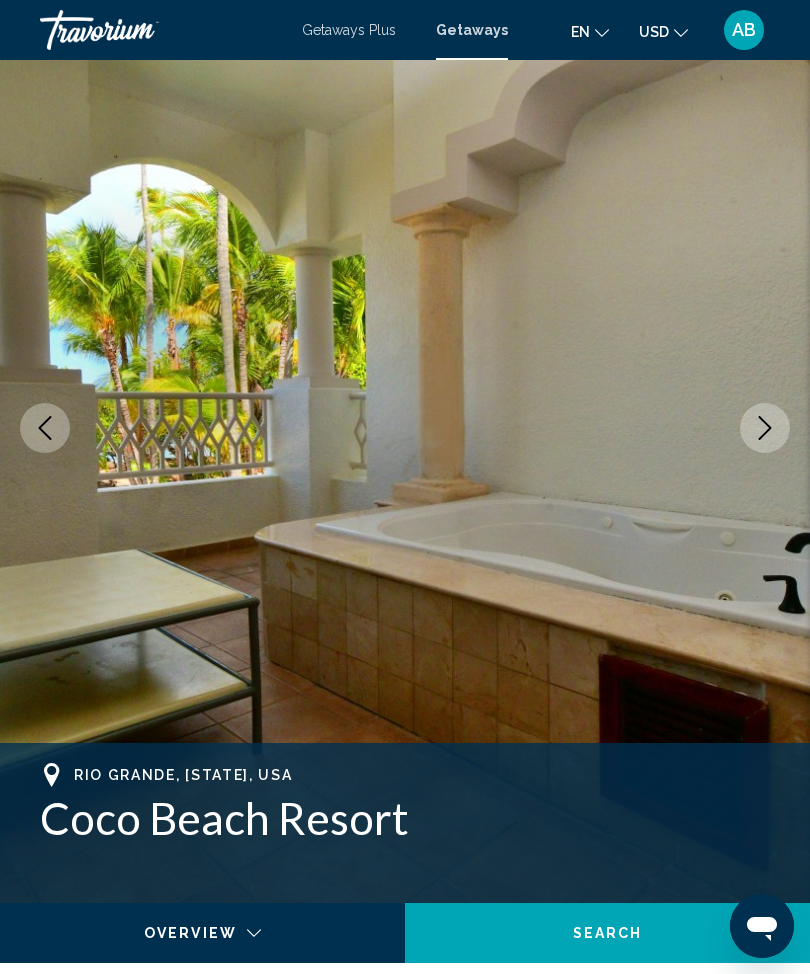 click 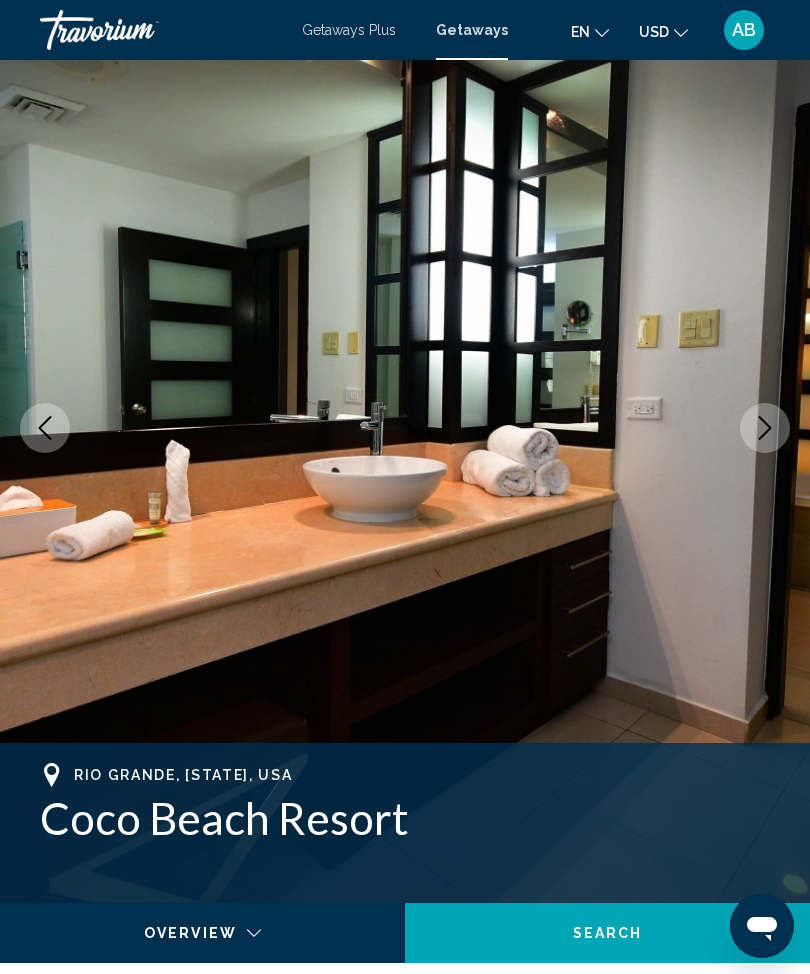 click 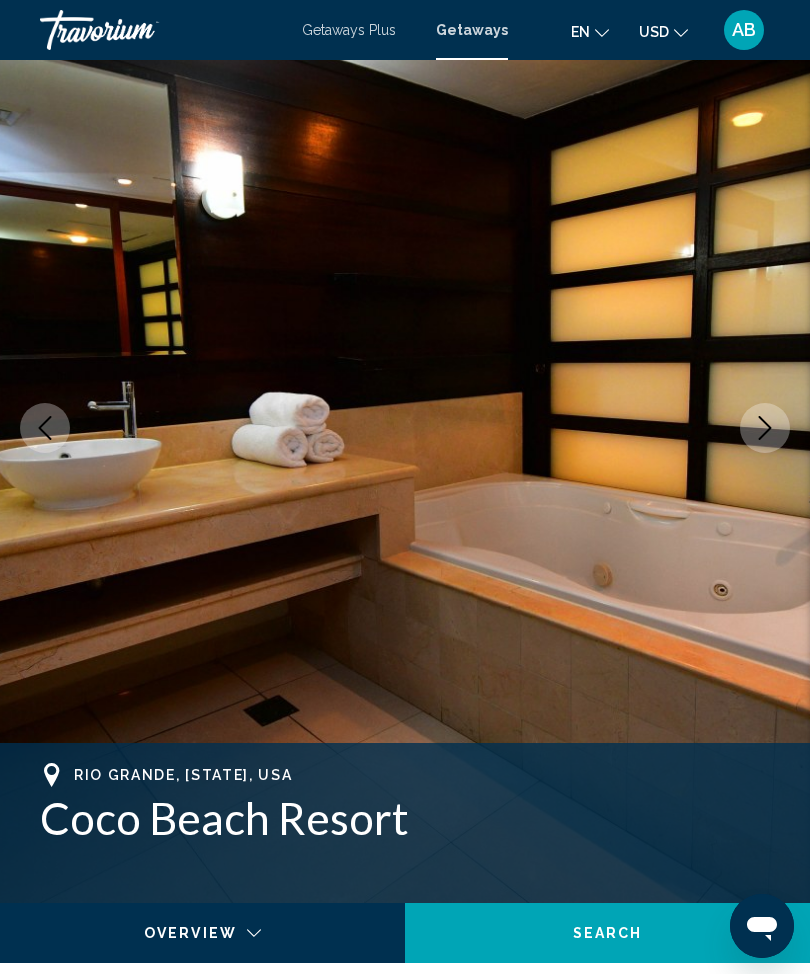 click at bounding box center (45, 428) 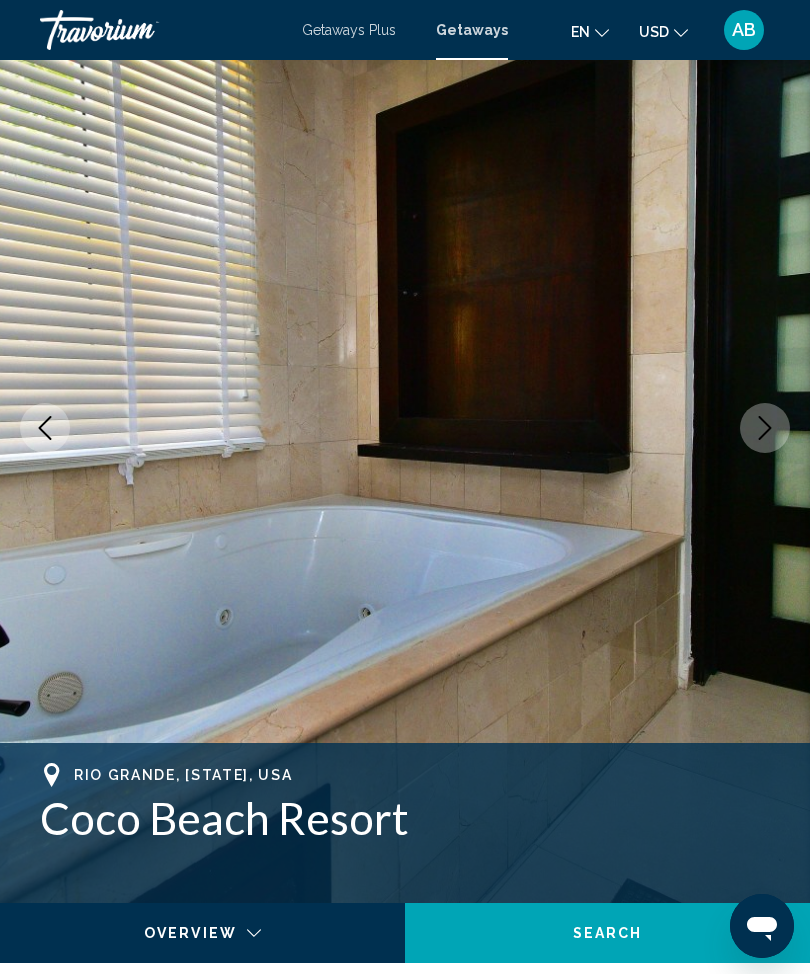click at bounding box center [45, 428] 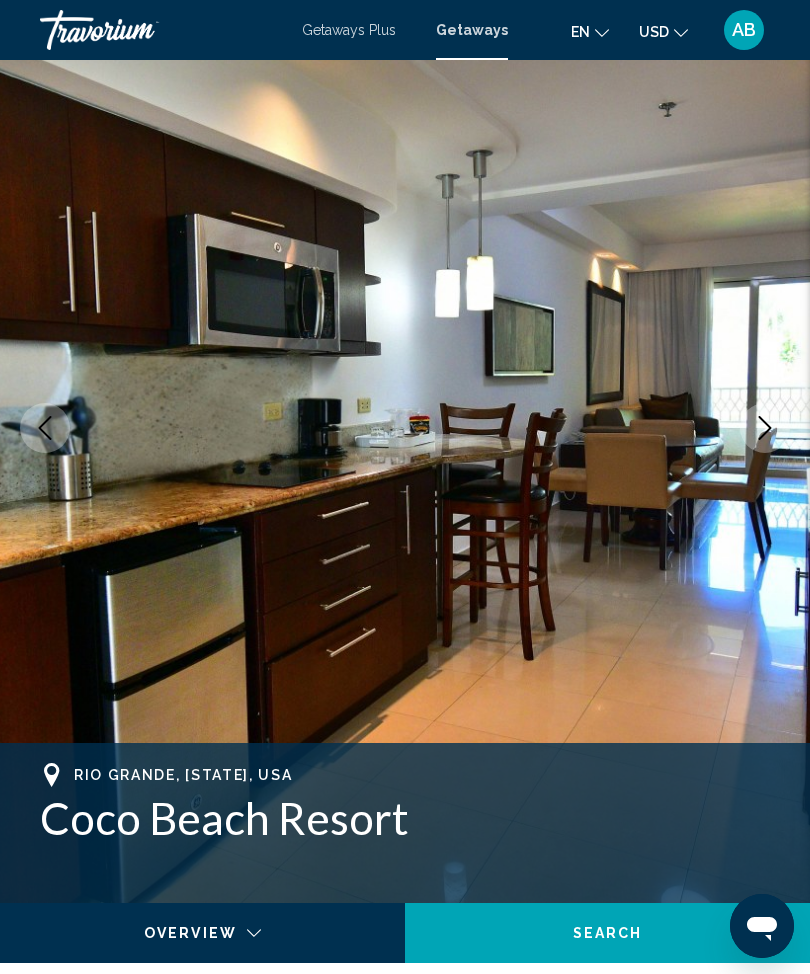 click at bounding box center [45, 428] 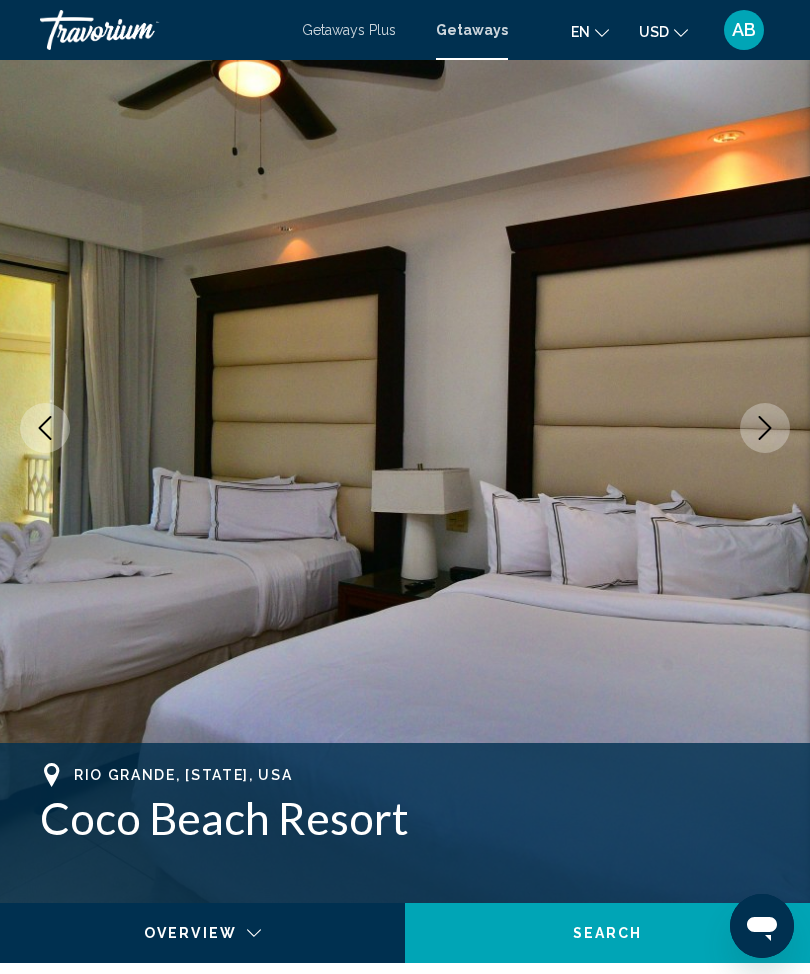 click at bounding box center [45, 428] 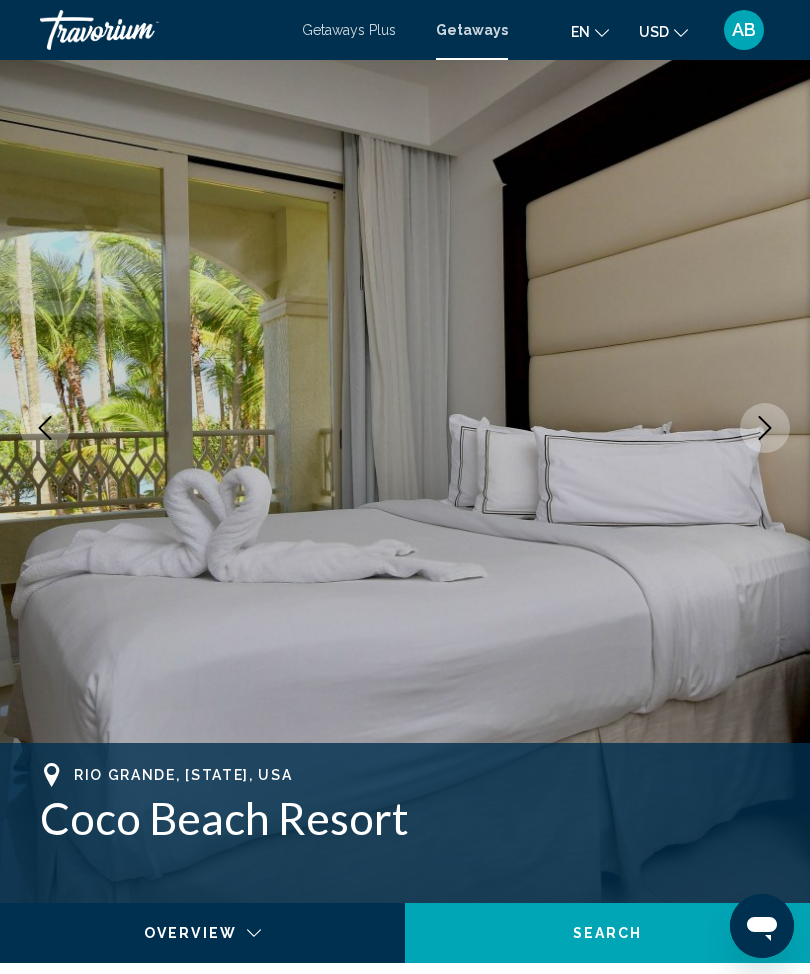 click 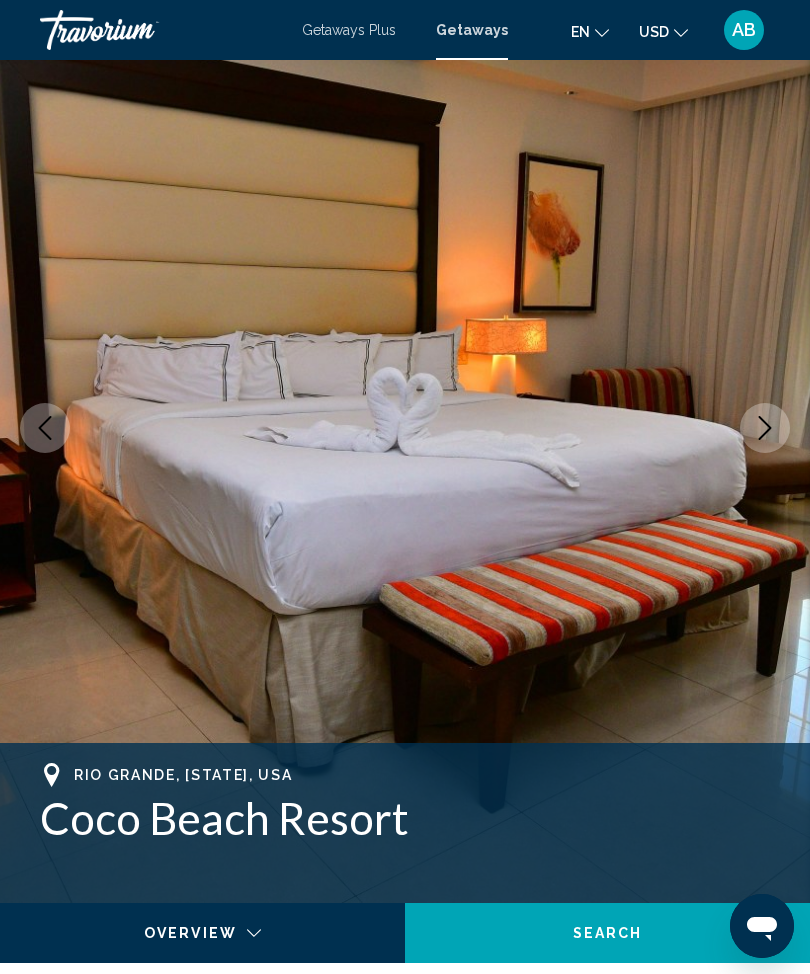 click 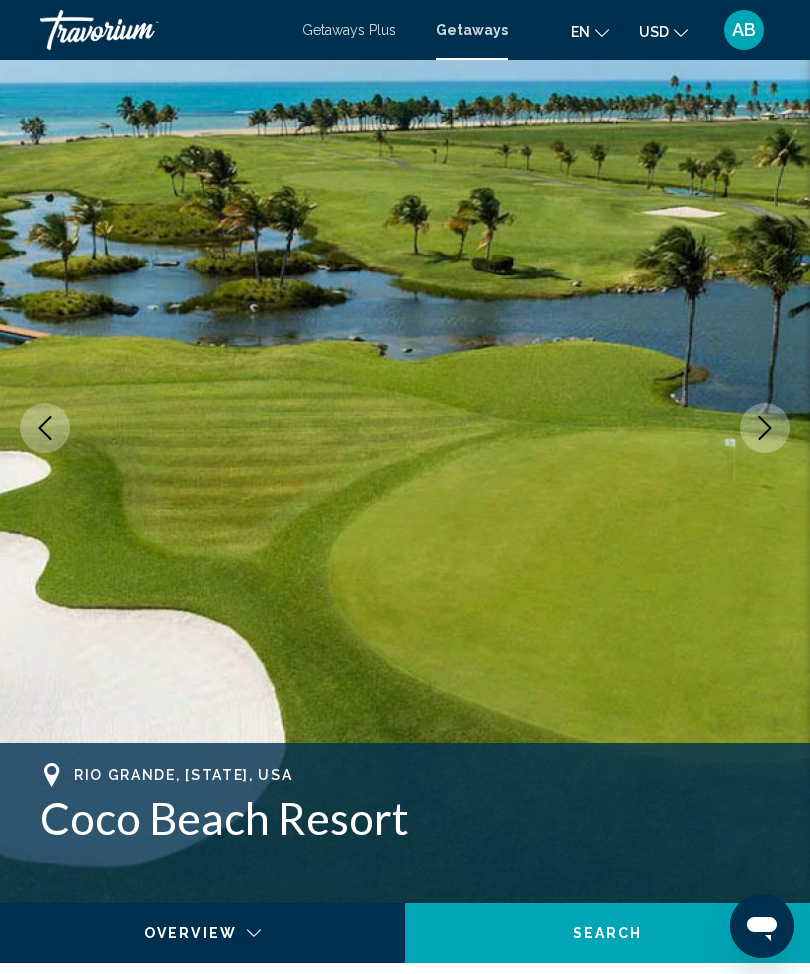 click 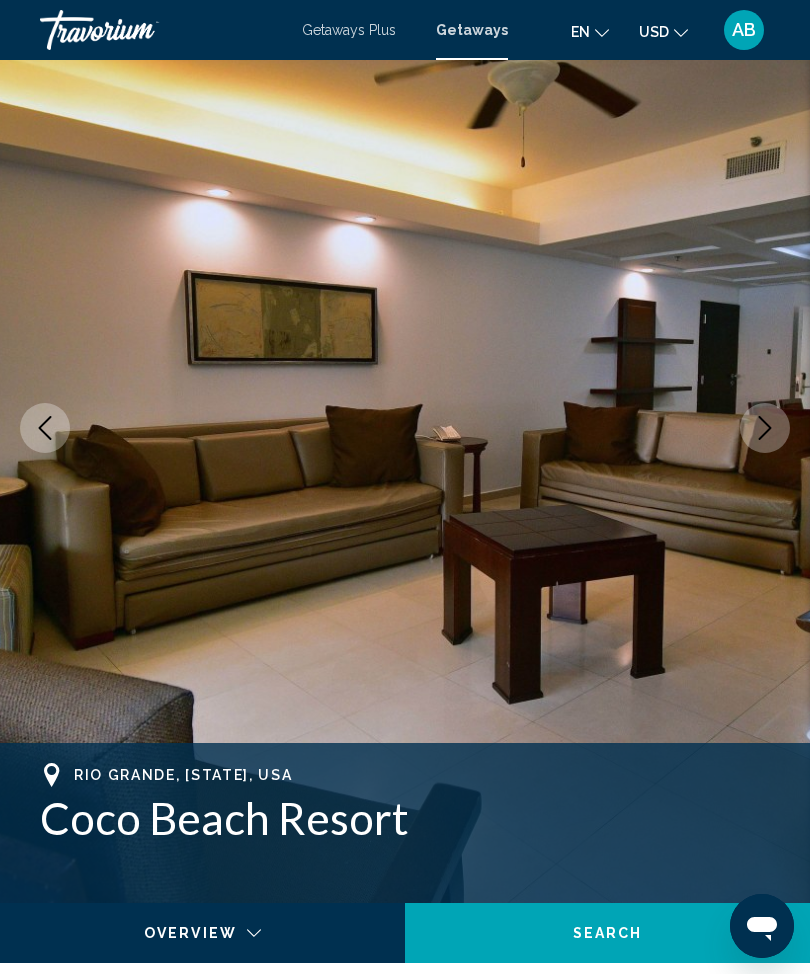 click at bounding box center [45, 428] 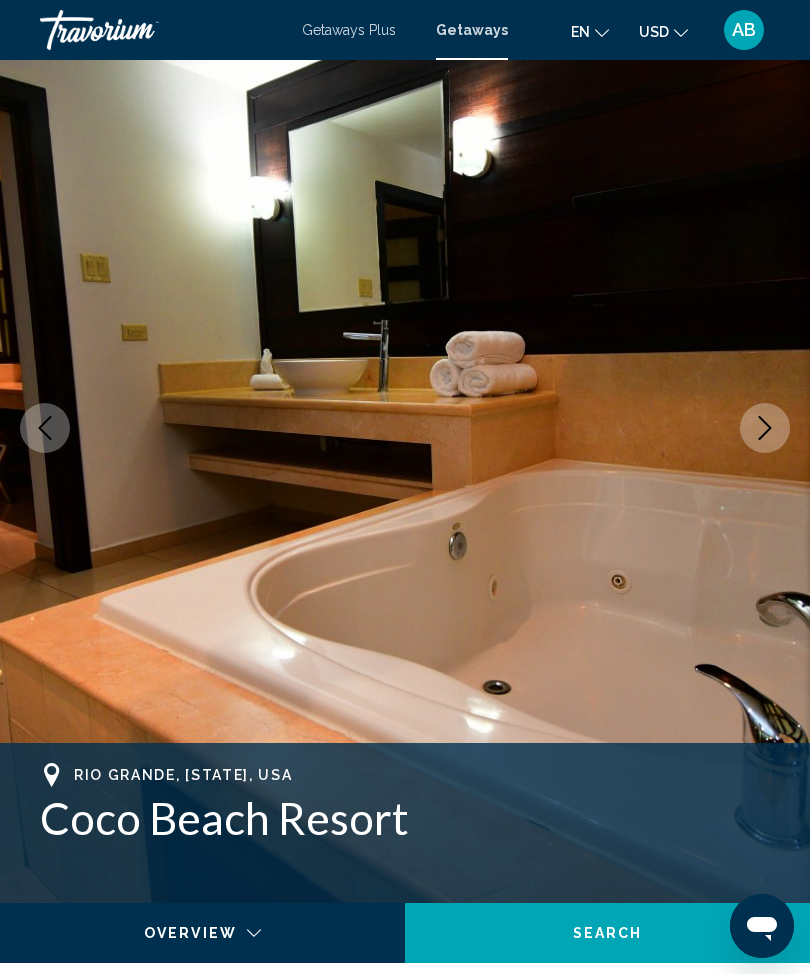 click 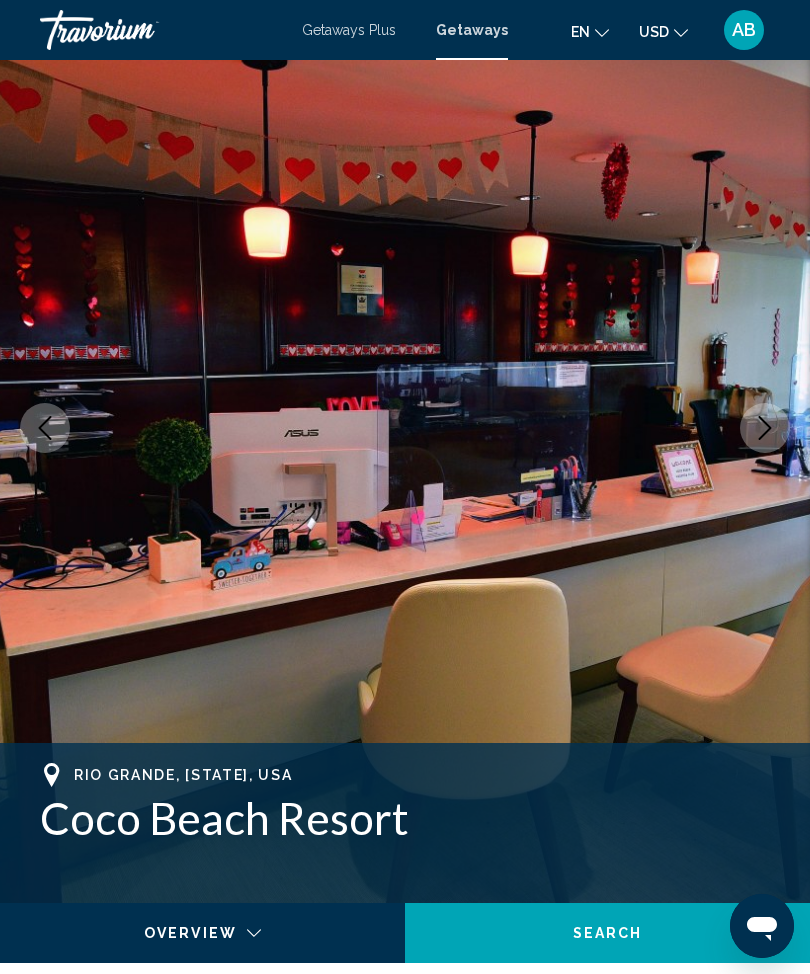 click 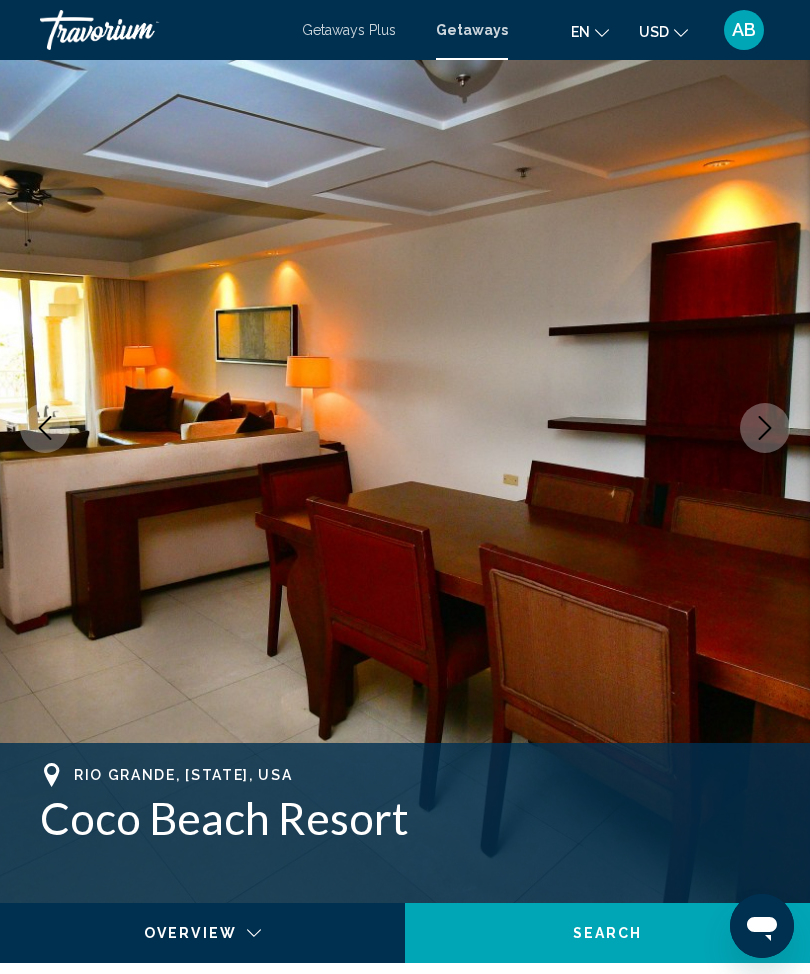 click at bounding box center [45, 428] 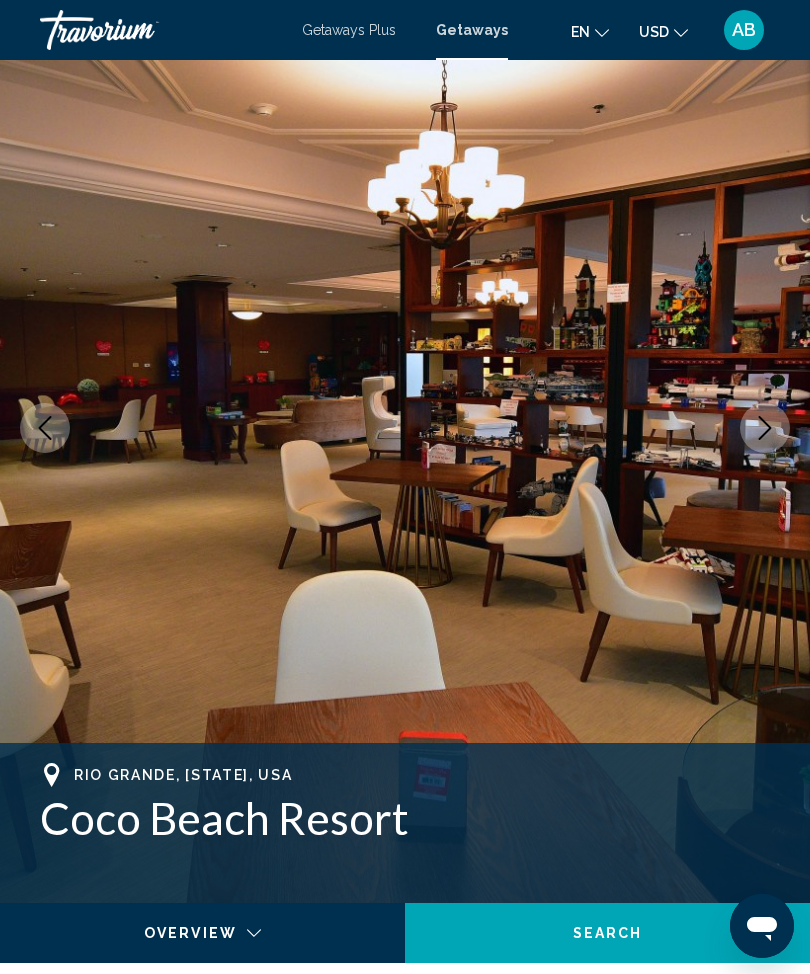click 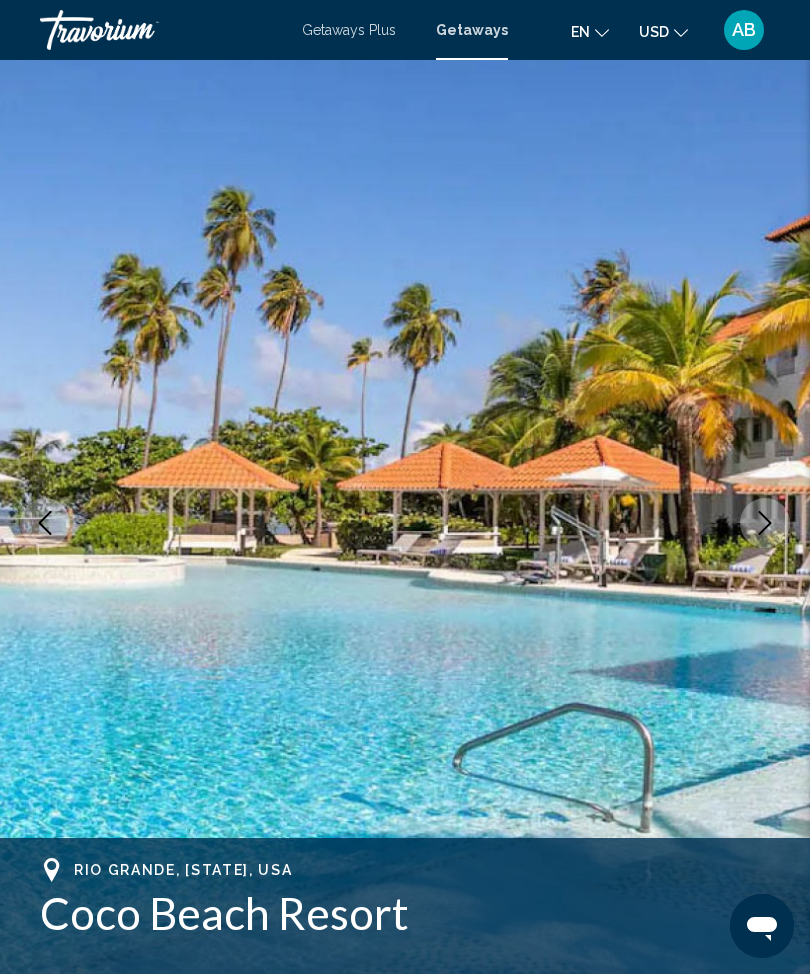 scroll, scrollTop: 0, scrollLeft: 0, axis: both 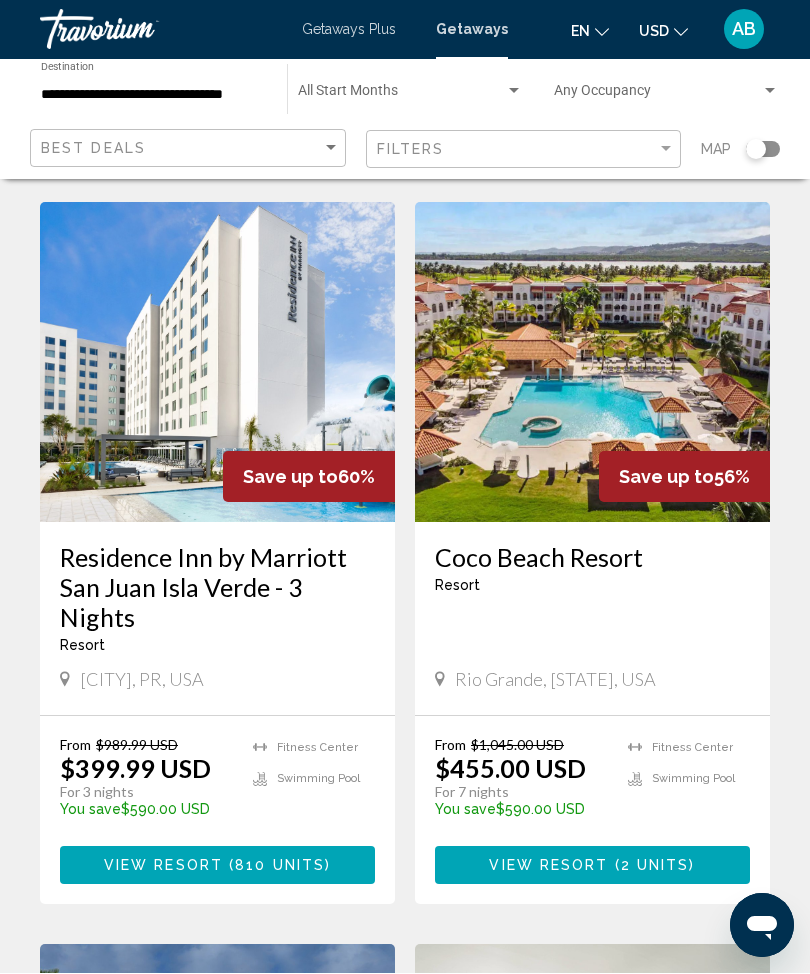 click at bounding box center [592, 363] 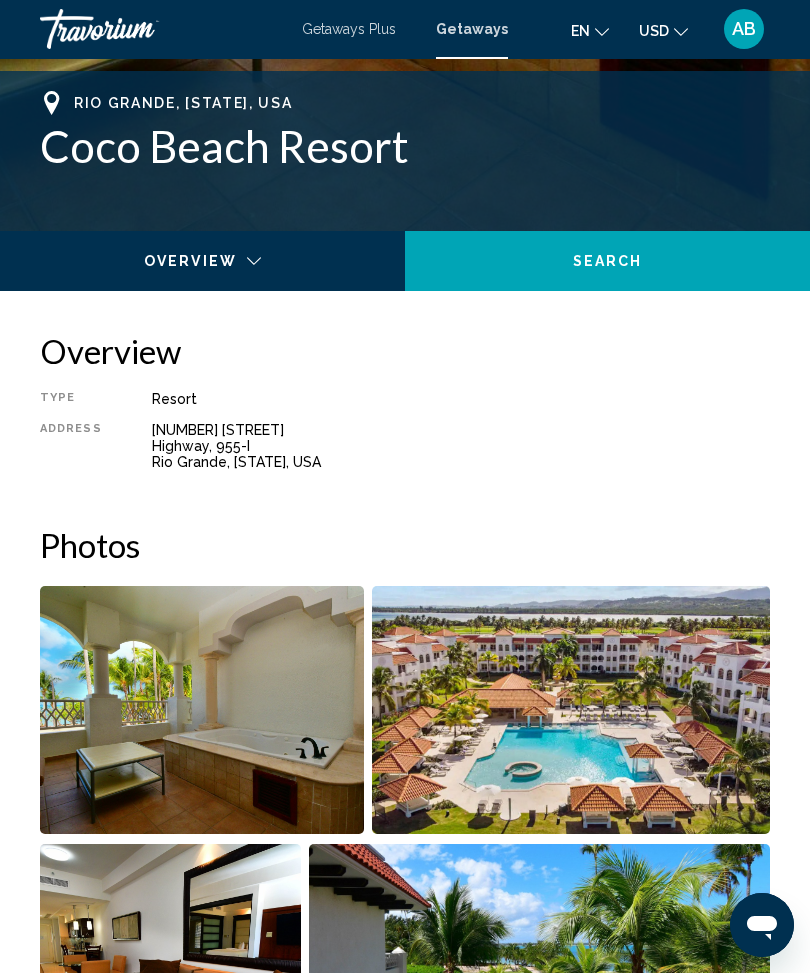 scroll, scrollTop: 0, scrollLeft: 0, axis: both 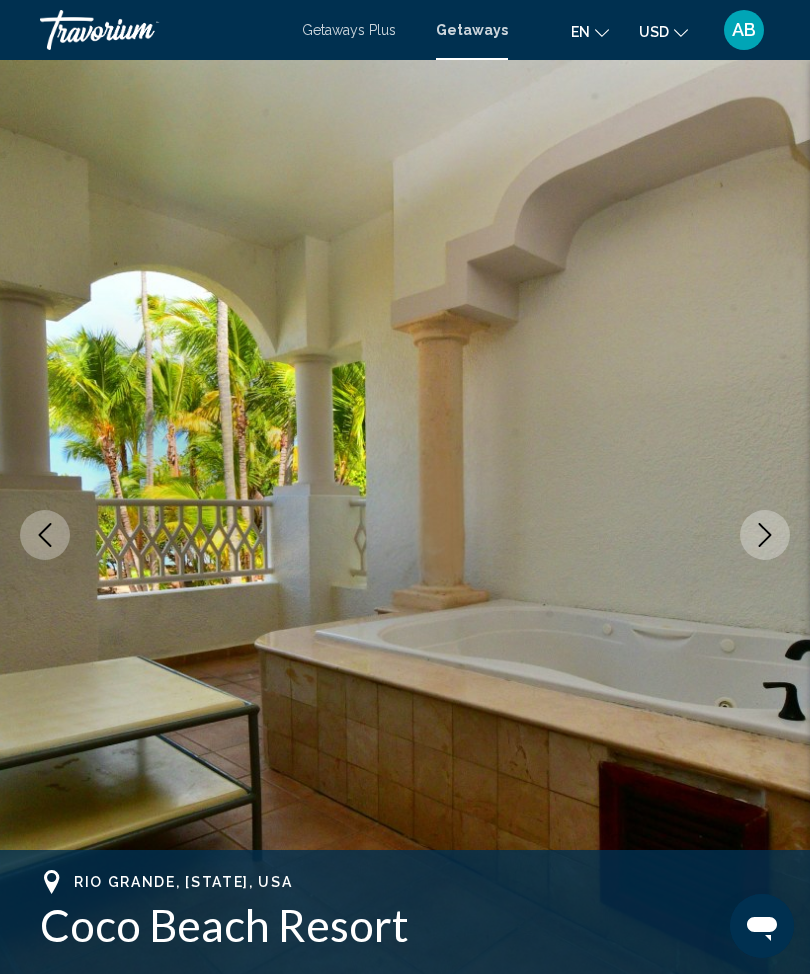click 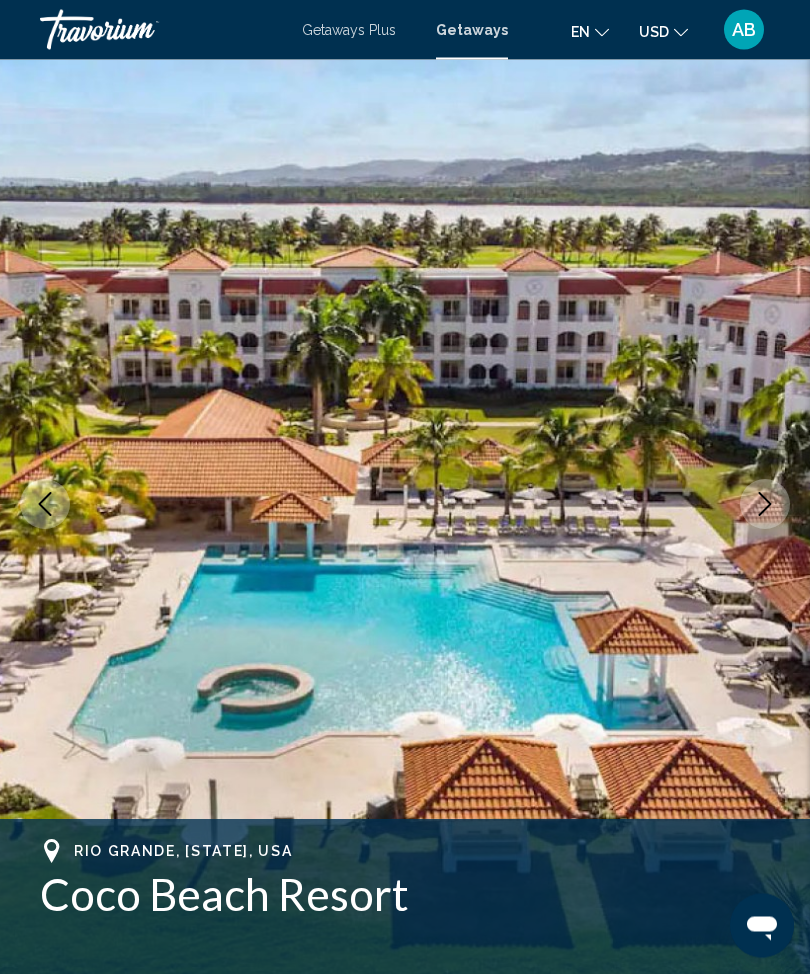 scroll, scrollTop: 0, scrollLeft: 0, axis: both 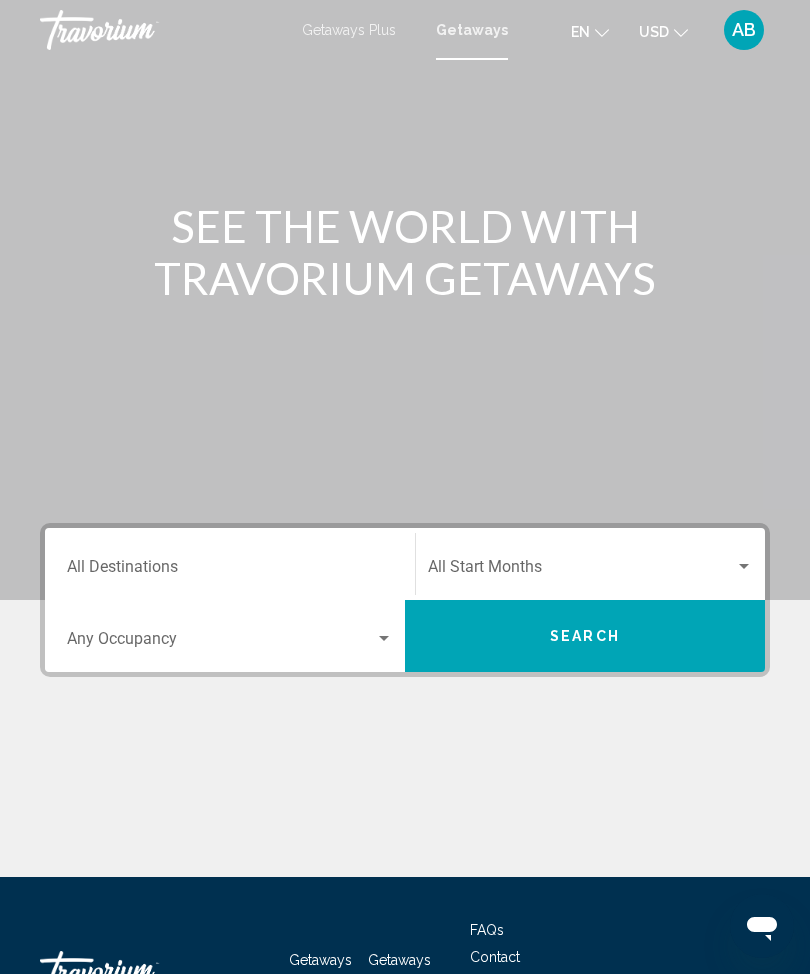 click on "Destination All Destinations" at bounding box center (230, 571) 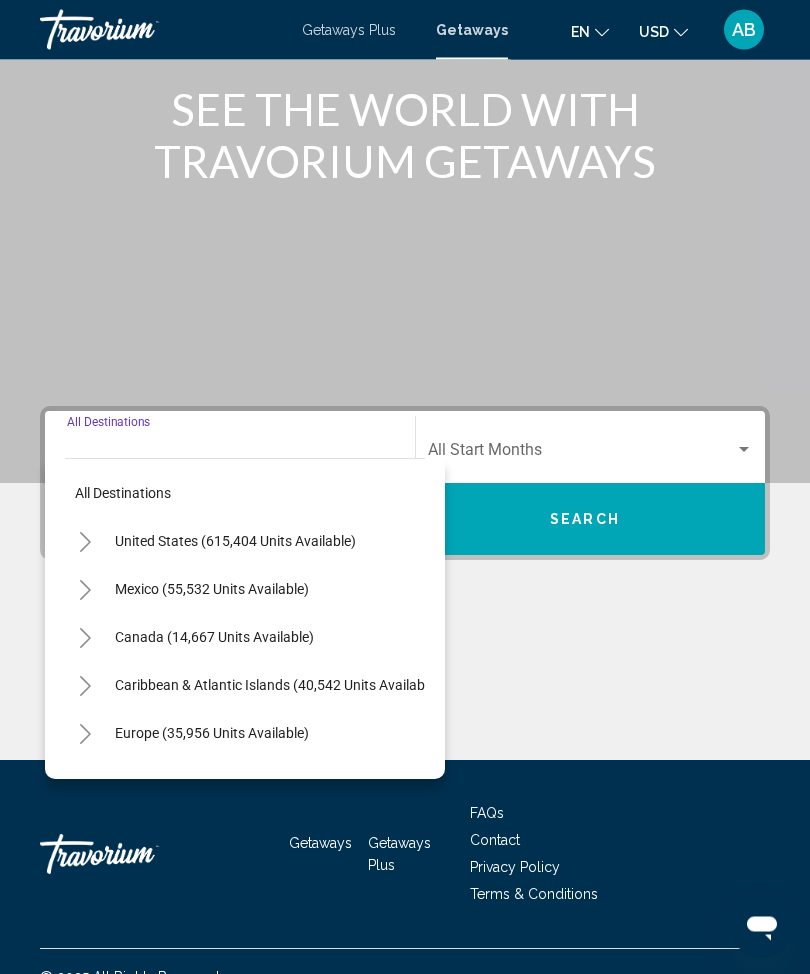 scroll, scrollTop: 148, scrollLeft: 0, axis: vertical 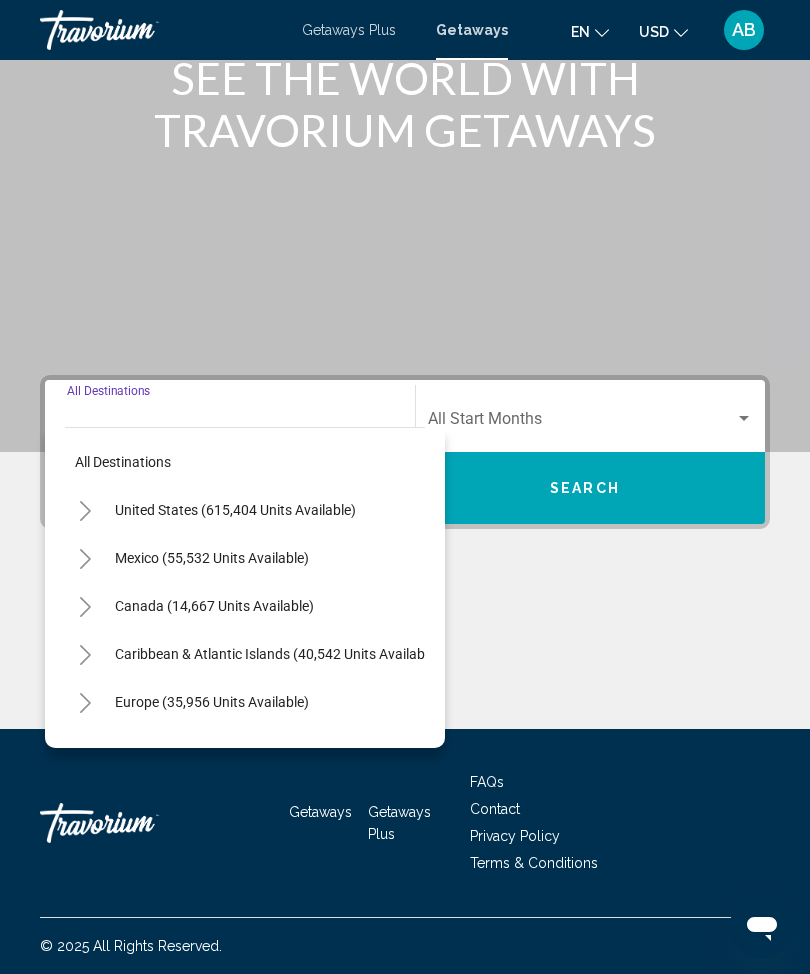 click 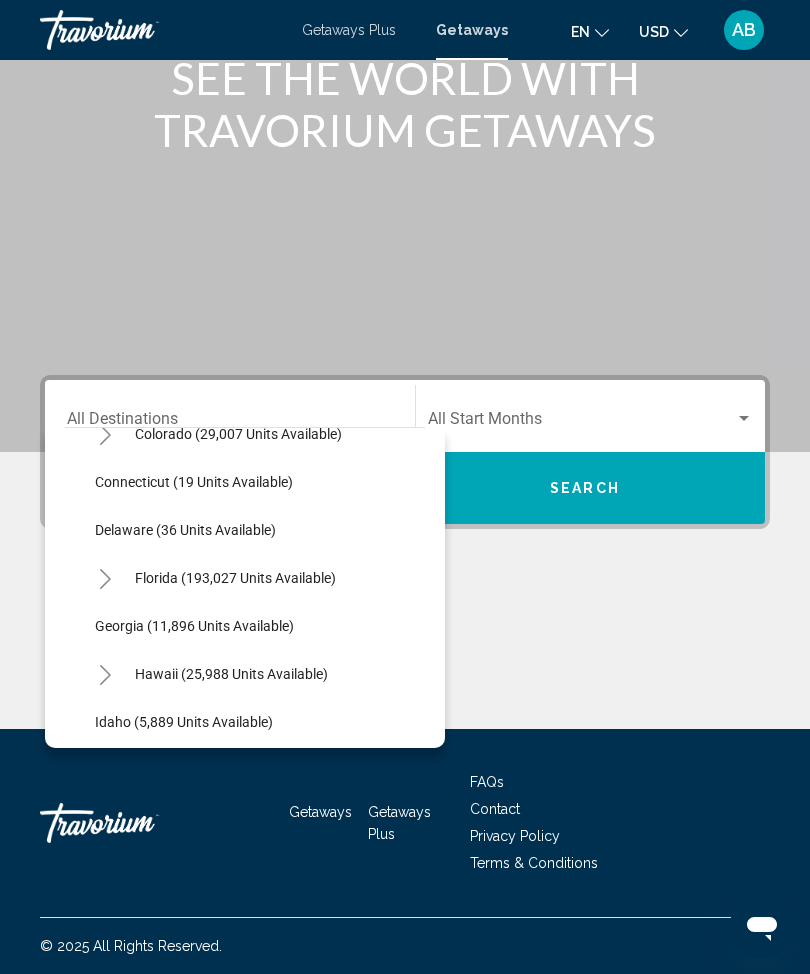 scroll, scrollTop: 269, scrollLeft: 0, axis: vertical 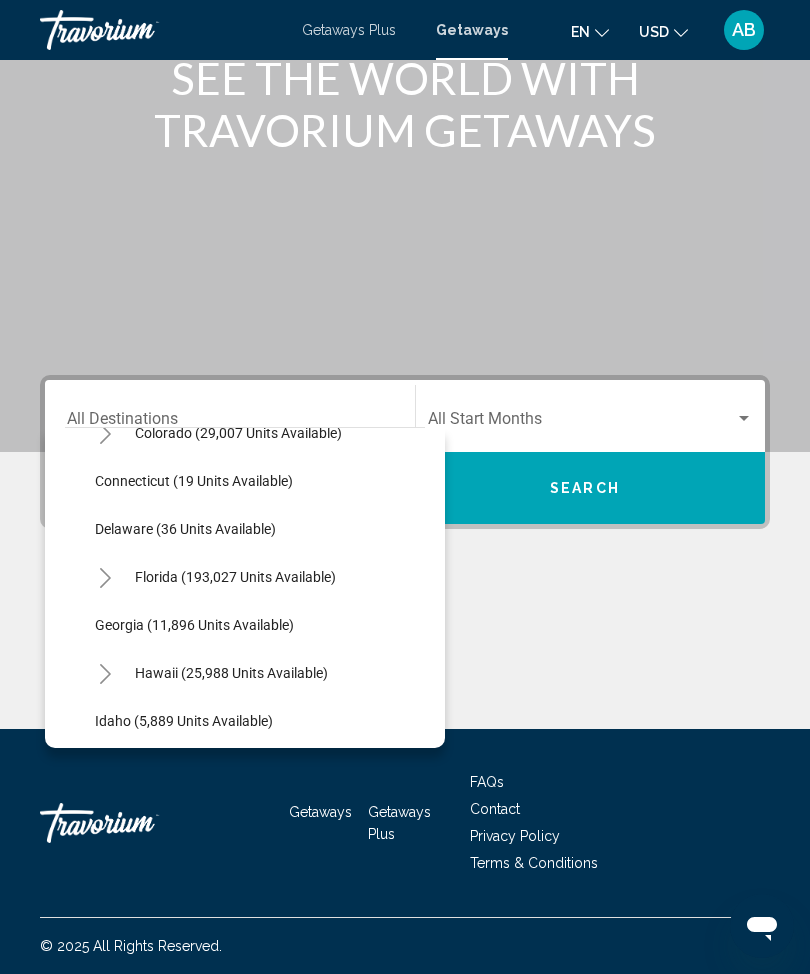 click 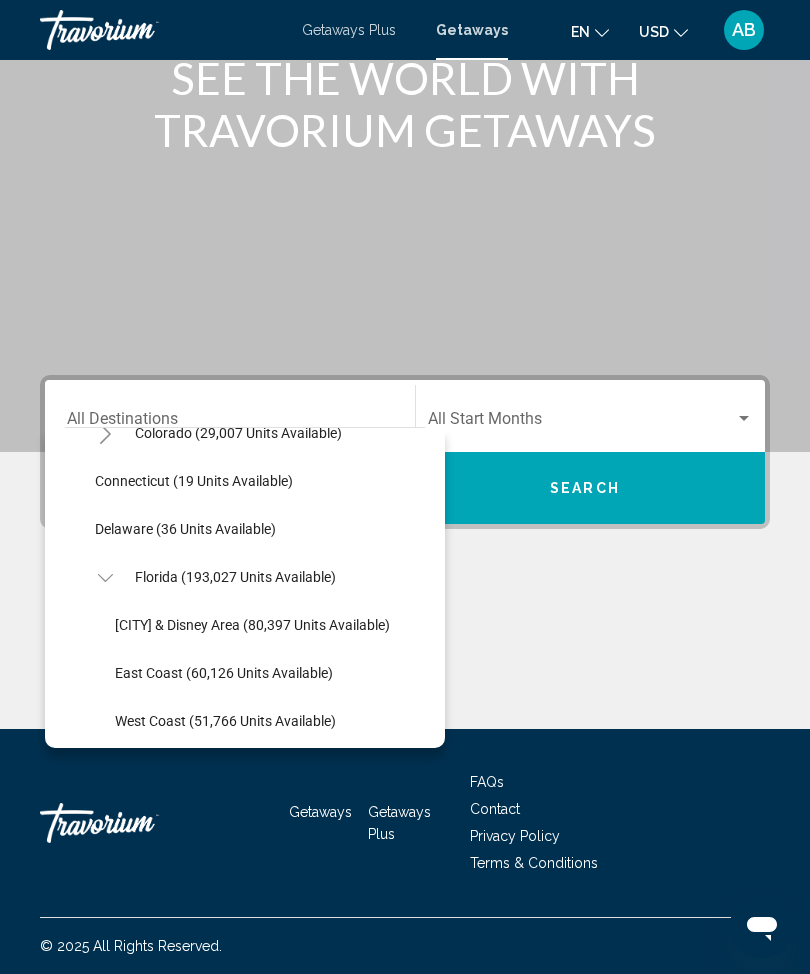 click on "Orlando & Disney Area (80,397 units available)" 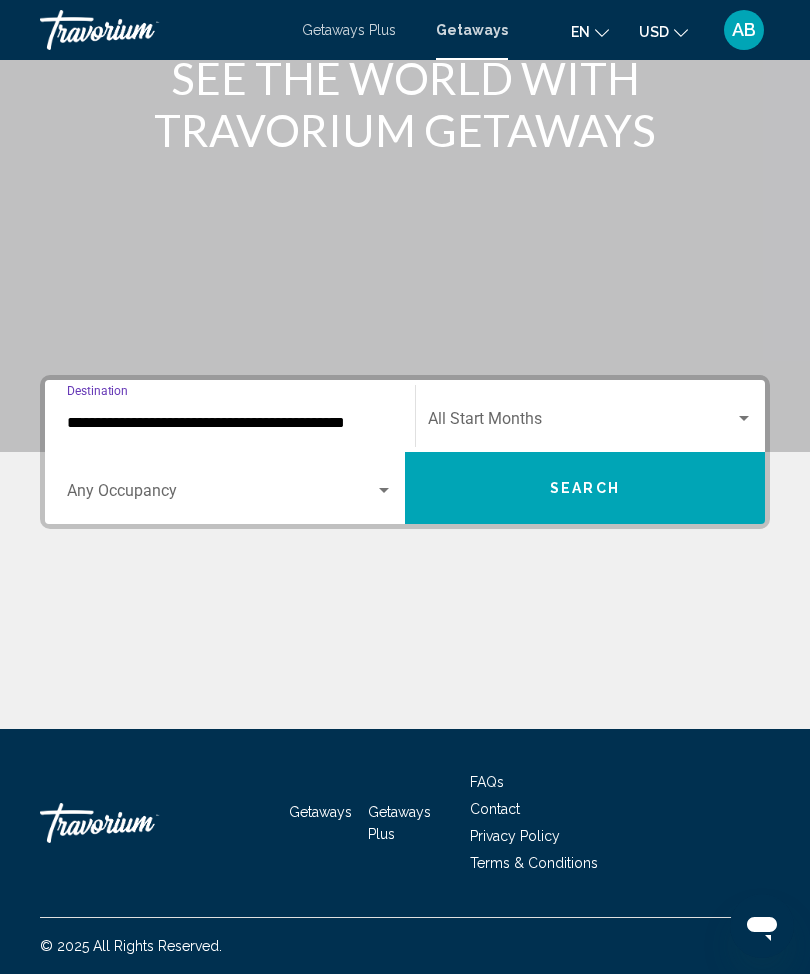 click on "Search" at bounding box center (585, 489) 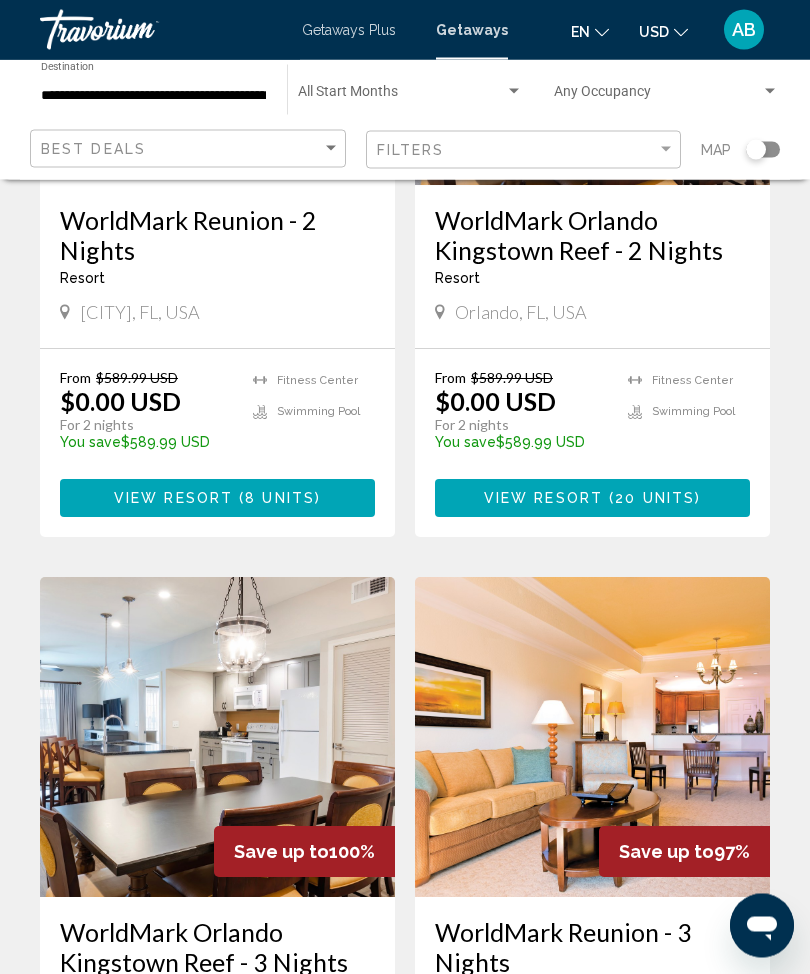scroll, scrollTop: 1106, scrollLeft: 0, axis: vertical 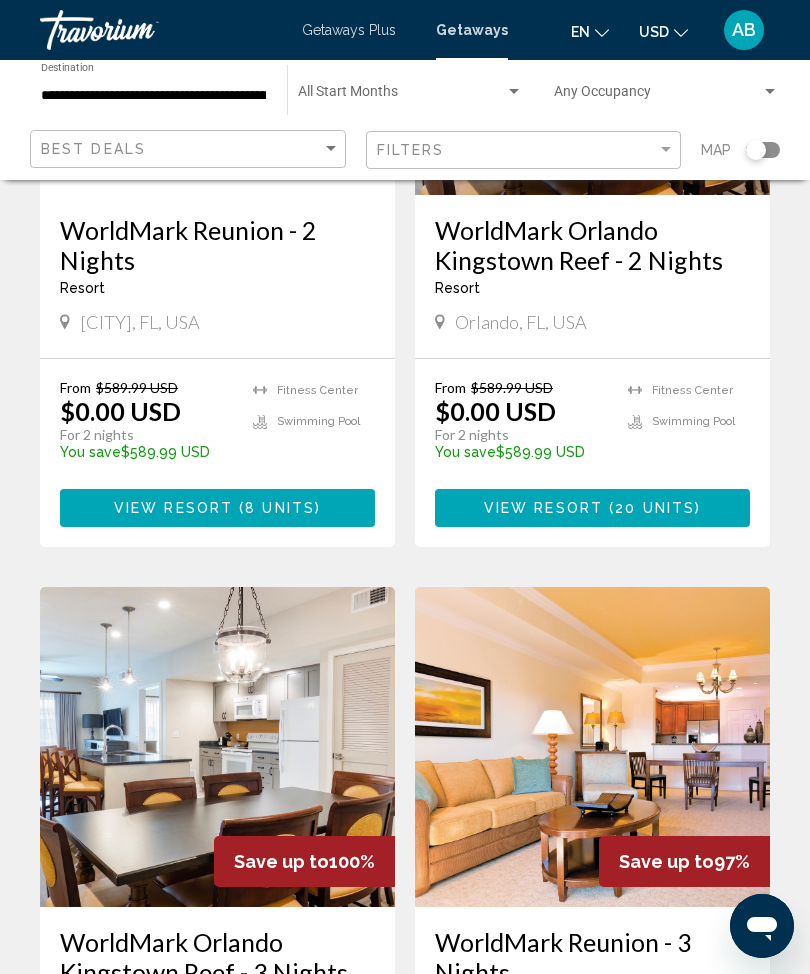 click at bounding box center [514, 92] 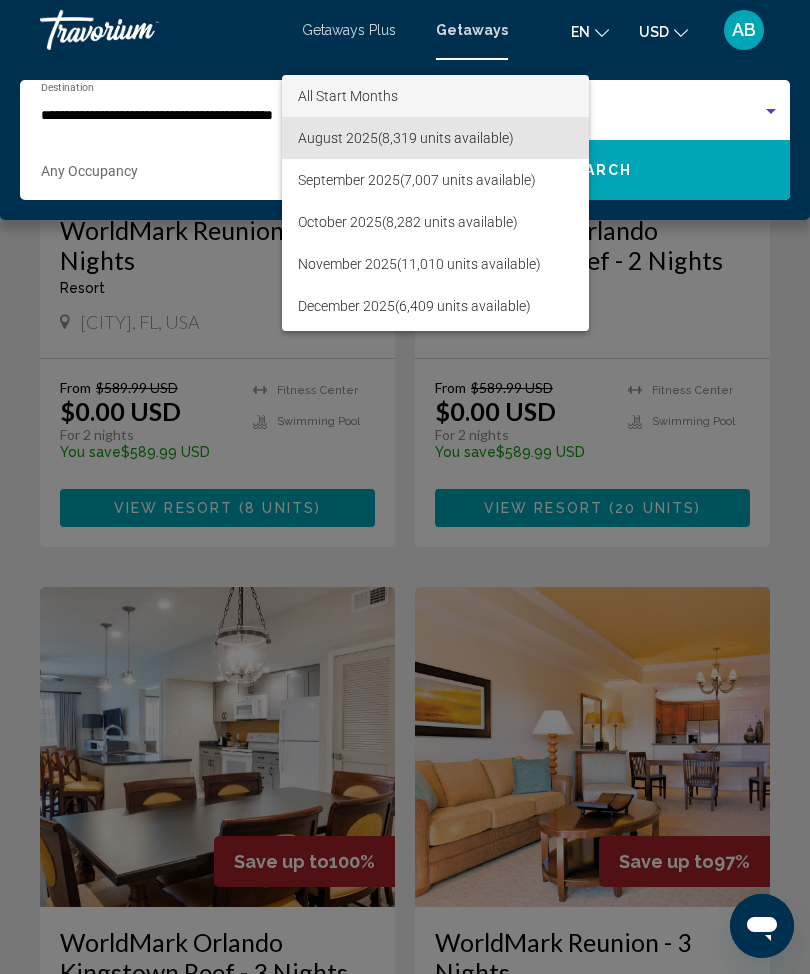 click on "August 2025  (8,319 units available)" at bounding box center (435, 138) 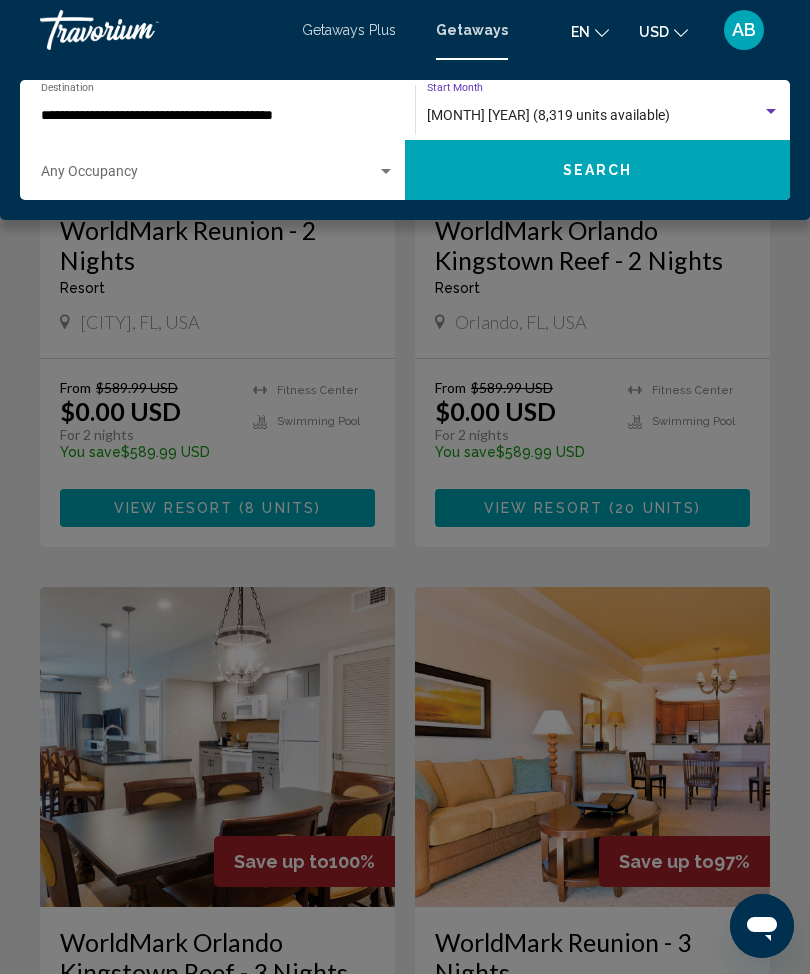 click on "Search" 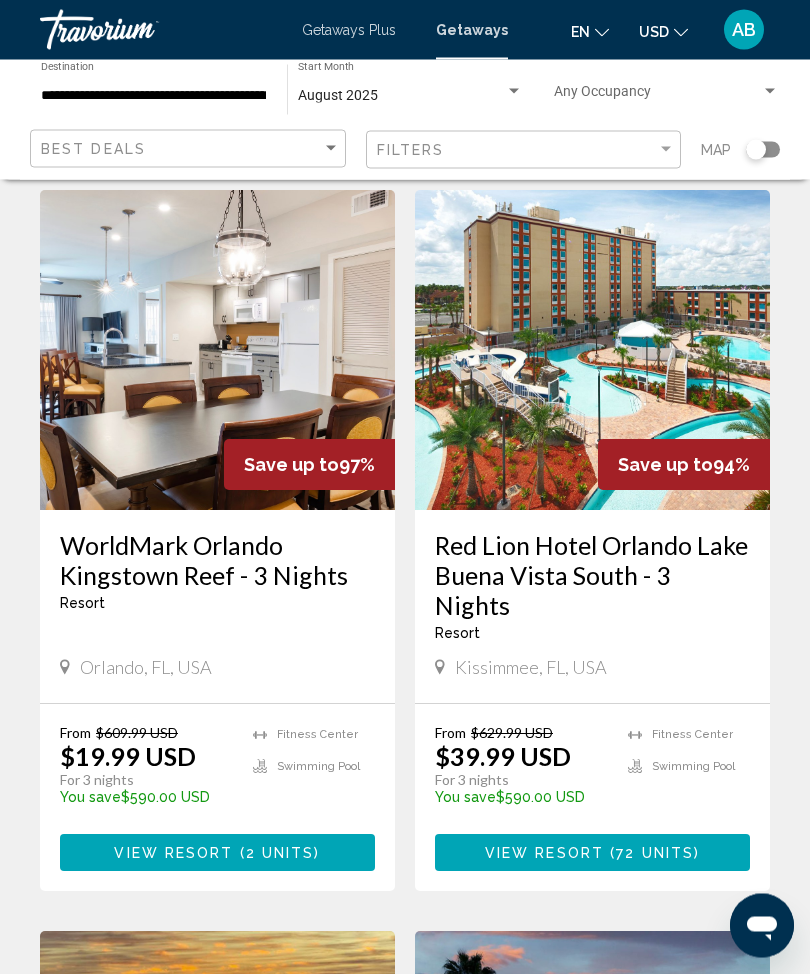 scroll, scrollTop: 81, scrollLeft: 0, axis: vertical 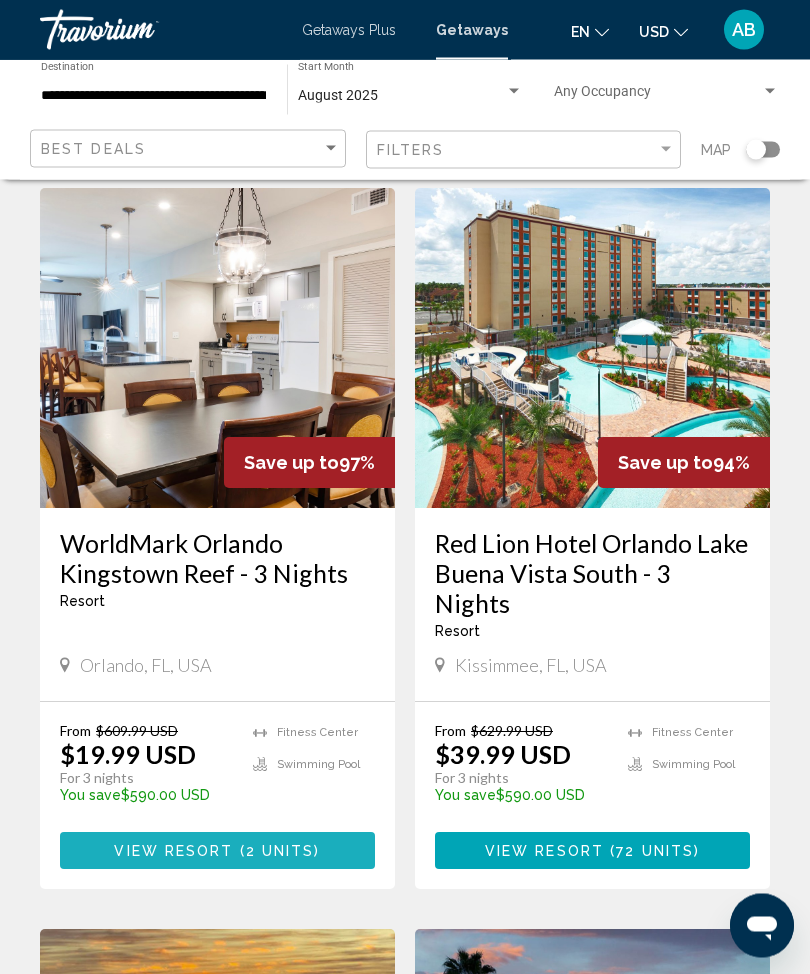 click on "2 units" at bounding box center [280, 852] 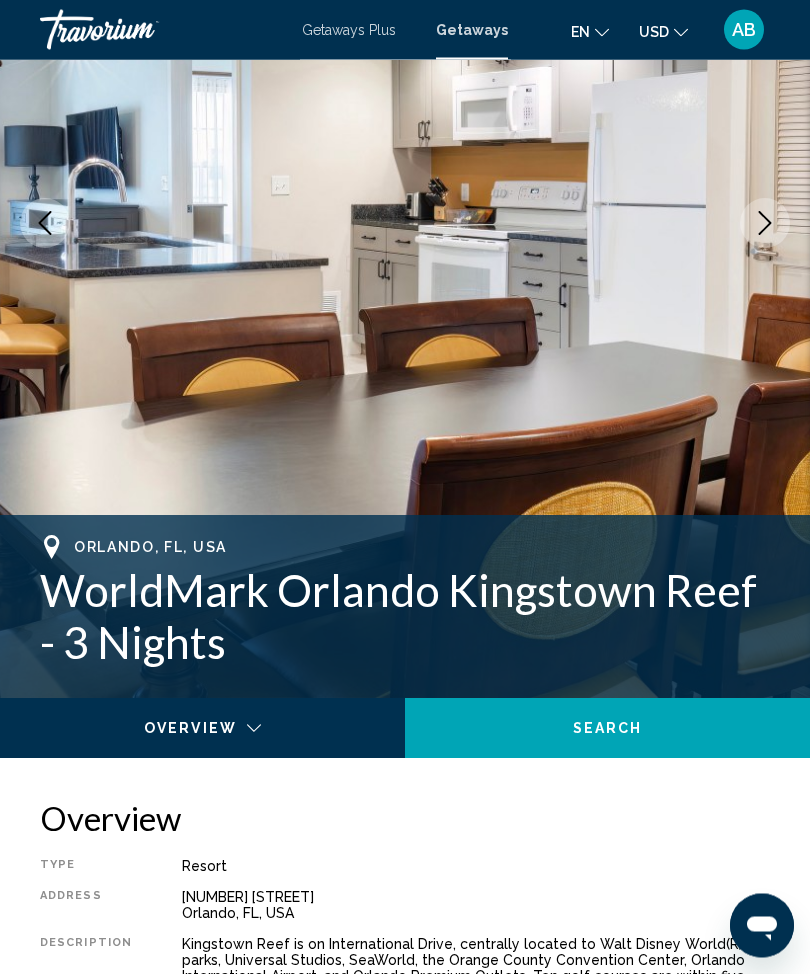 scroll, scrollTop: 0, scrollLeft: 0, axis: both 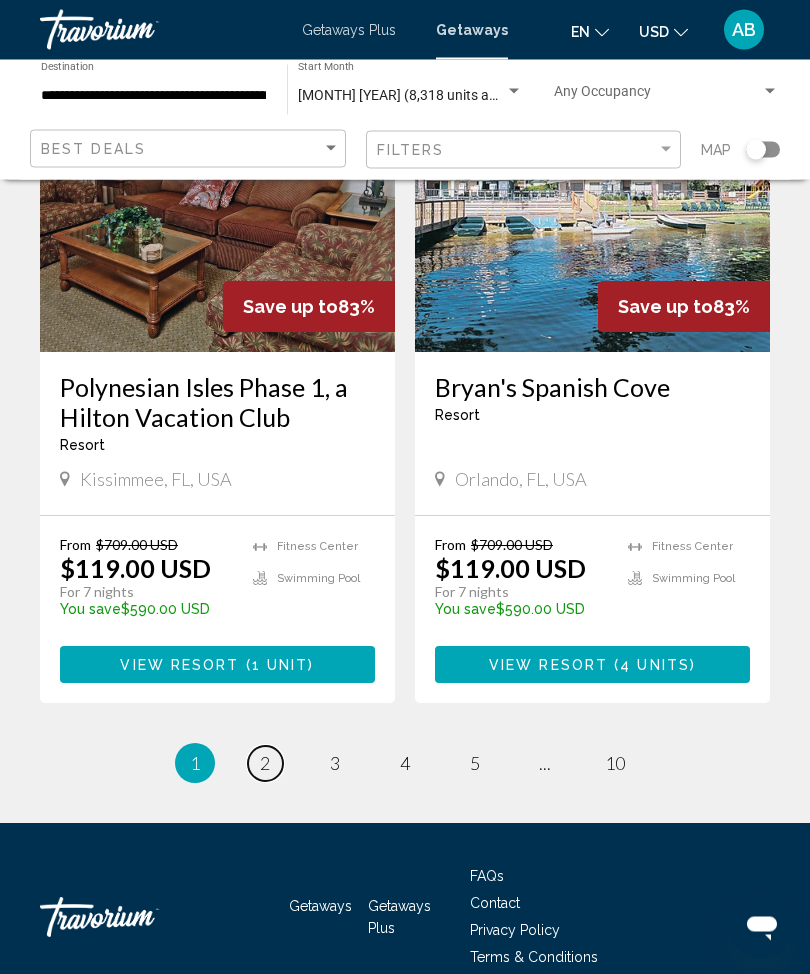 click on "2" at bounding box center [265, 764] 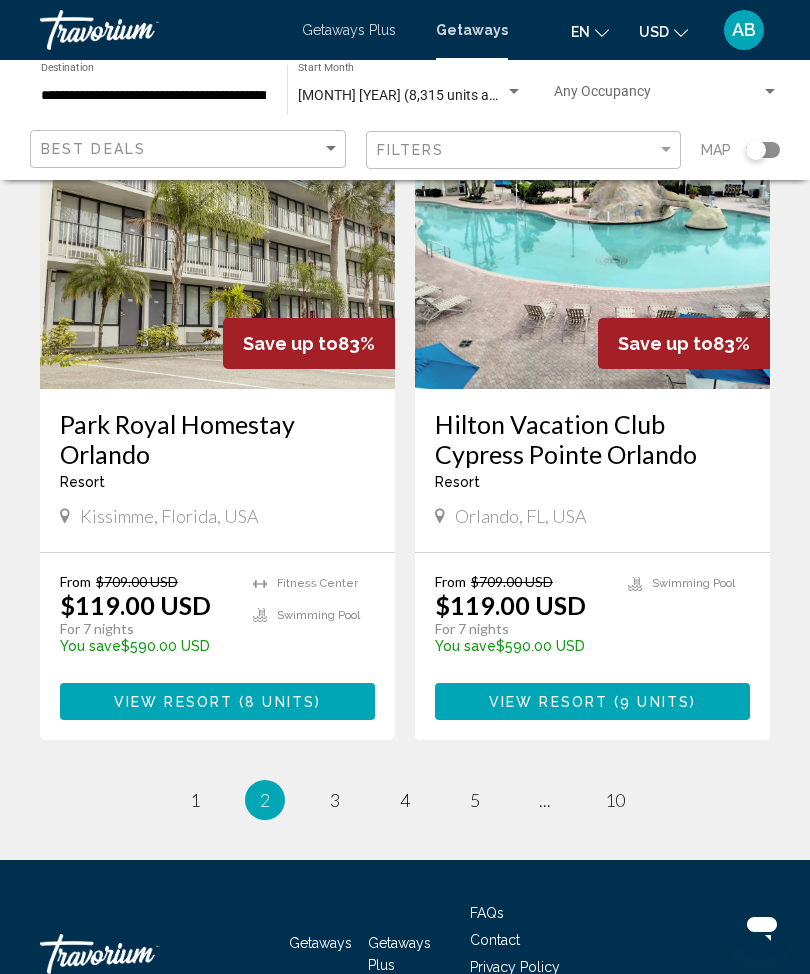 scroll, scrollTop: 3794, scrollLeft: 0, axis: vertical 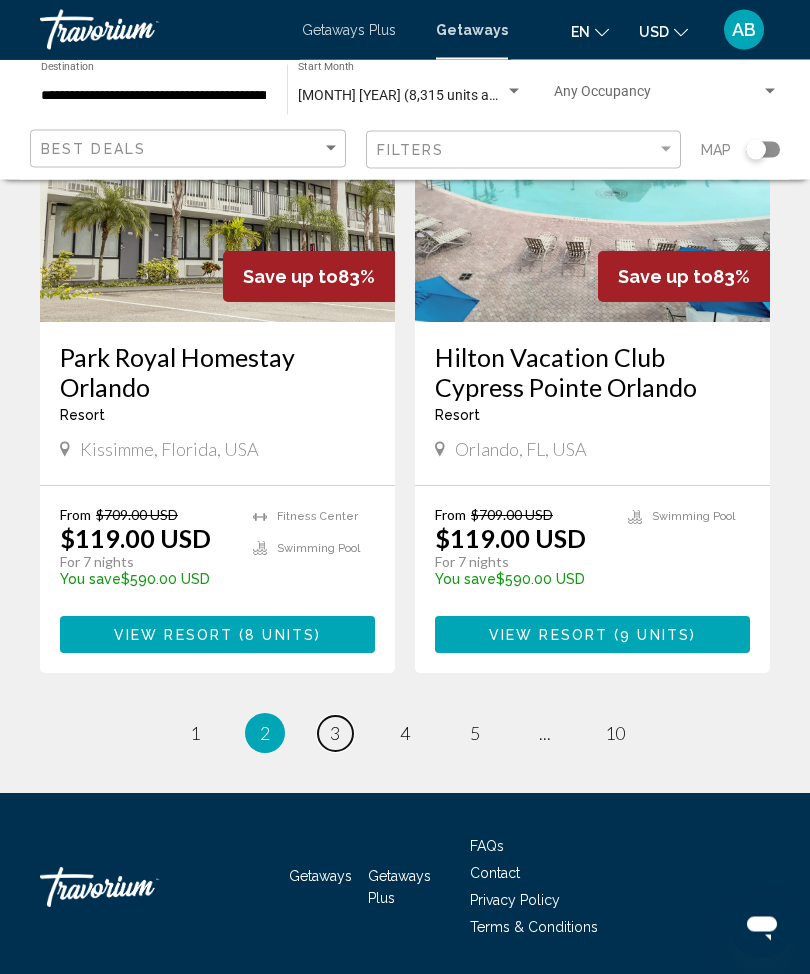 click on "page  3" at bounding box center (335, 734) 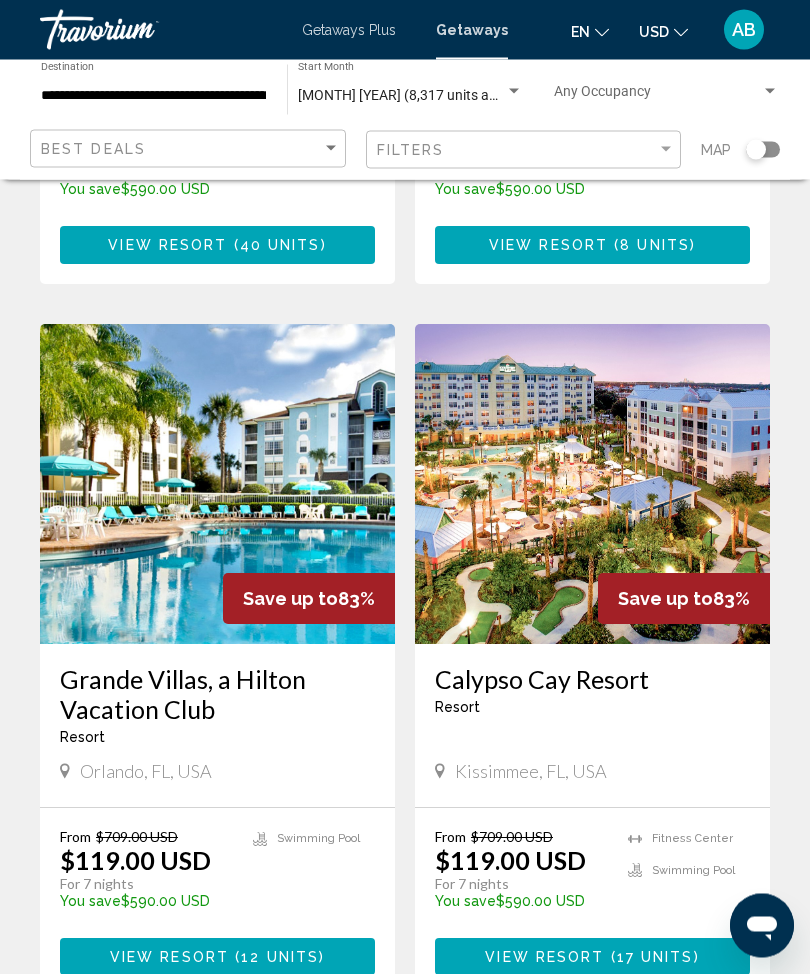 scroll, scrollTop: 3503, scrollLeft: 0, axis: vertical 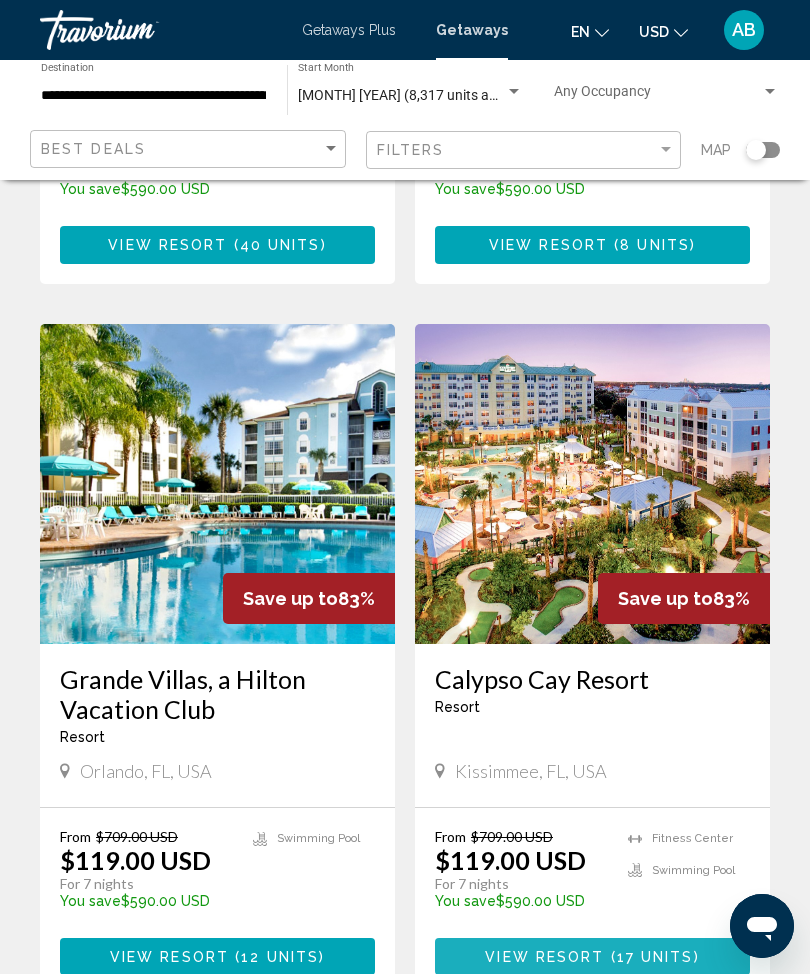 click on "View Resort    ( 17 units )" at bounding box center [592, 956] 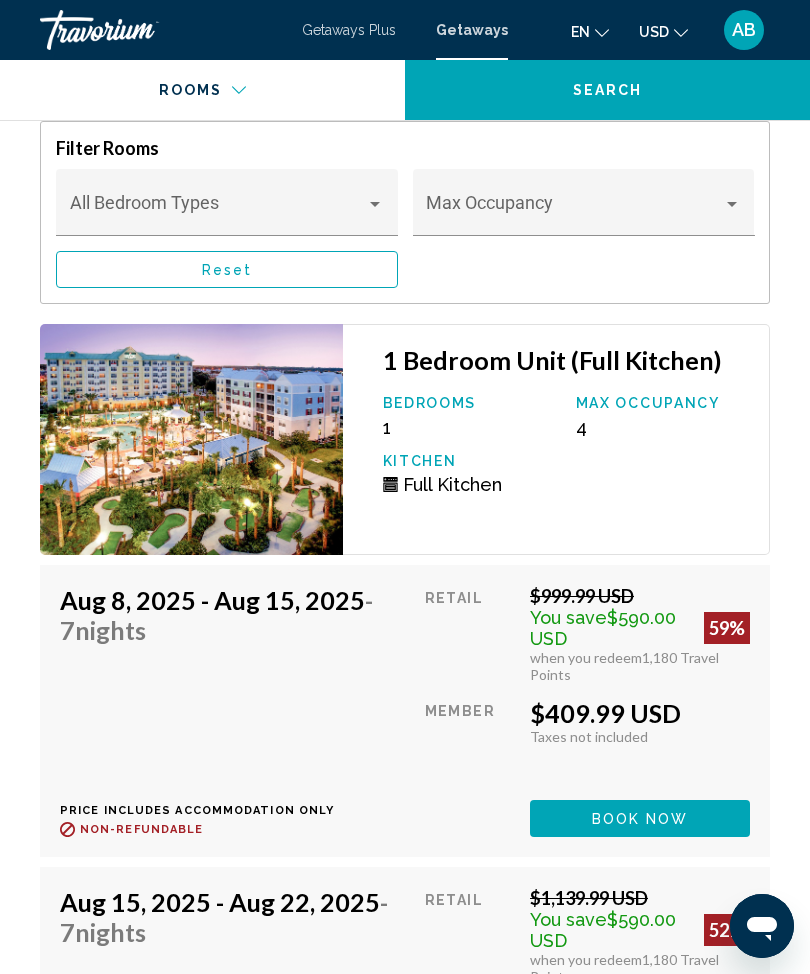 scroll, scrollTop: 3969, scrollLeft: 0, axis: vertical 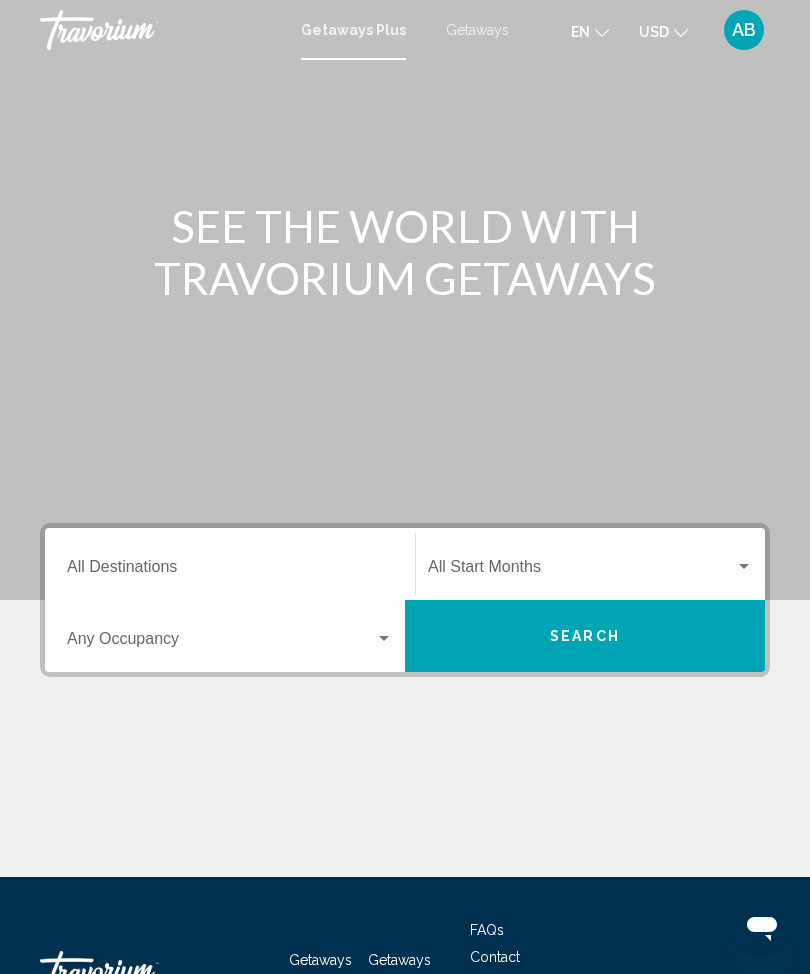 click on "Getaways" at bounding box center [477, 30] 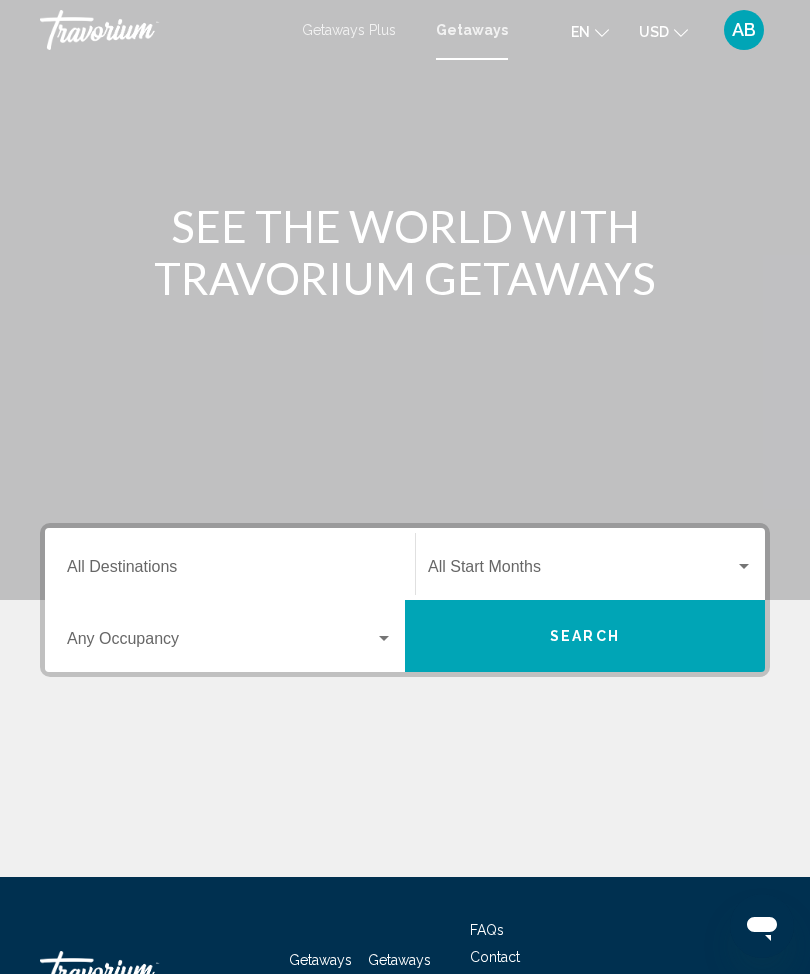 scroll, scrollTop: 12, scrollLeft: 0, axis: vertical 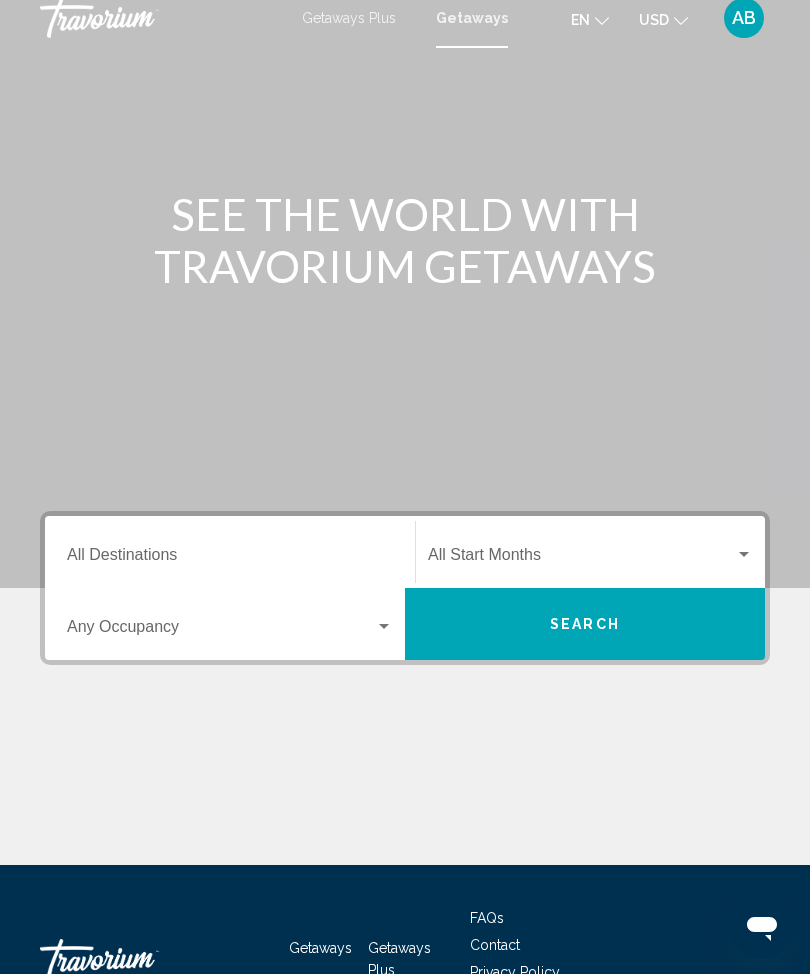 click on "Destination All Destinations" at bounding box center [230, 552] 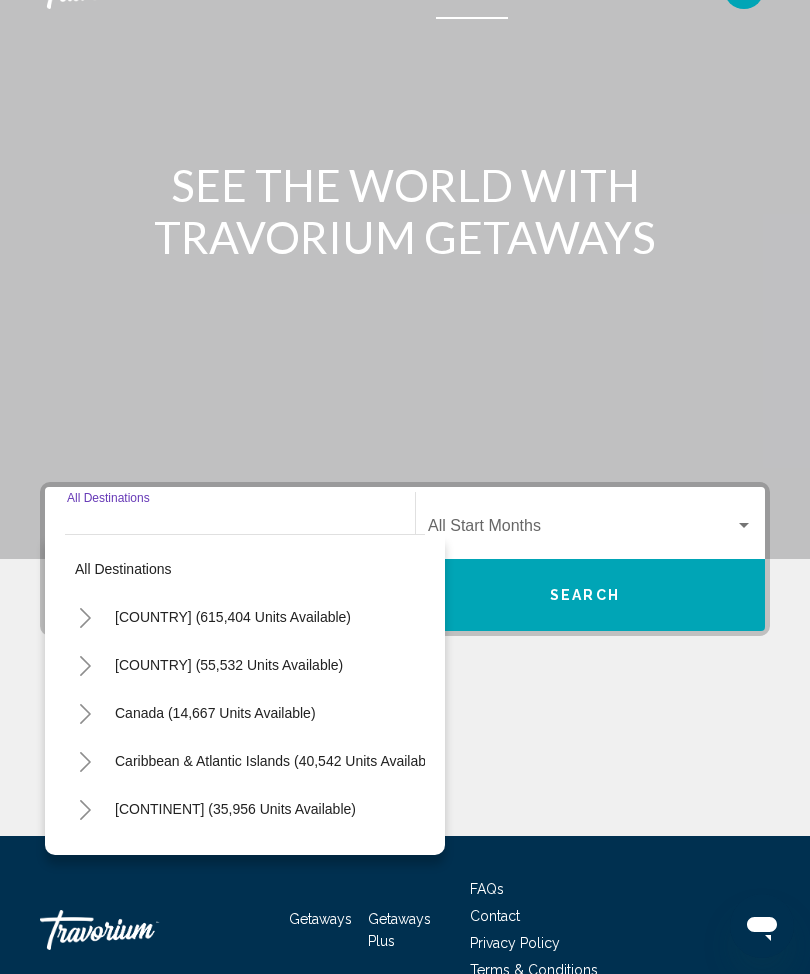 scroll, scrollTop: 82, scrollLeft: 0, axis: vertical 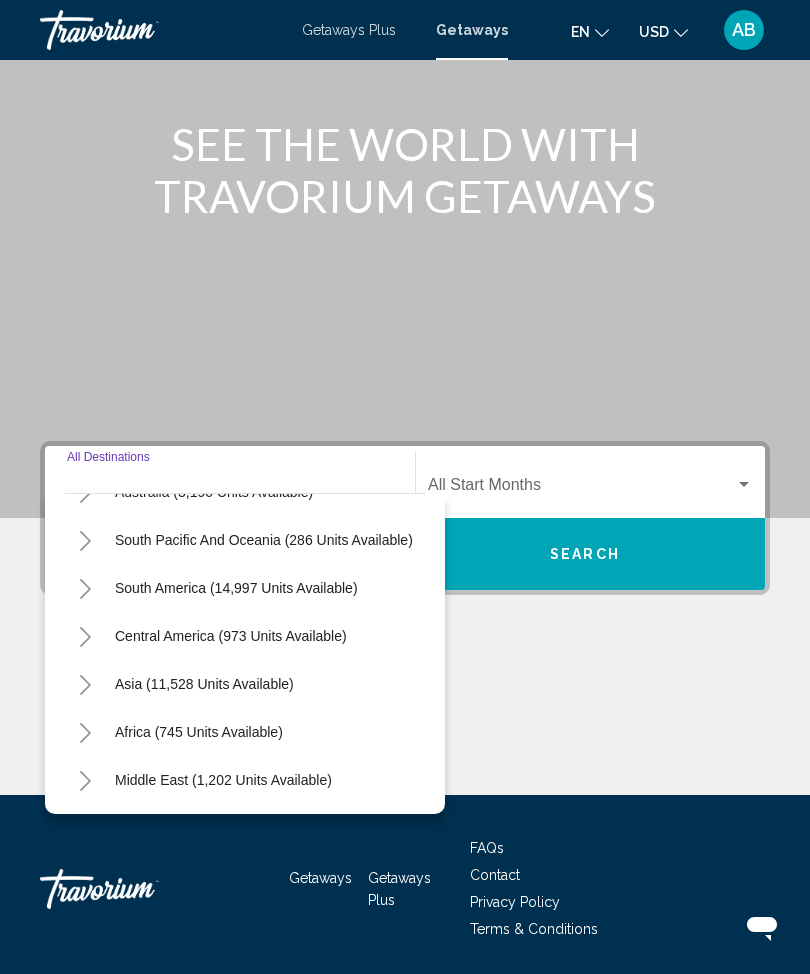 click 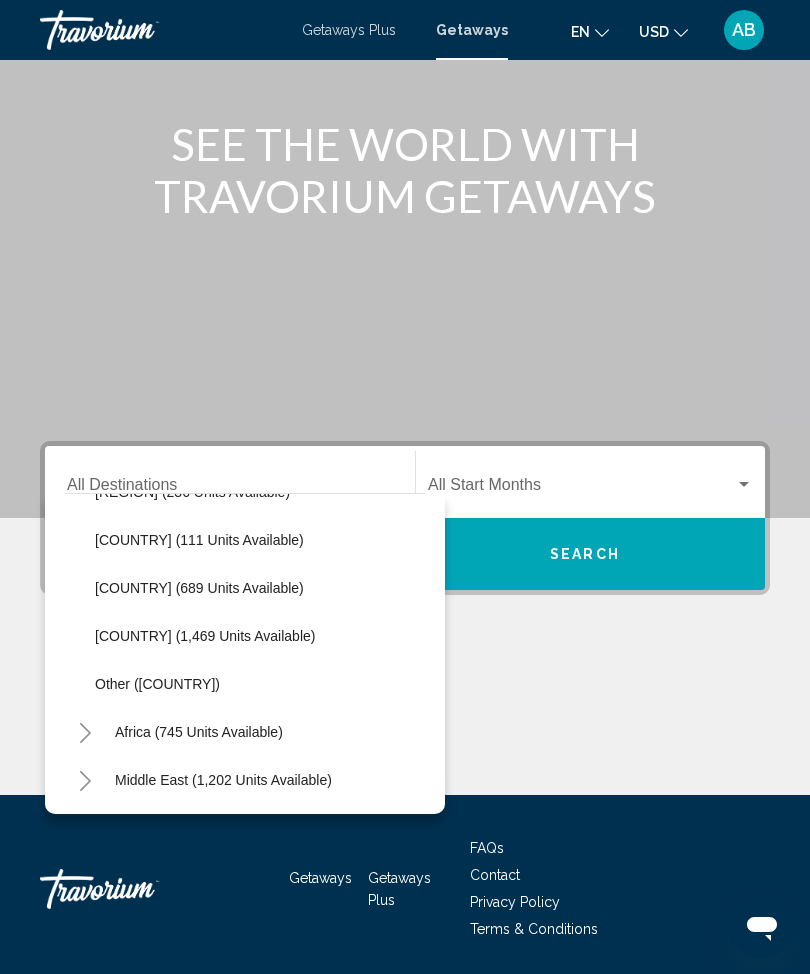 scroll, scrollTop: 1044, scrollLeft: 0, axis: vertical 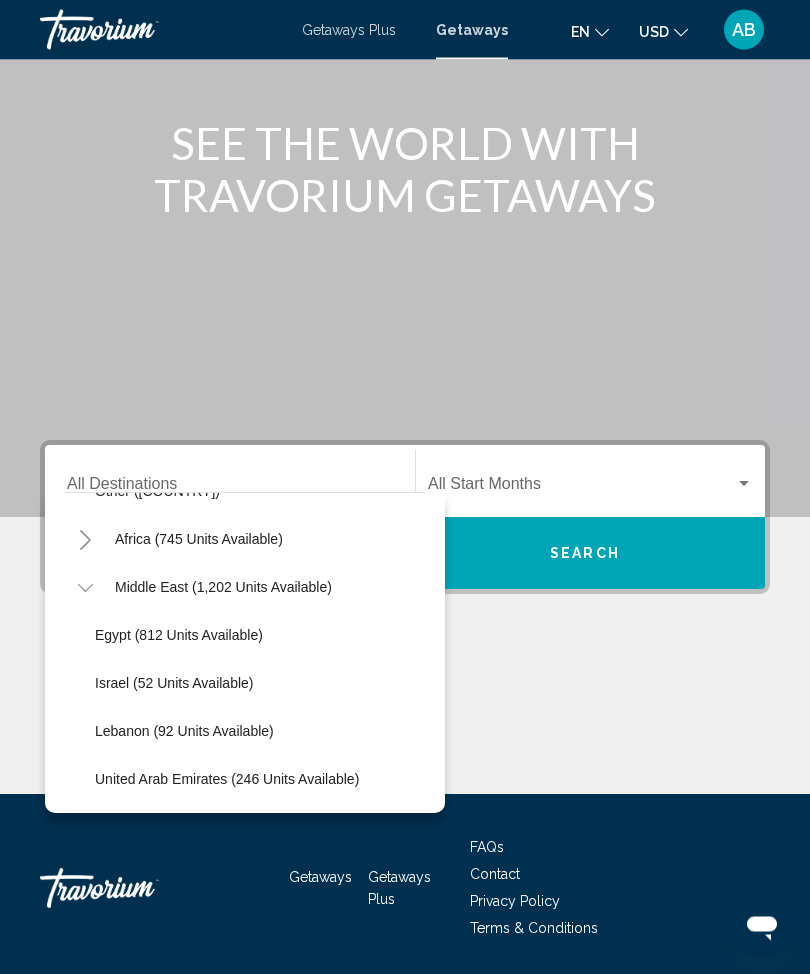 click on "United Arab Emirates (246 units available)" 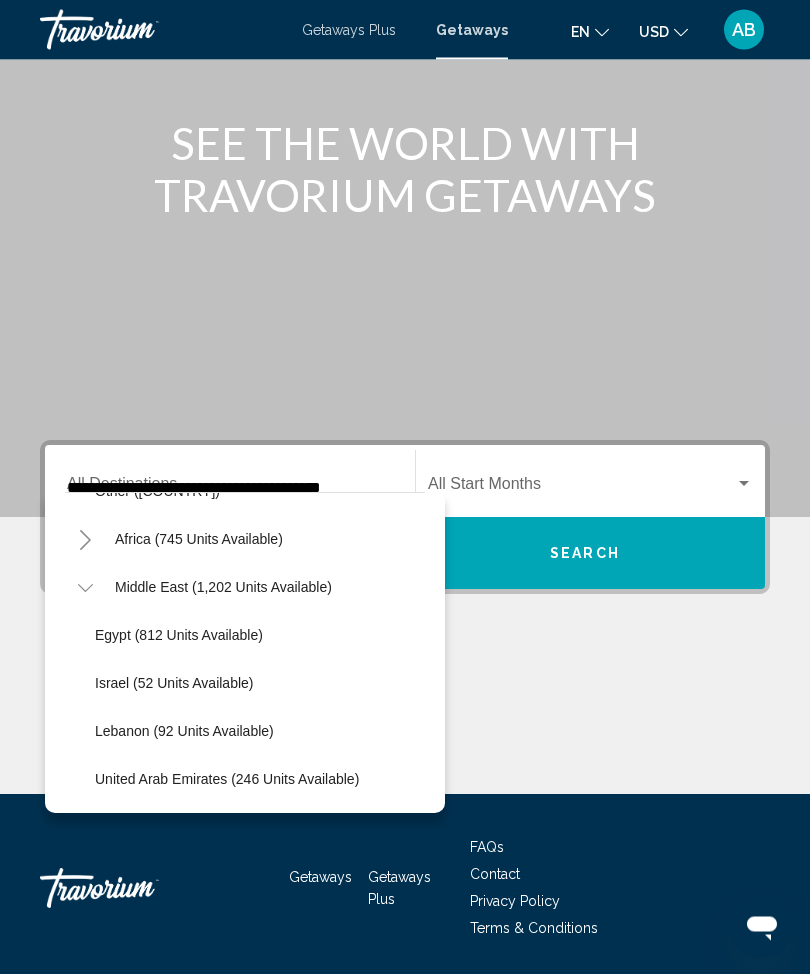 scroll, scrollTop: 82, scrollLeft: 0, axis: vertical 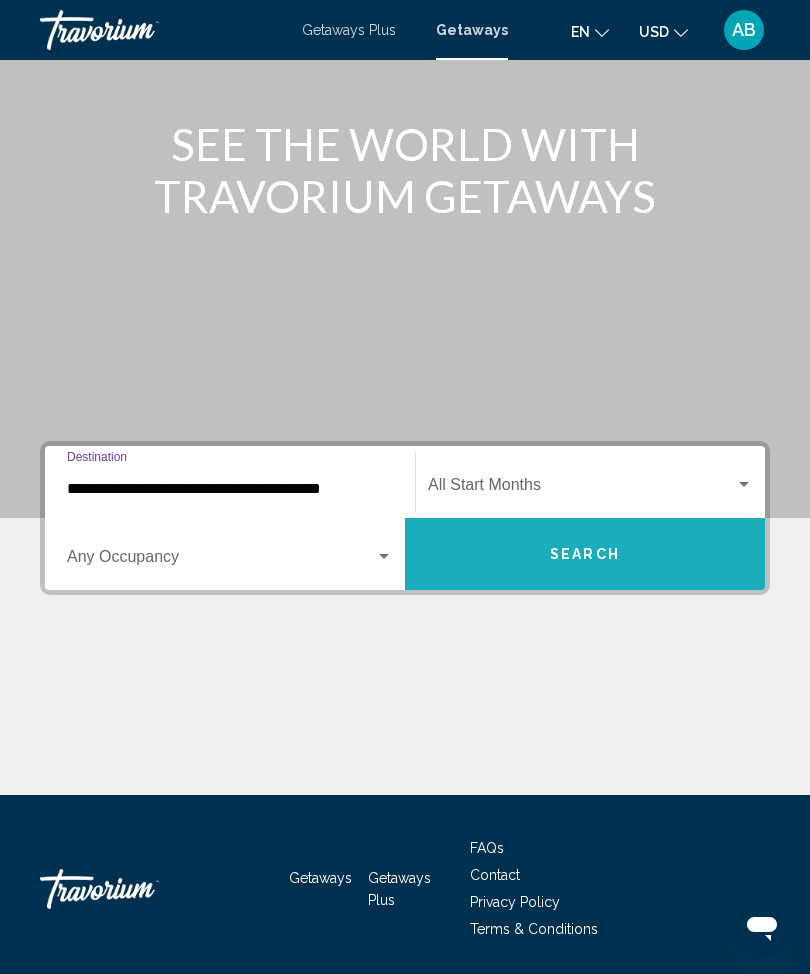 click on "Search" at bounding box center (585, 554) 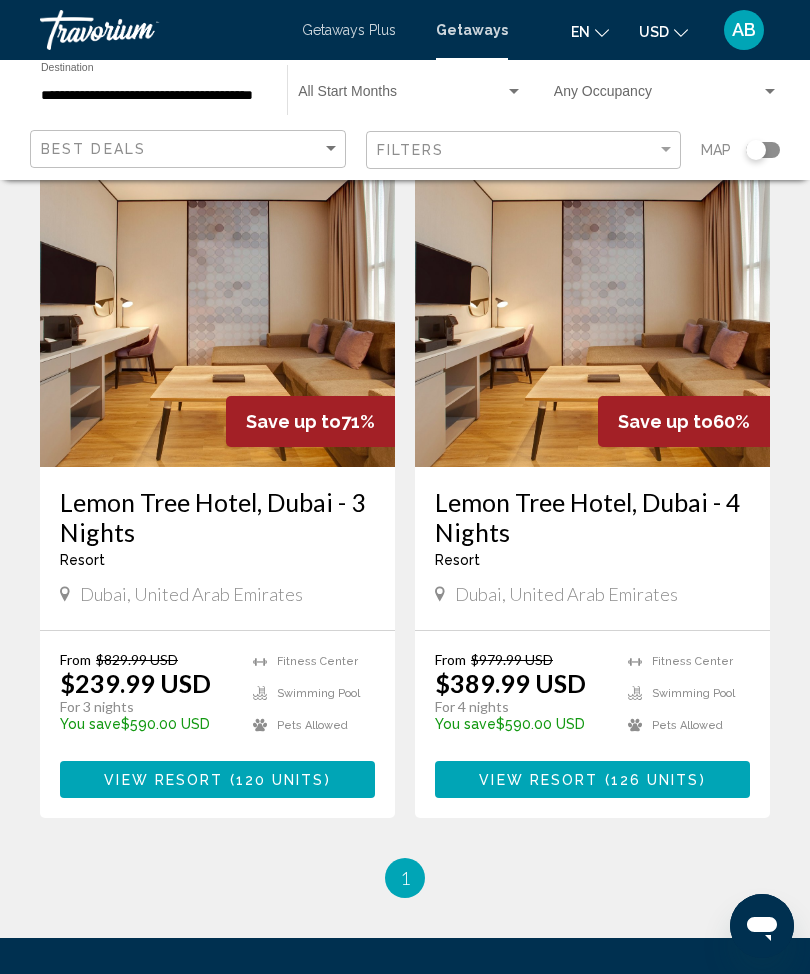 scroll, scrollTop: 0, scrollLeft: 0, axis: both 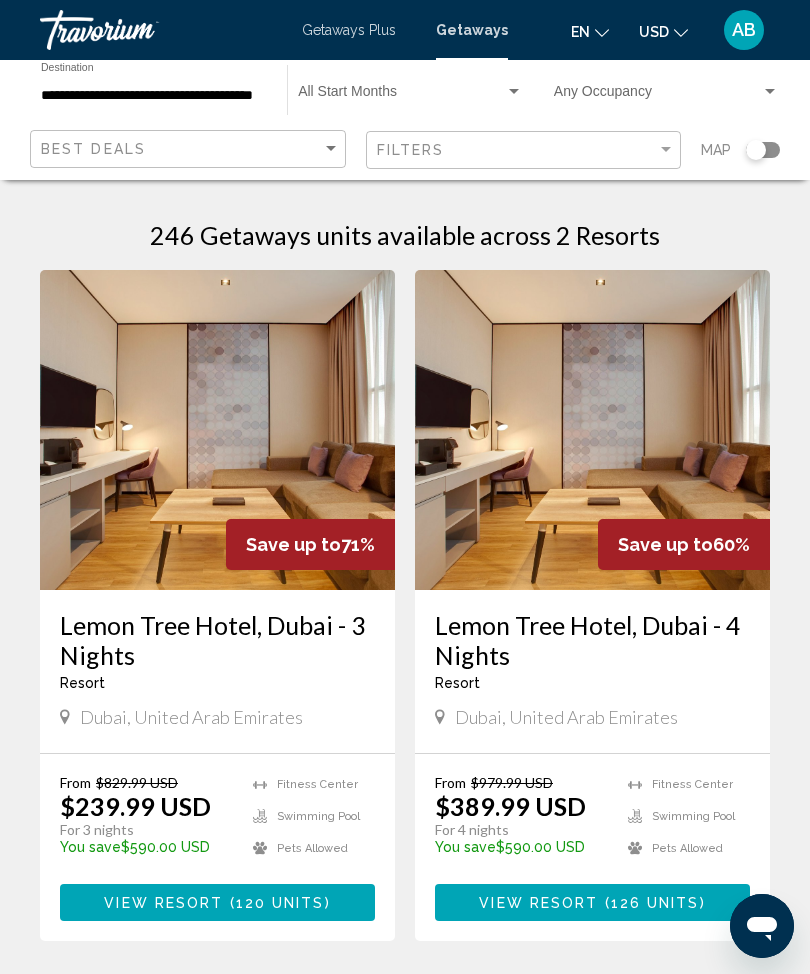 click at bounding box center [217, 430] 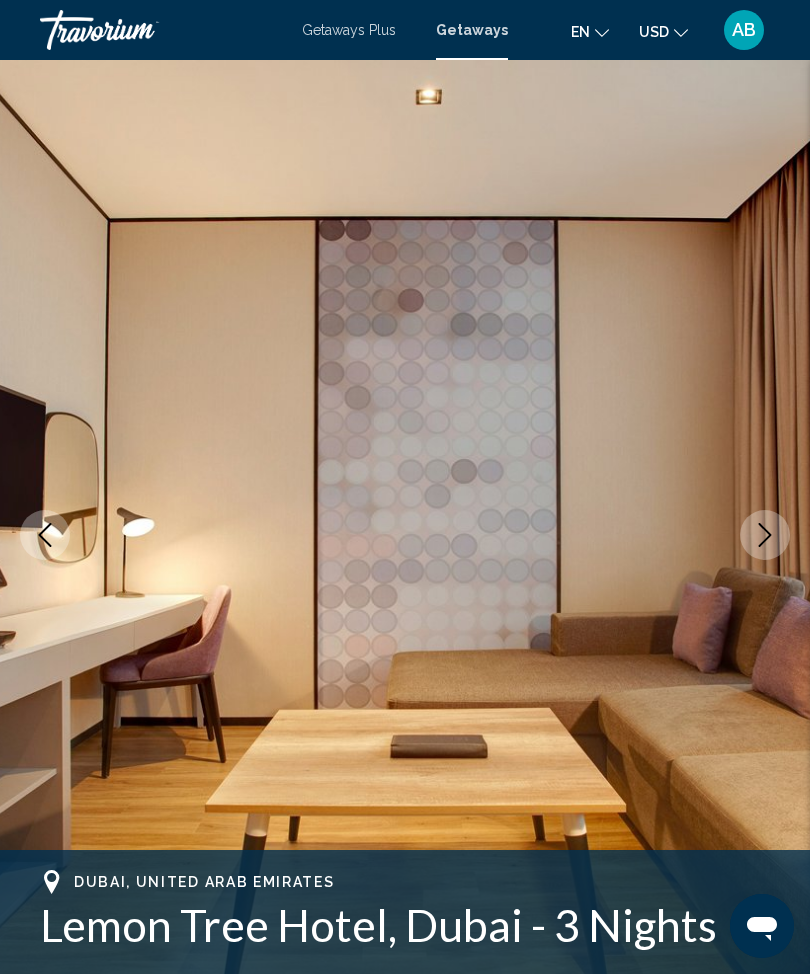 click 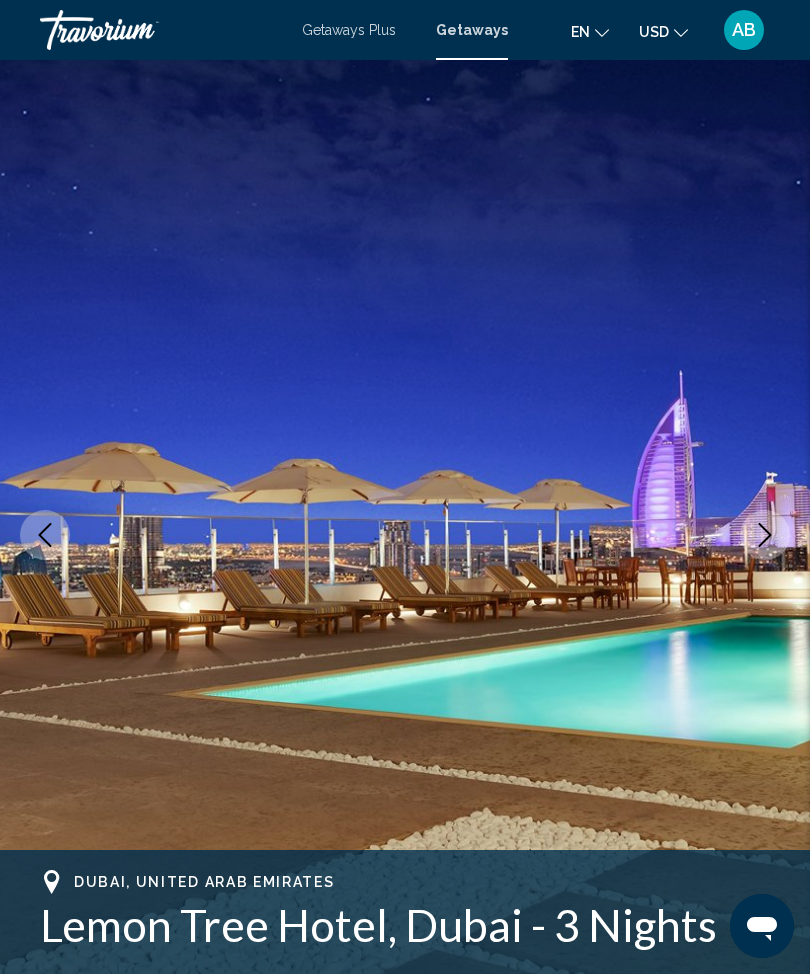click at bounding box center [765, 535] 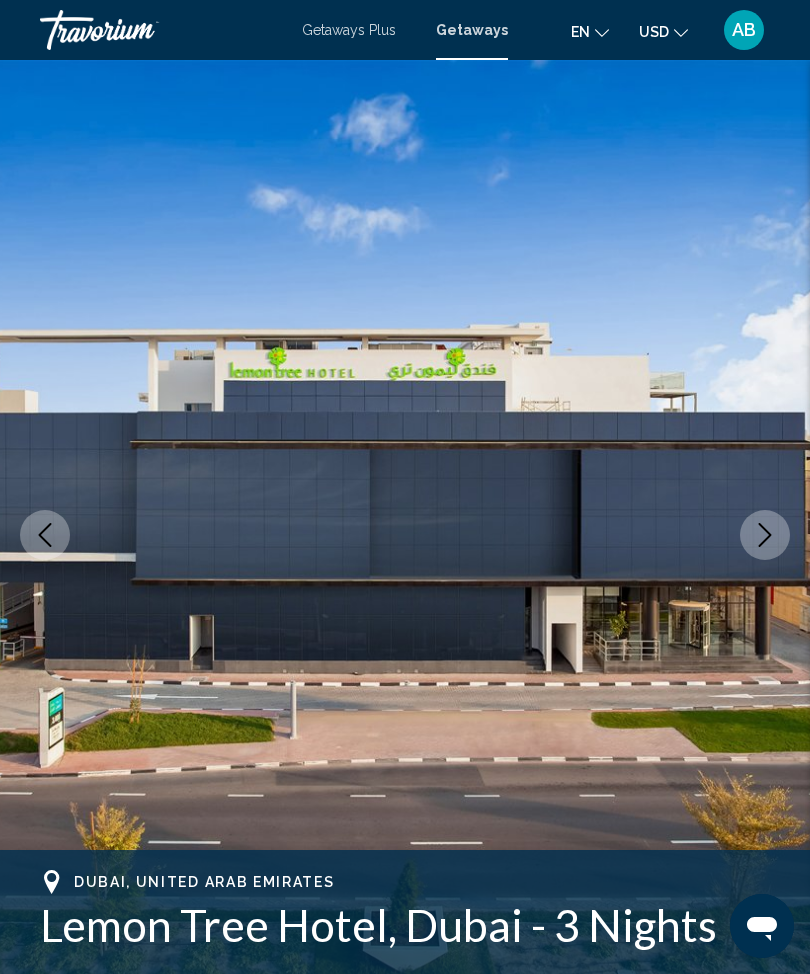 click 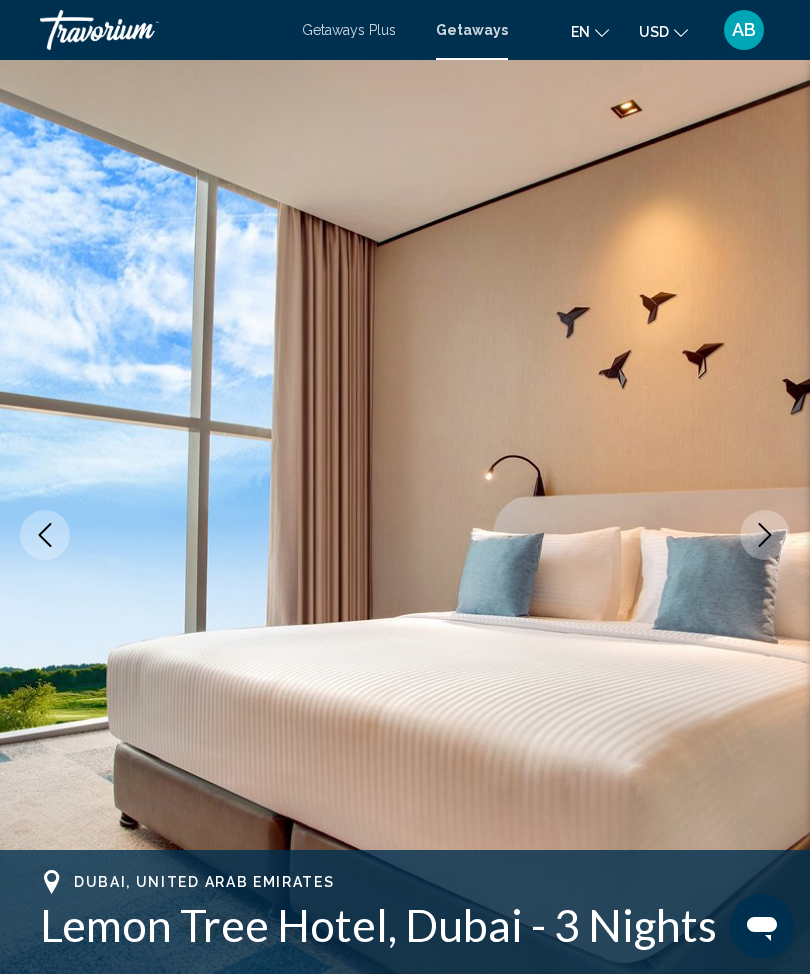 click 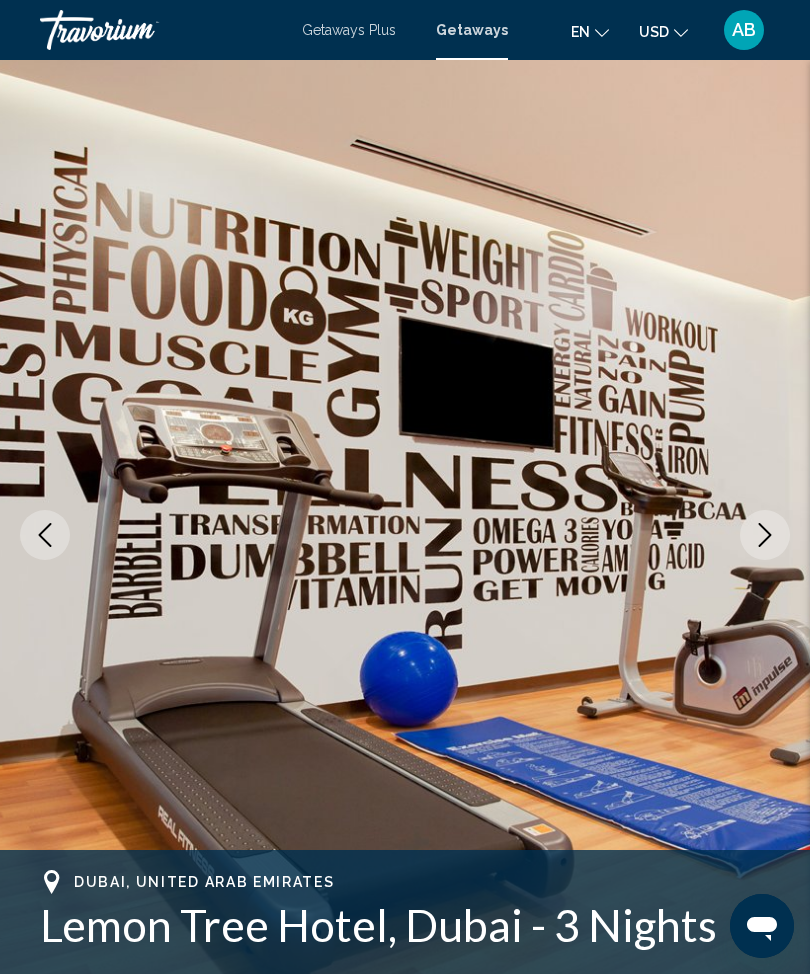 click 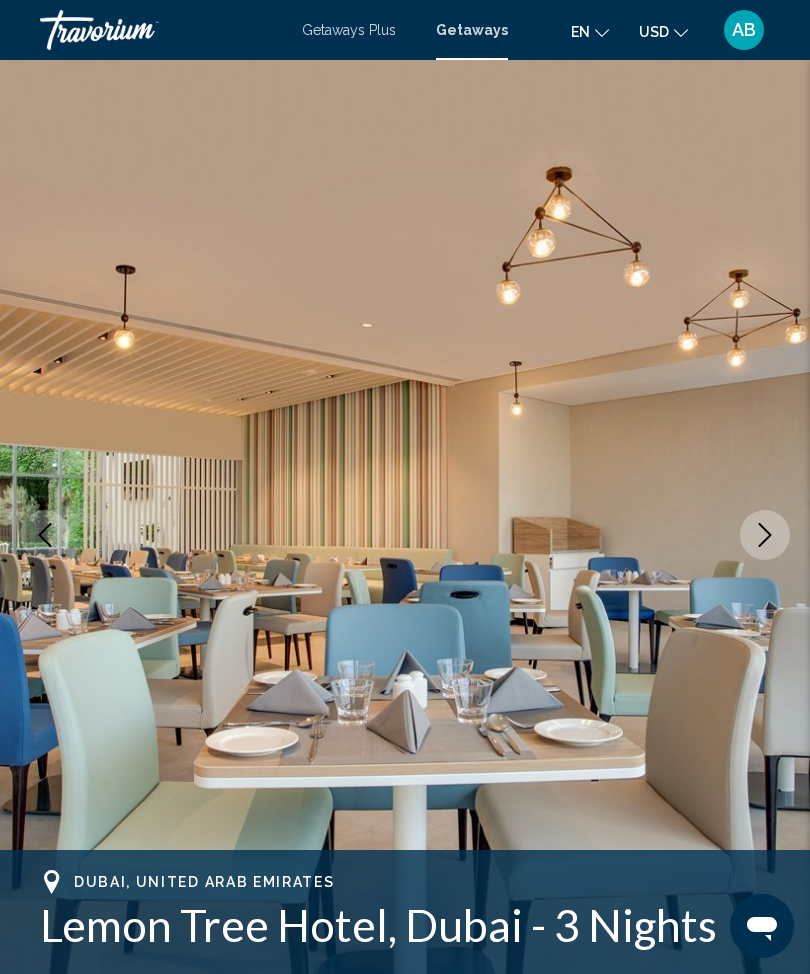 click 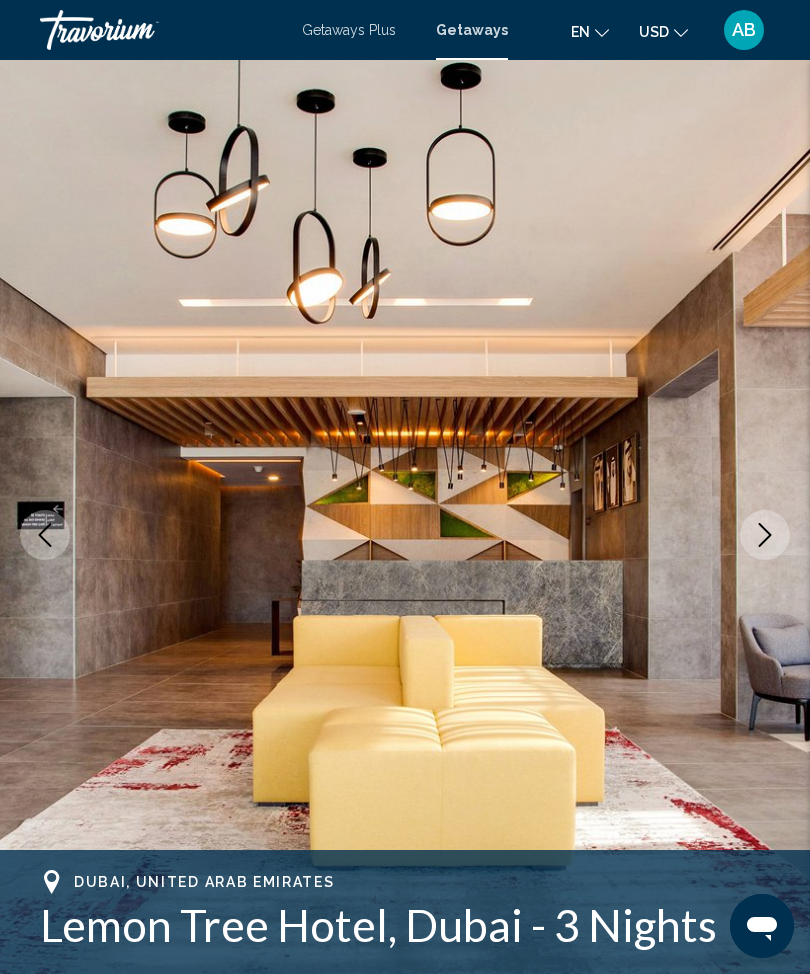click at bounding box center (765, 535) 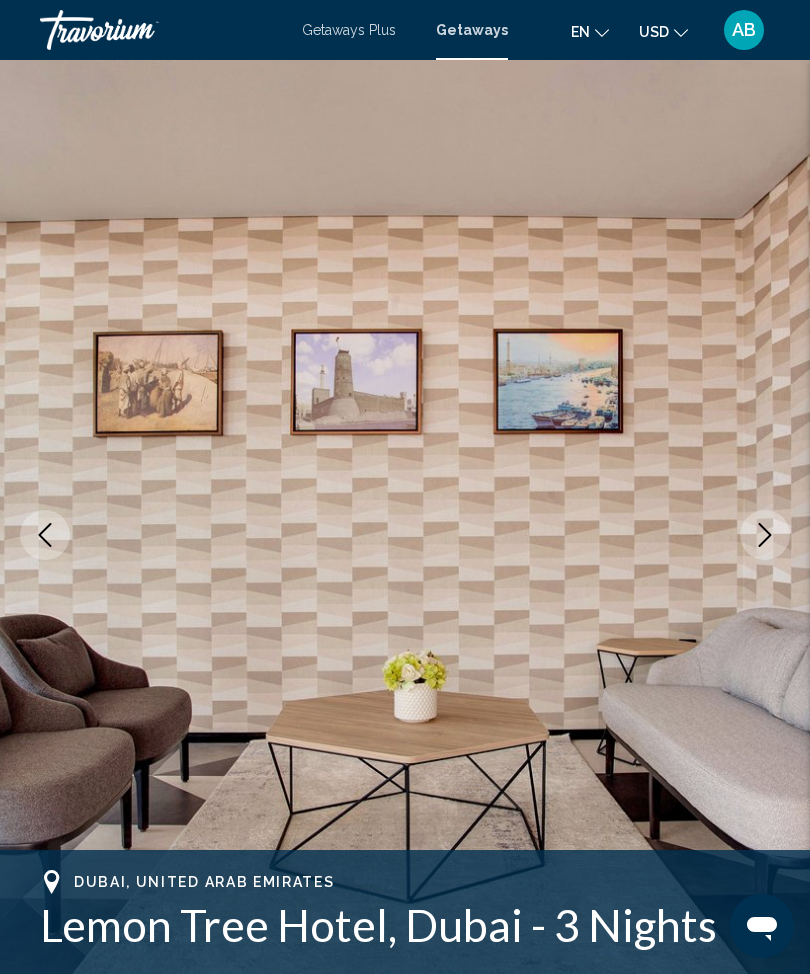 click 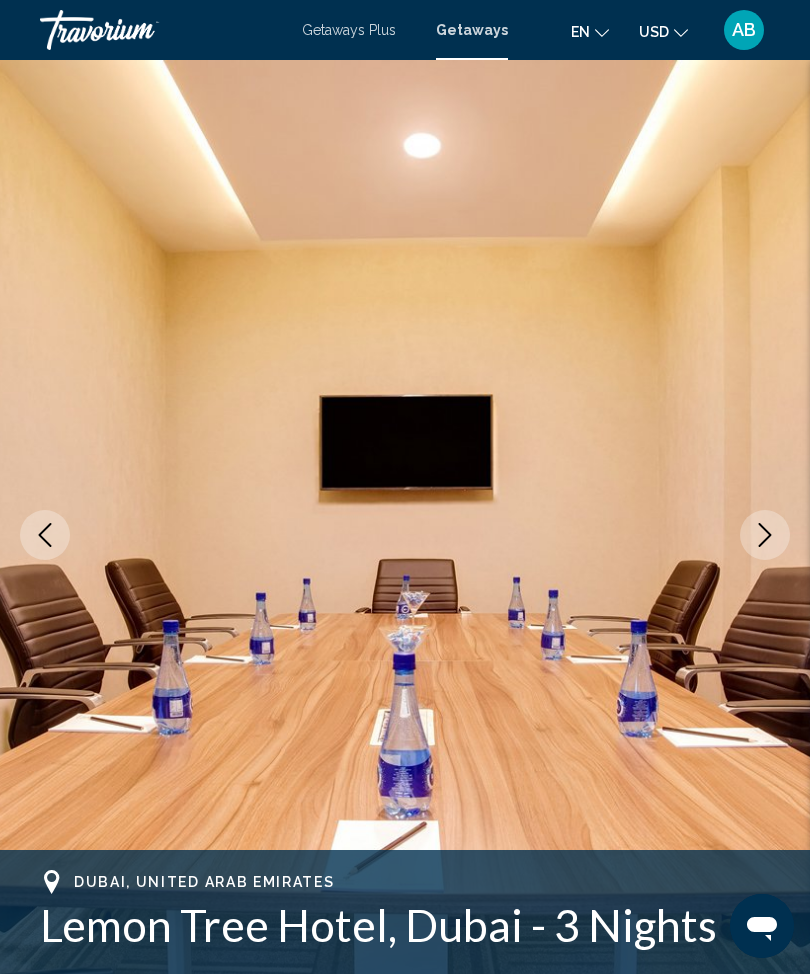 click 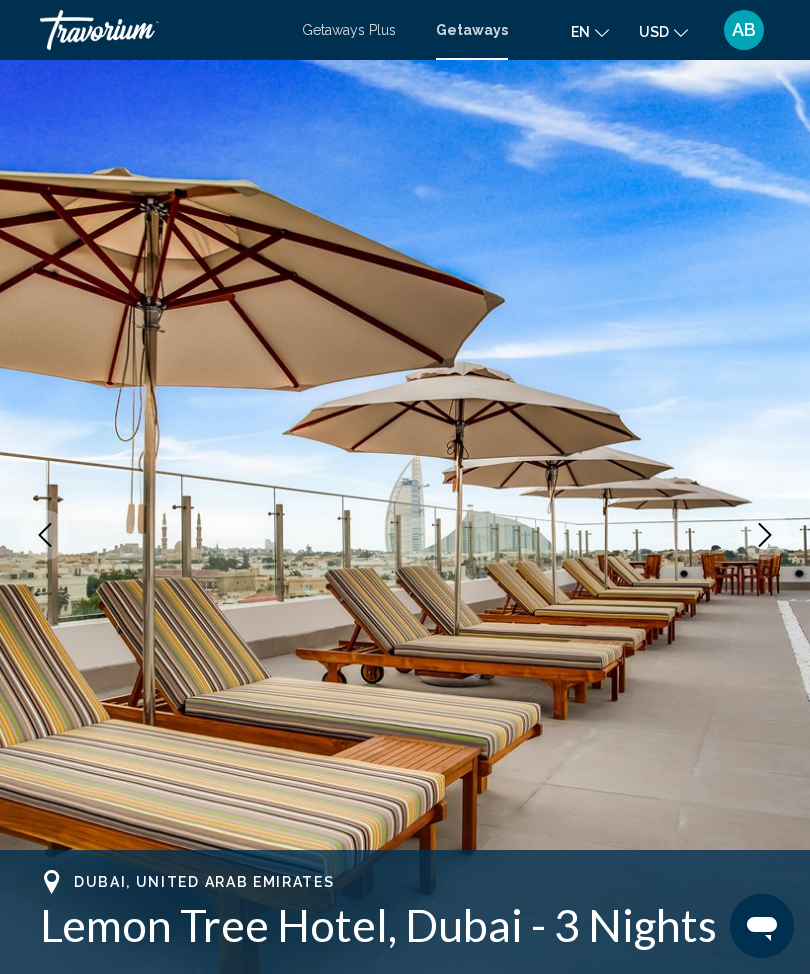 click 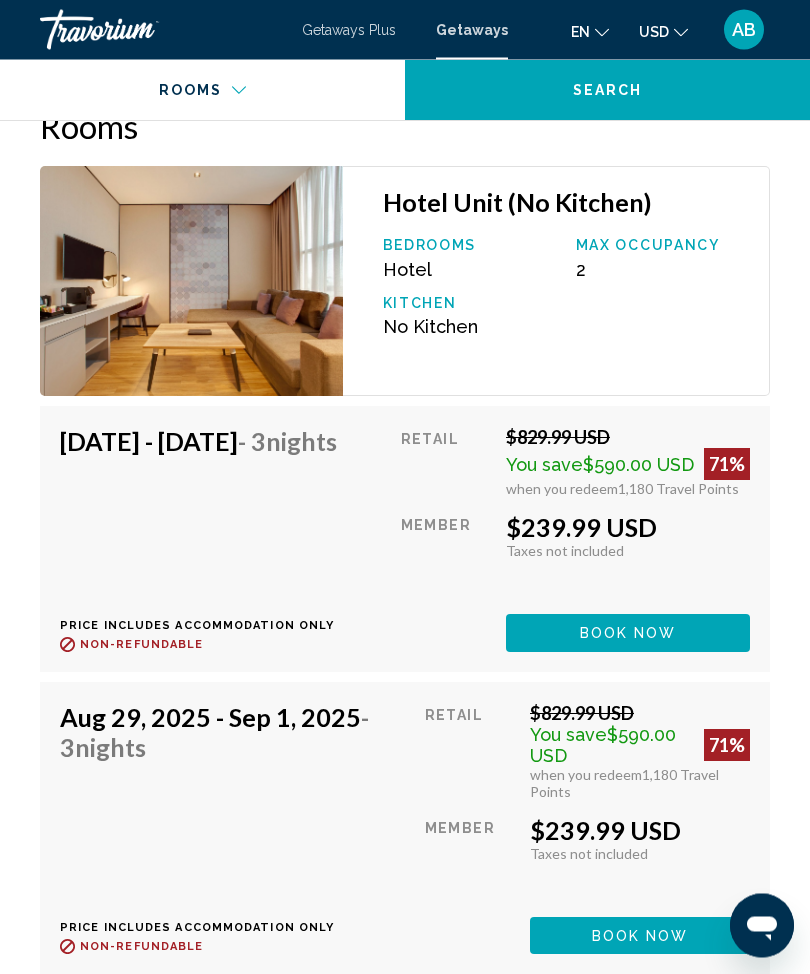 scroll, scrollTop: 4321, scrollLeft: 0, axis: vertical 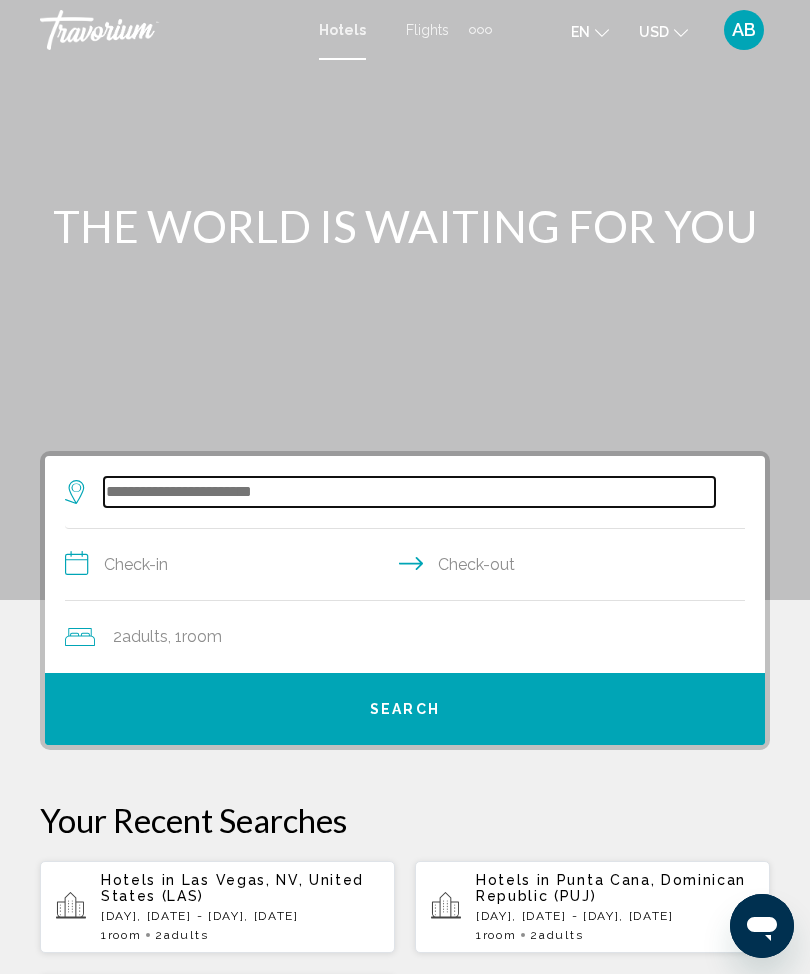 click at bounding box center [409, 492] 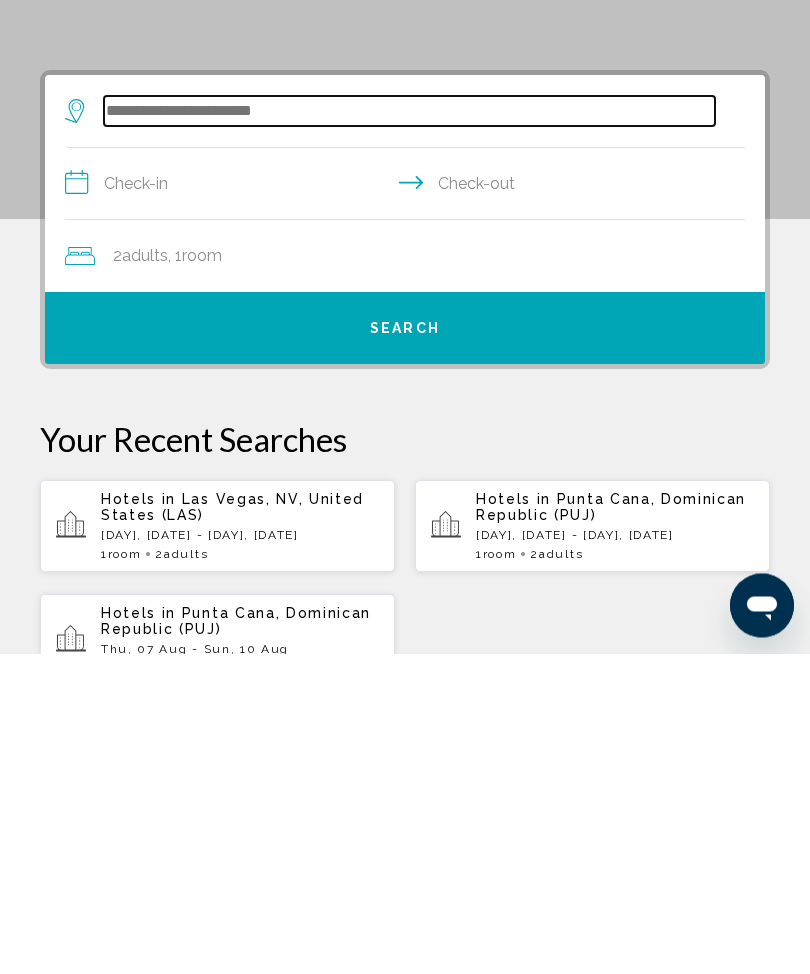 scroll, scrollTop: 65, scrollLeft: 0, axis: vertical 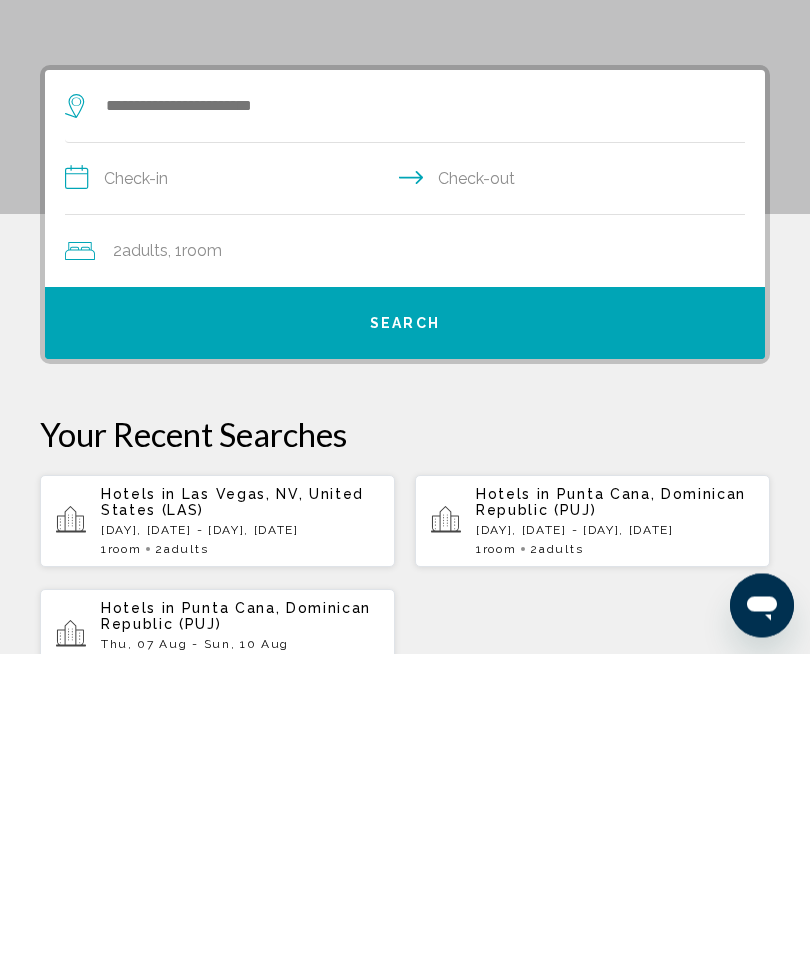 click on "**********" at bounding box center (409, 502) 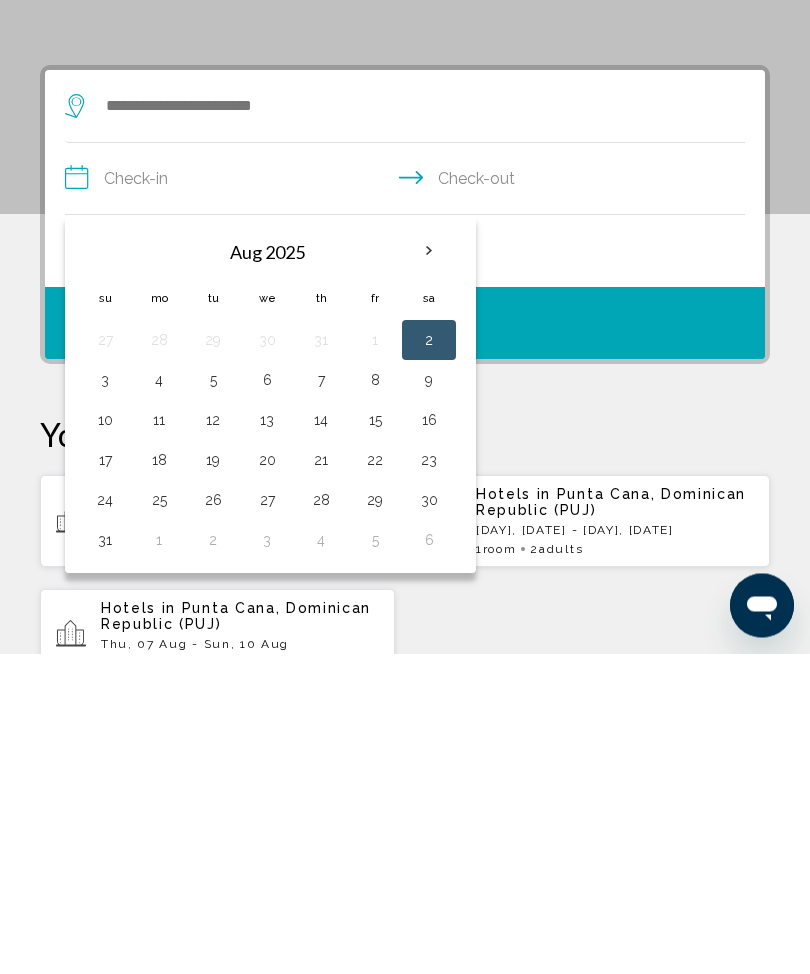 scroll, scrollTop: 386, scrollLeft: 0, axis: vertical 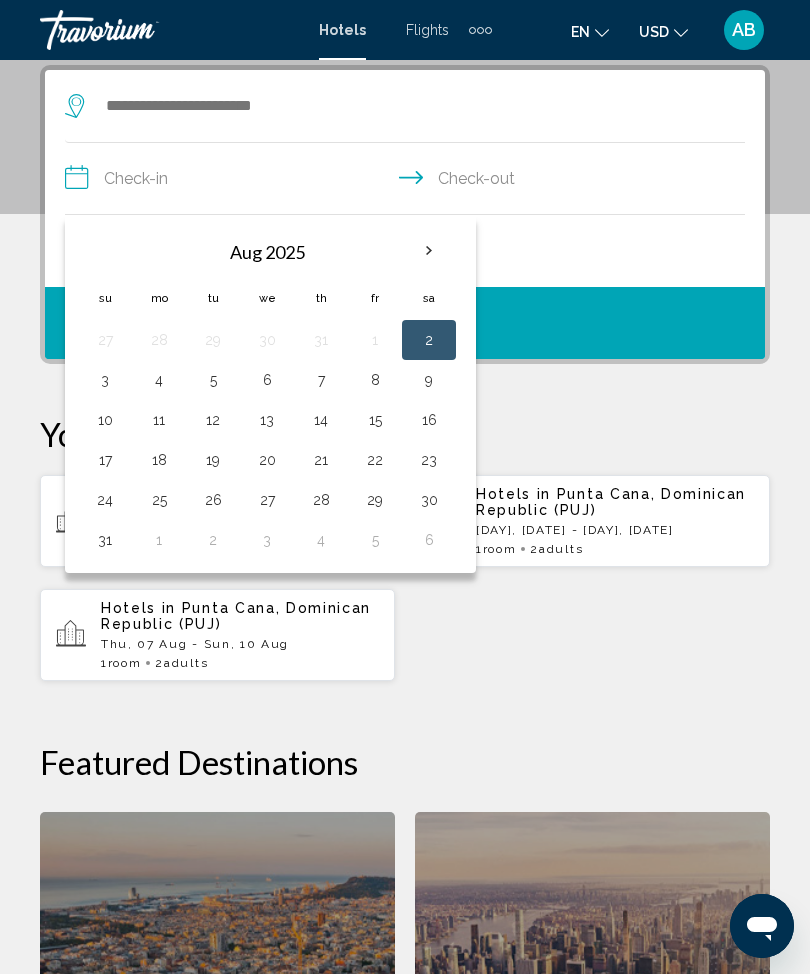 click at bounding box center [429, 251] 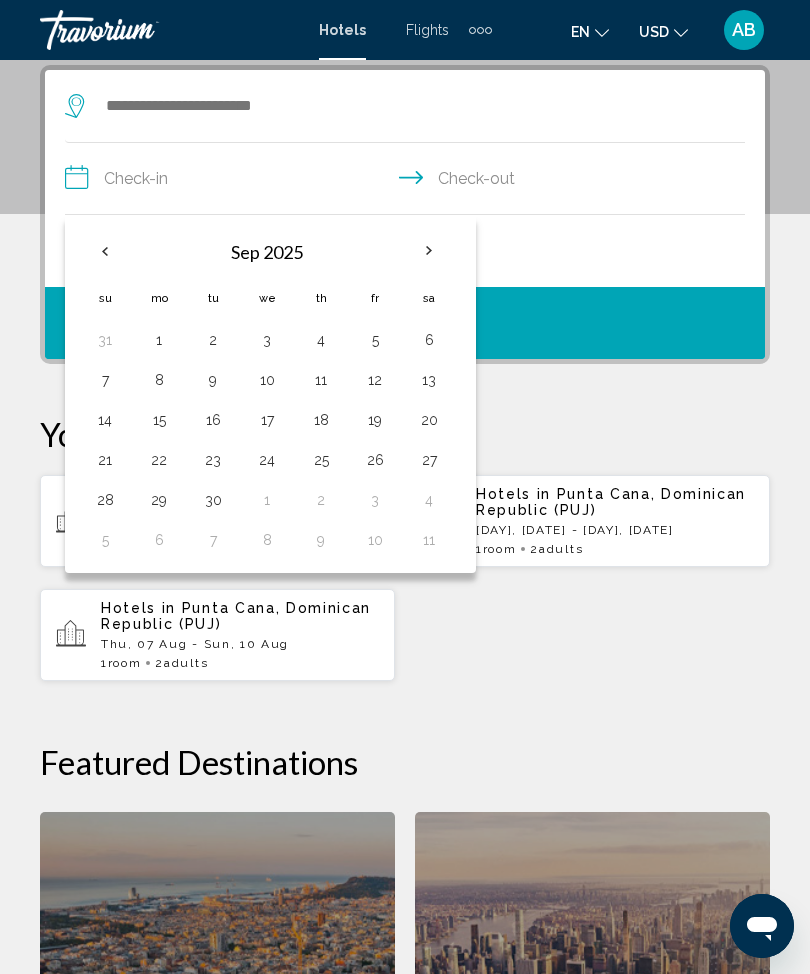 click at bounding box center (429, 251) 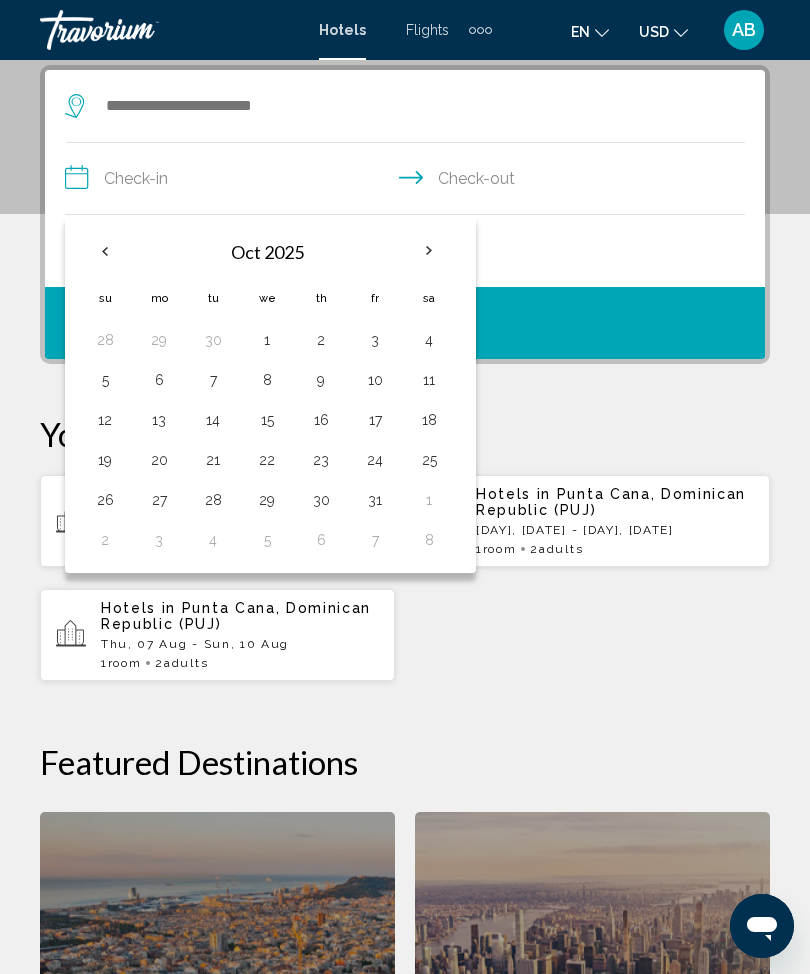 click at bounding box center [429, 251] 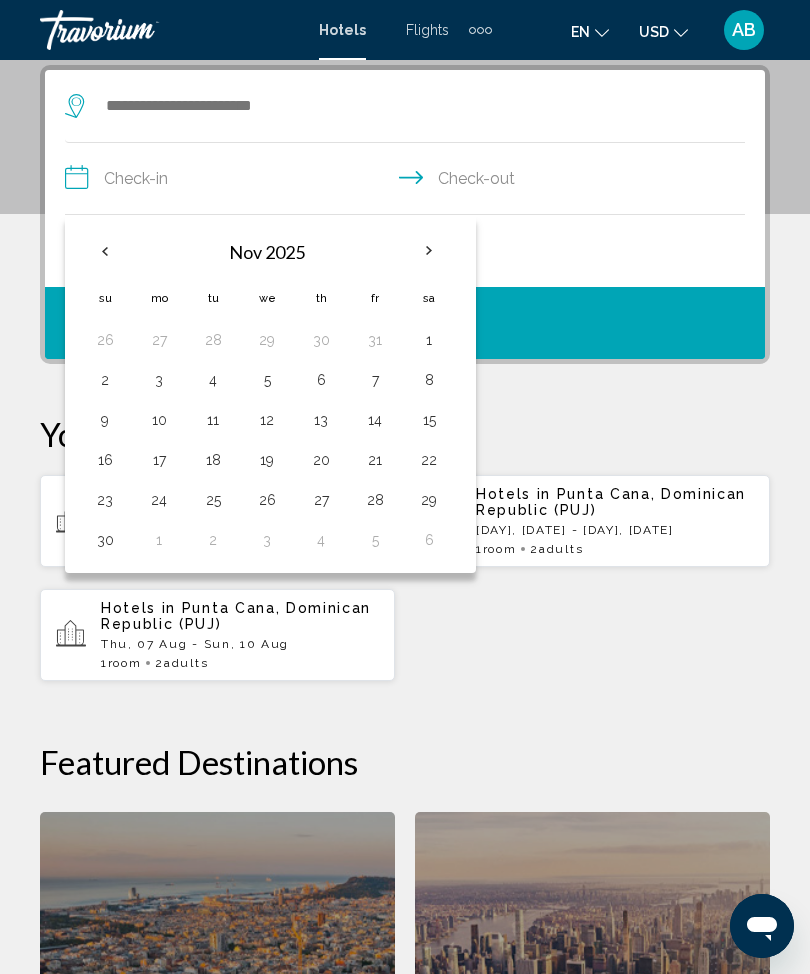 click at bounding box center [429, 251] 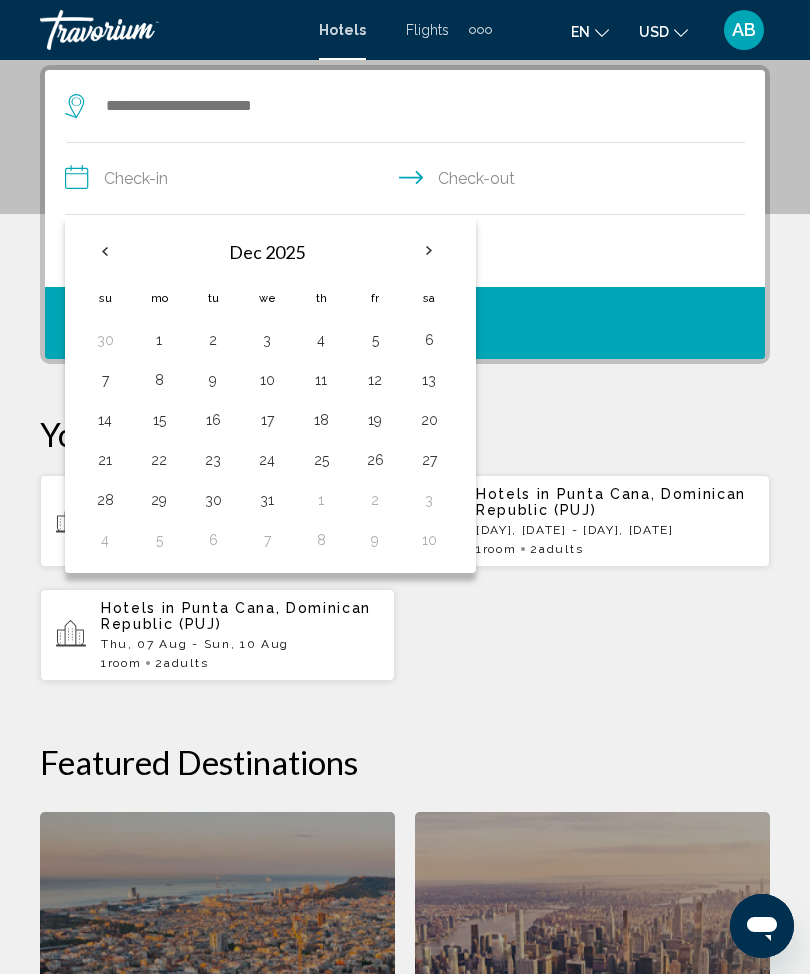 click on "5" at bounding box center (375, 340) 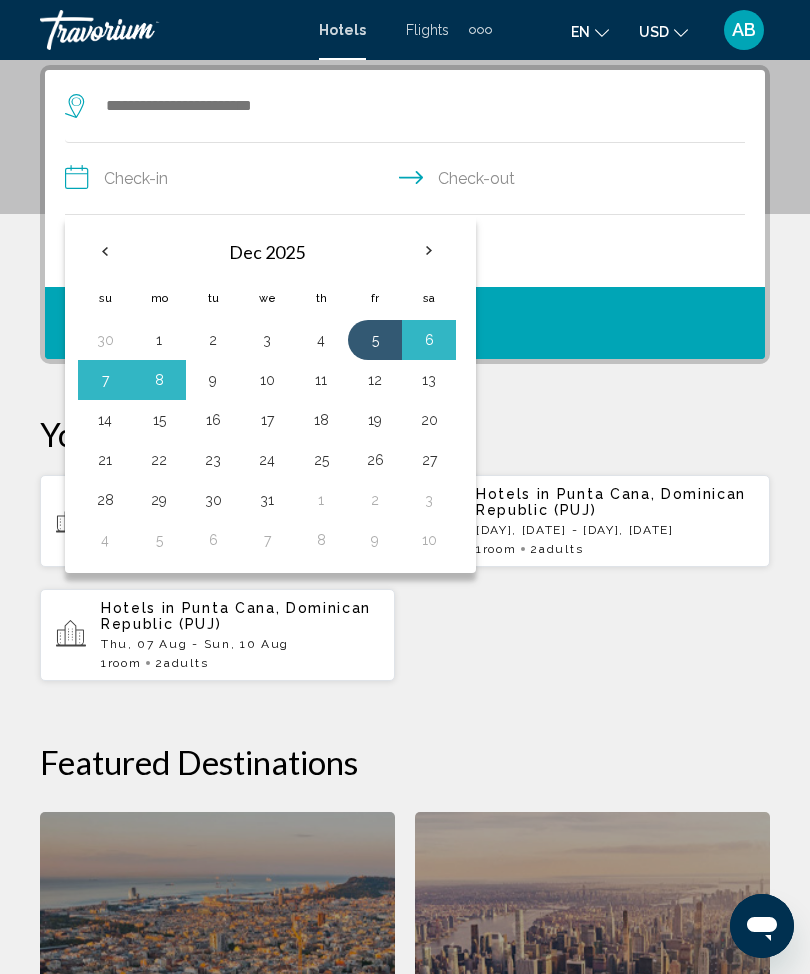 click on "9" at bounding box center (213, 380) 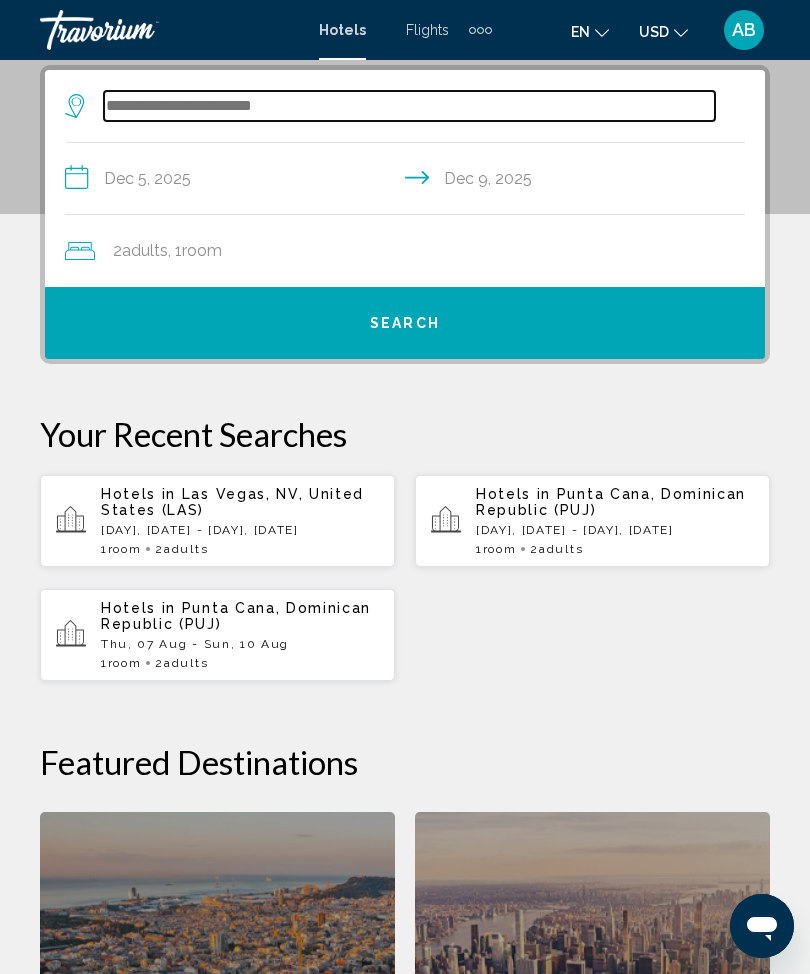 click at bounding box center [409, 106] 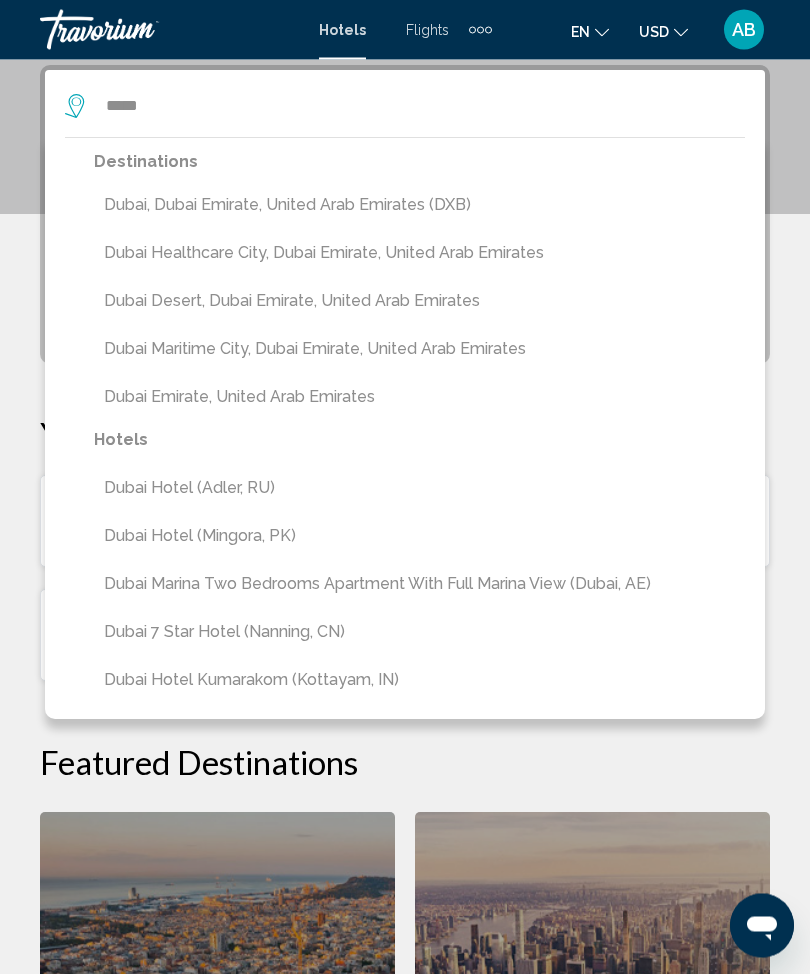 click on "Dubai, Dubai Emirate, United Arab Emirates (DXB)" at bounding box center [419, 206] 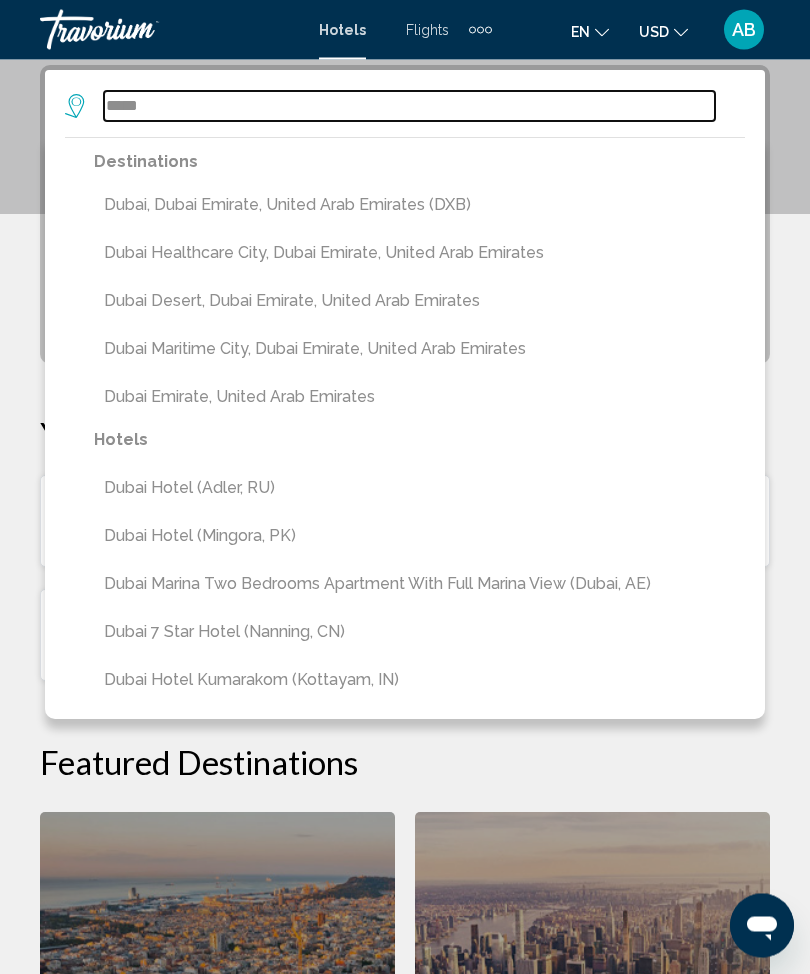 type on "**********" 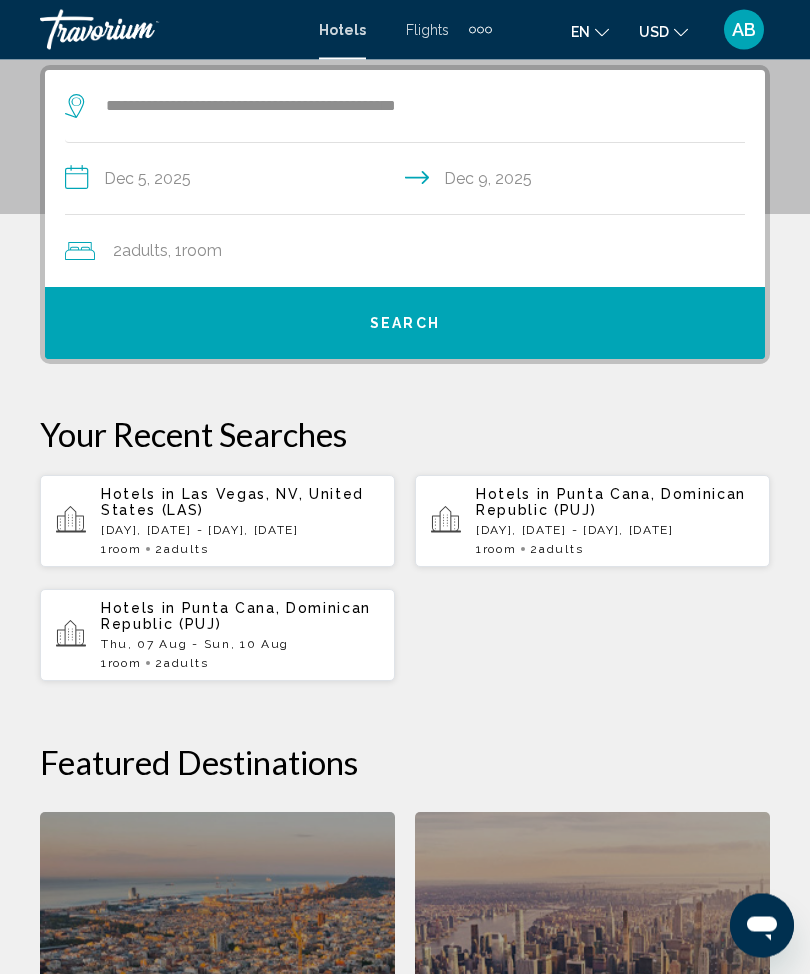 click on "Search" at bounding box center (405, 324) 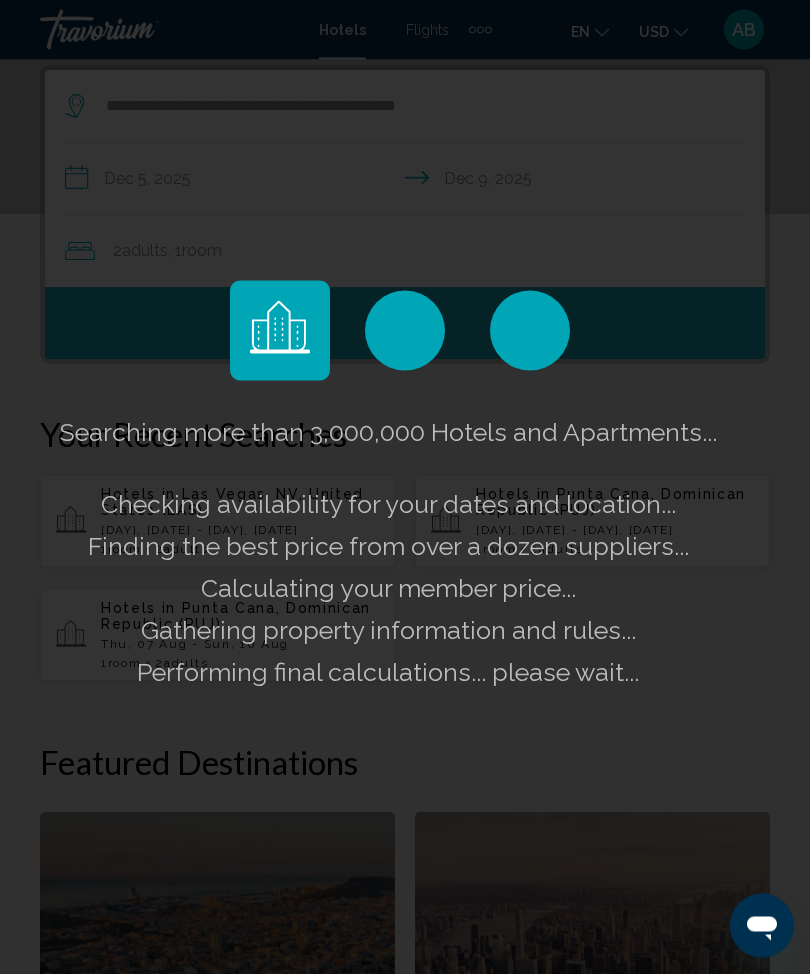scroll, scrollTop: 386, scrollLeft: 0, axis: vertical 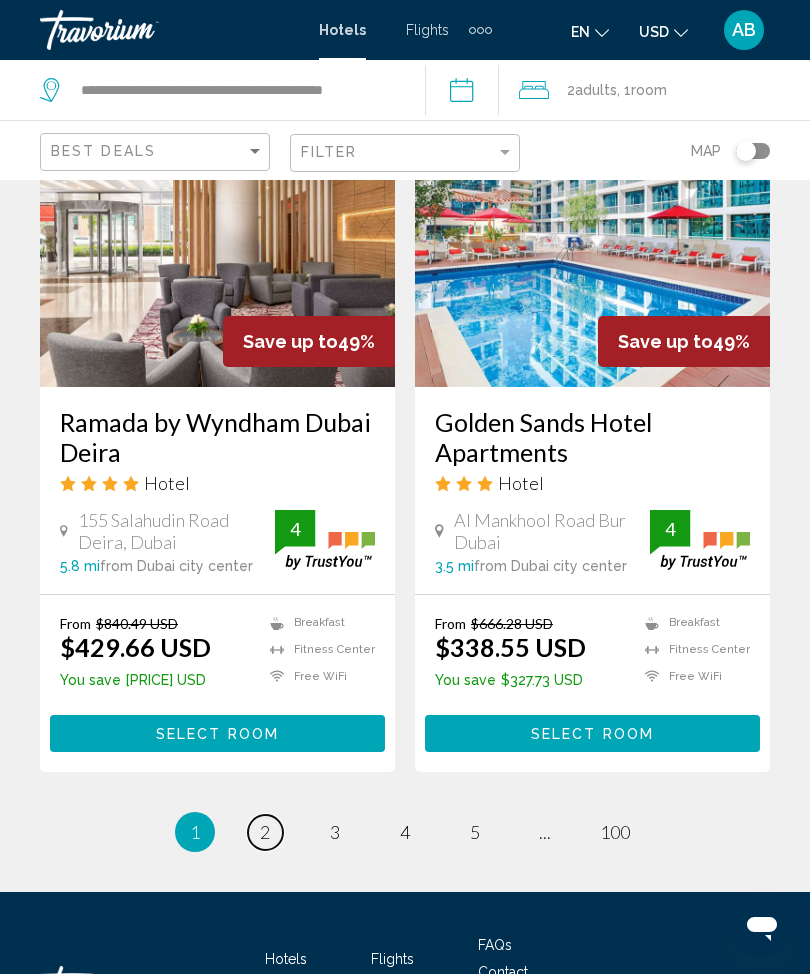 click on "2" at bounding box center (265, 832) 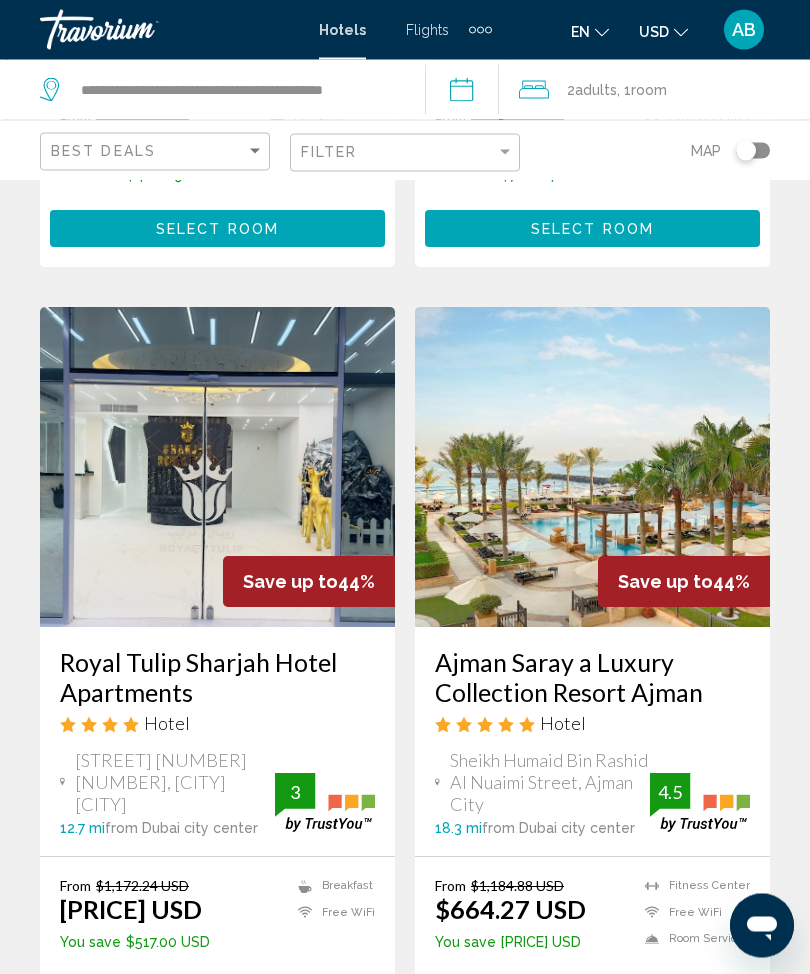 scroll, scrollTop: 3608, scrollLeft: 0, axis: vertical 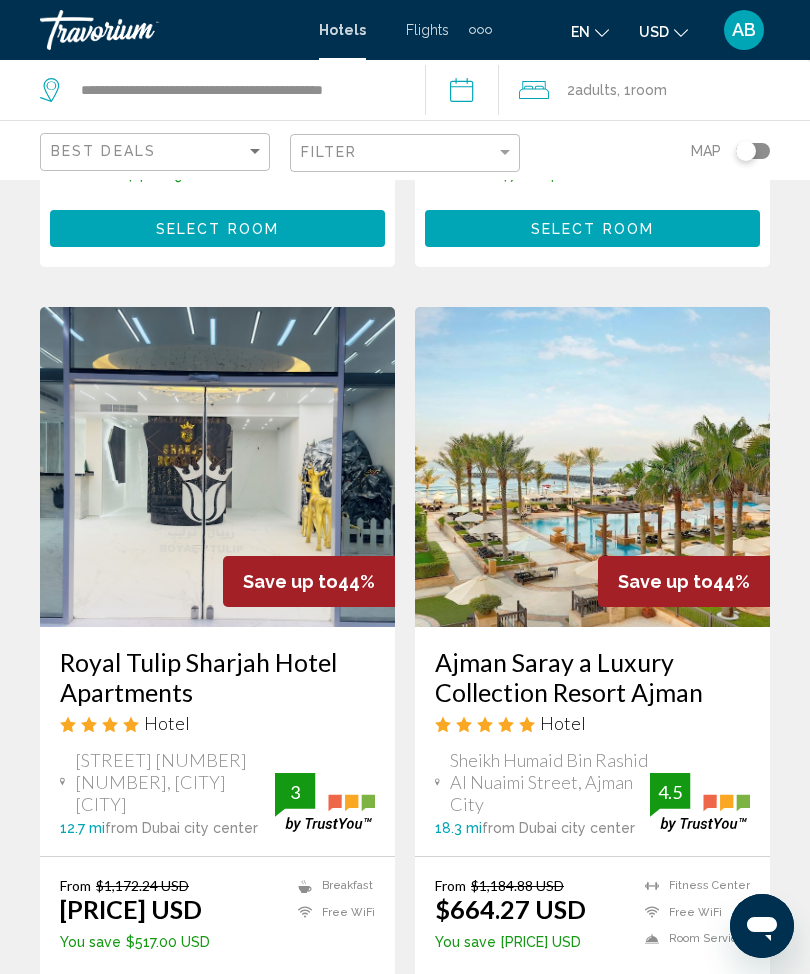 click at bounding box center (592, 467) 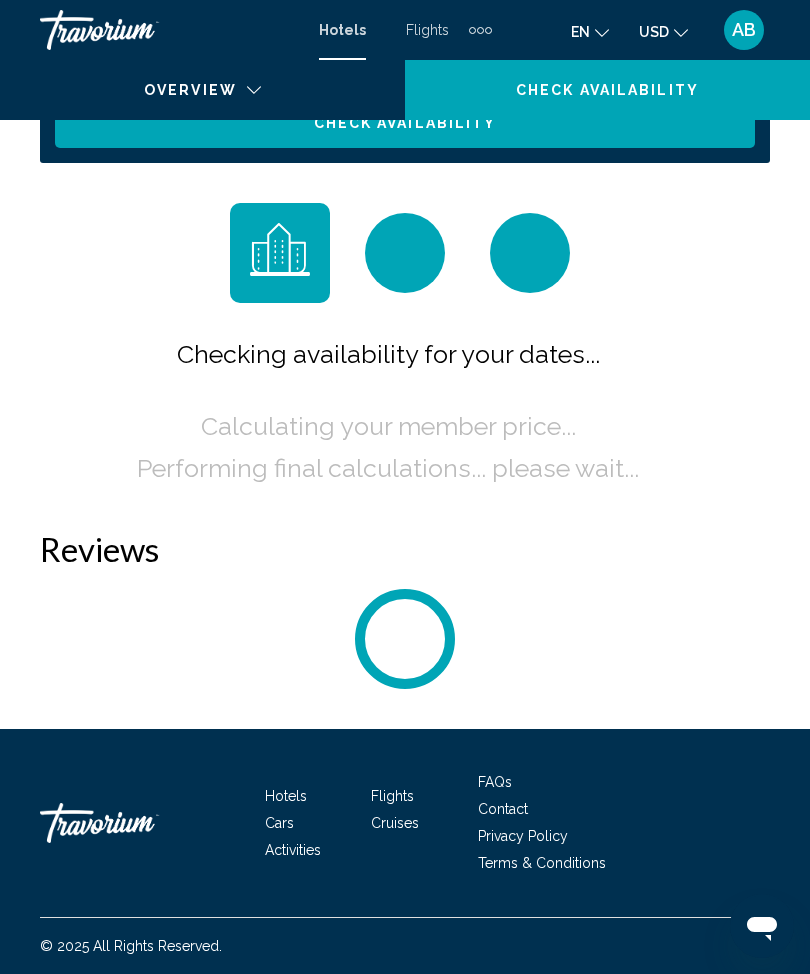 scroll, scrollTop: 0, scrollLeft: 0, axis: both 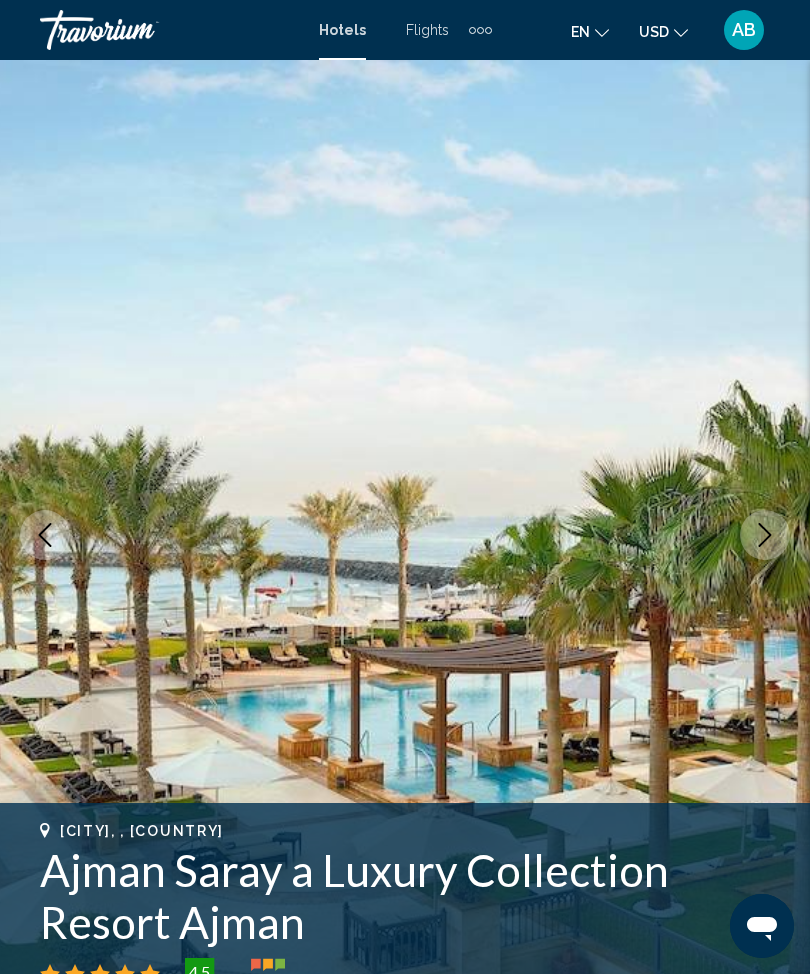 click 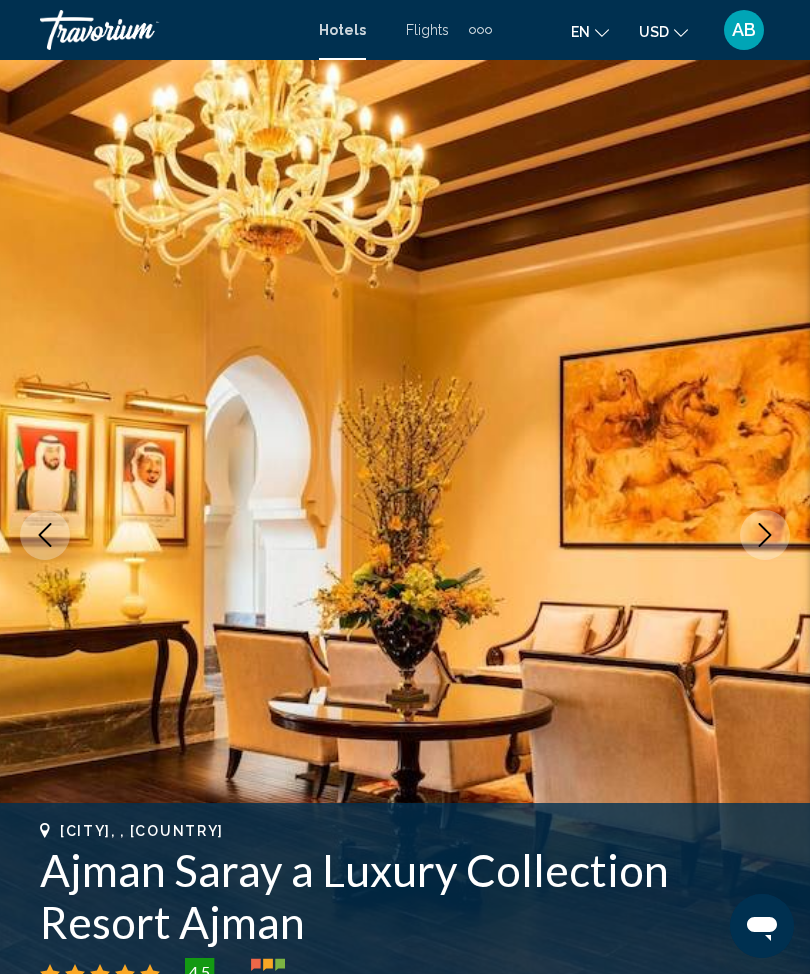 click 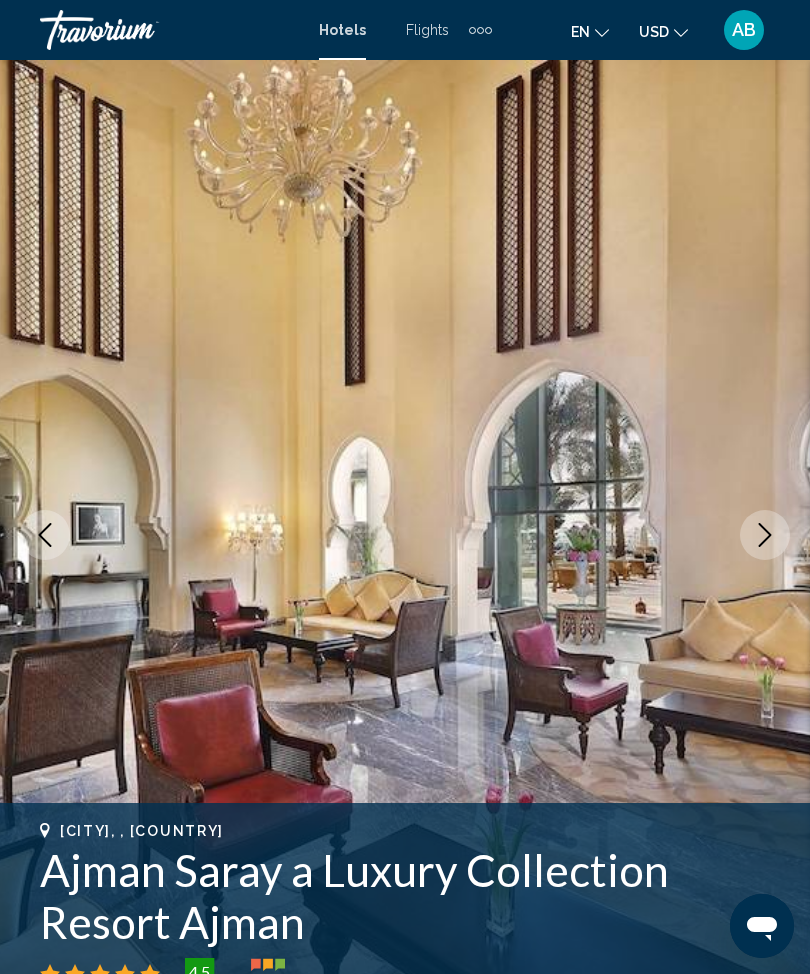 click at bounding box center [765, 535] 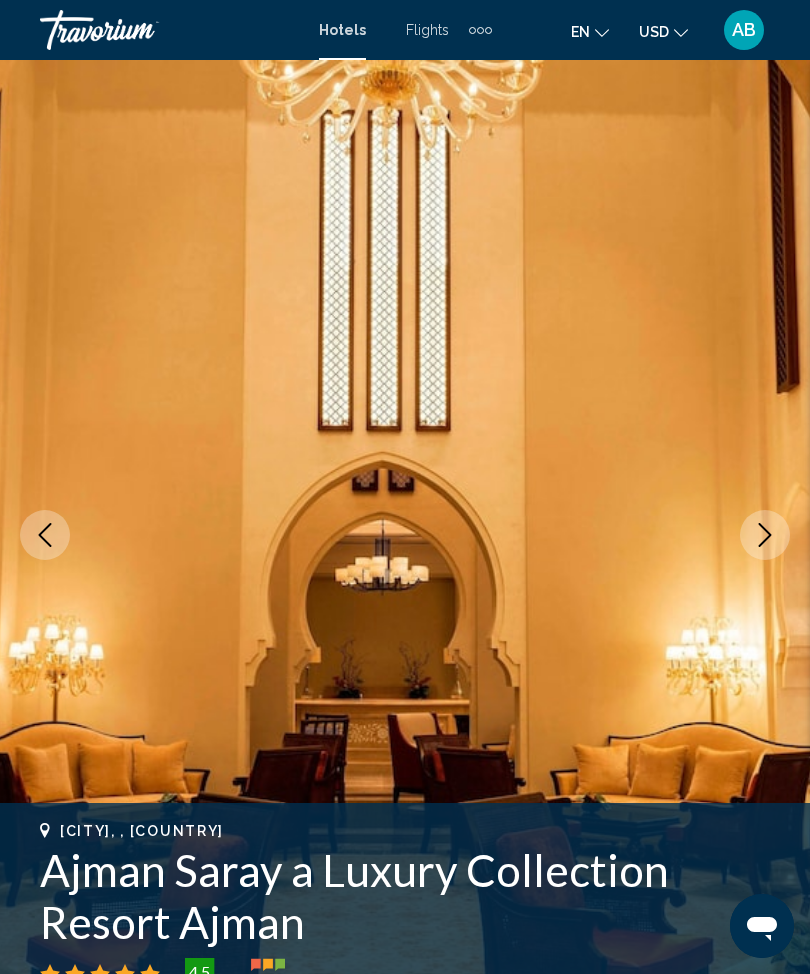 click at bounding box center (765, 535) 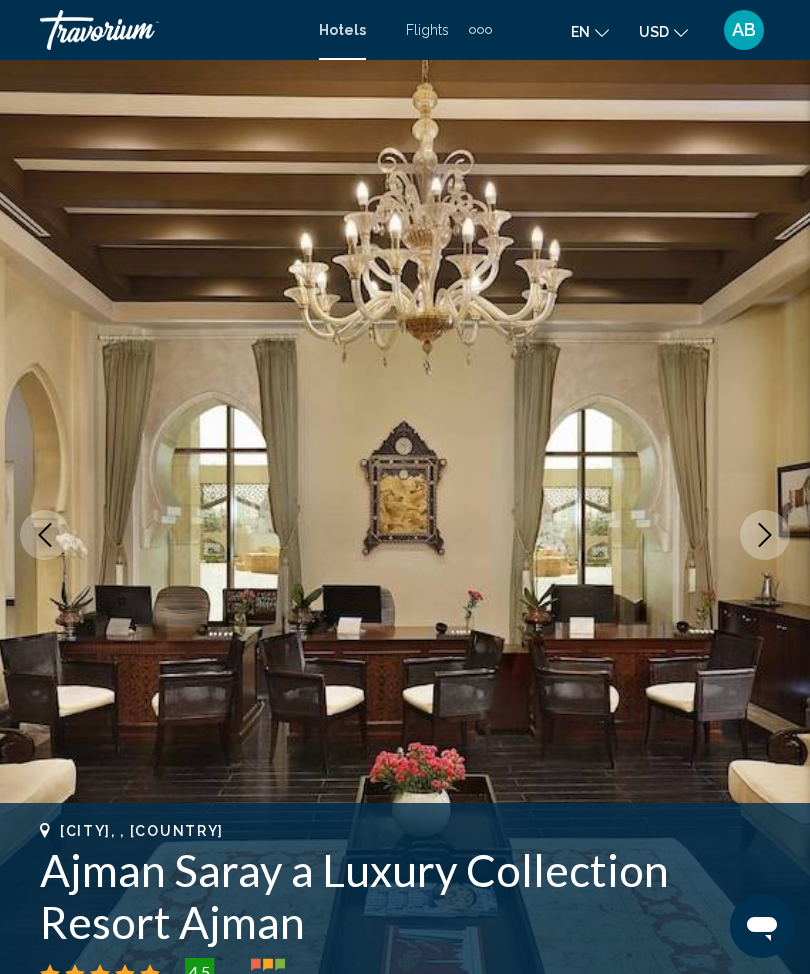 click 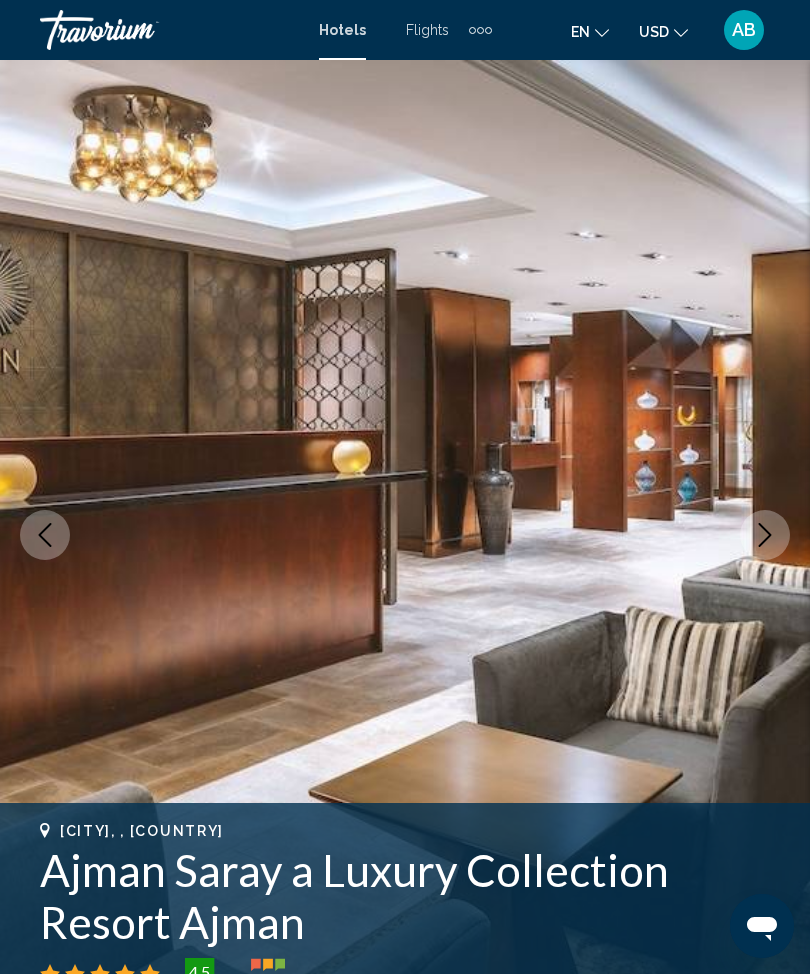 click 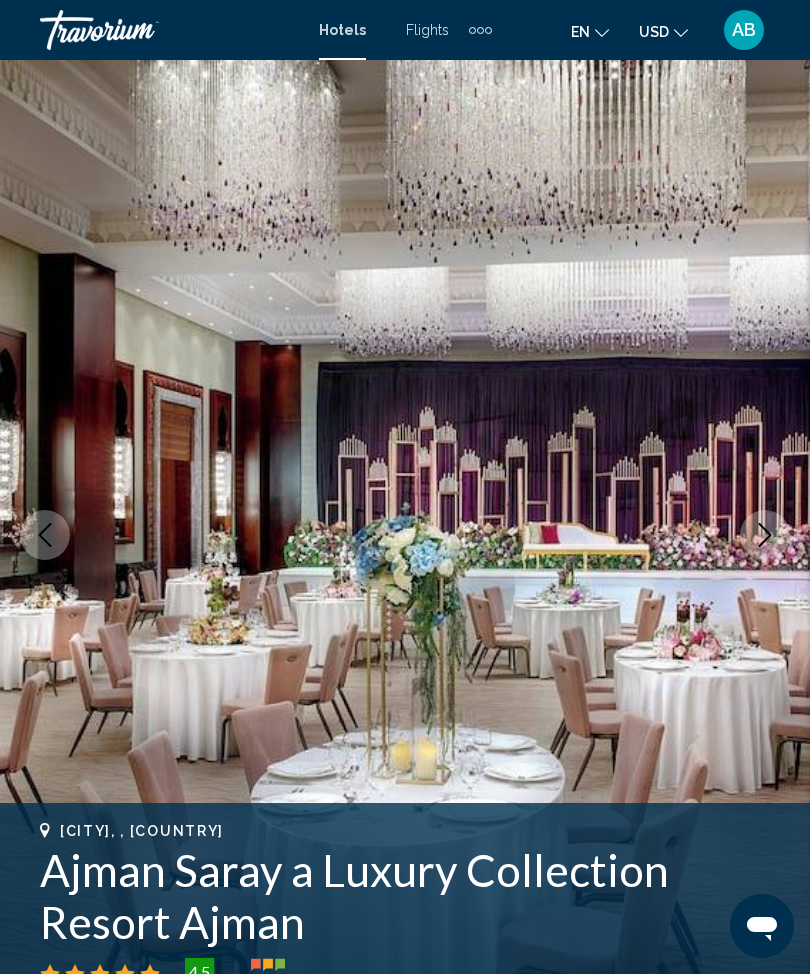 click at bounding box center [765, 535] 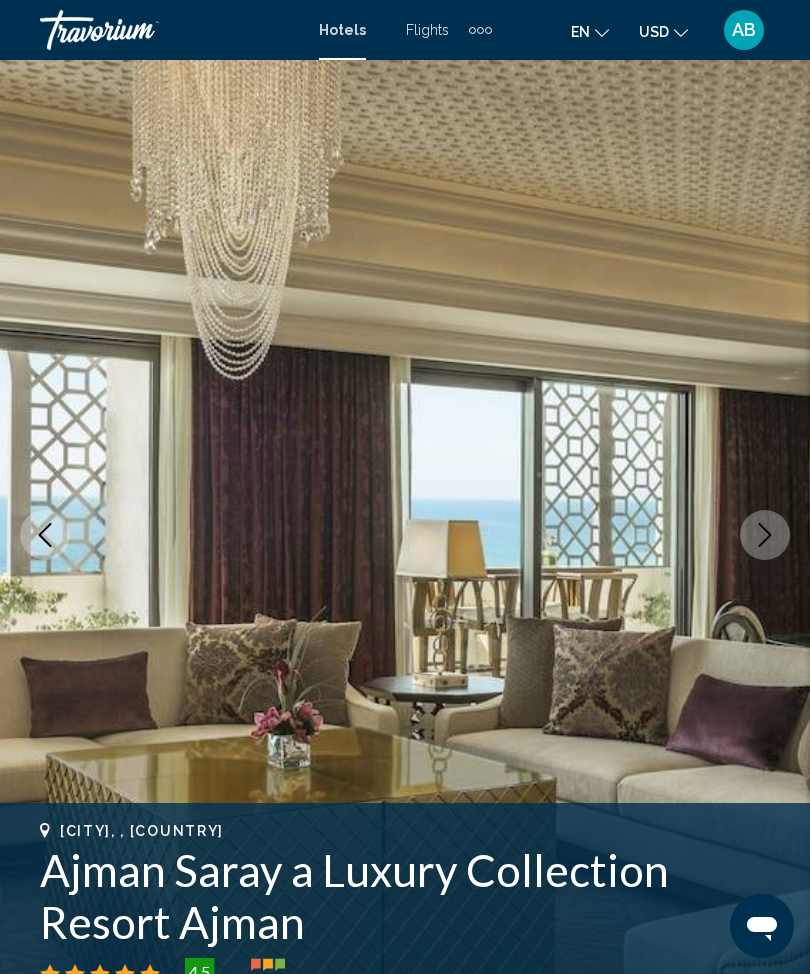 click at bounding box center (765, 535) 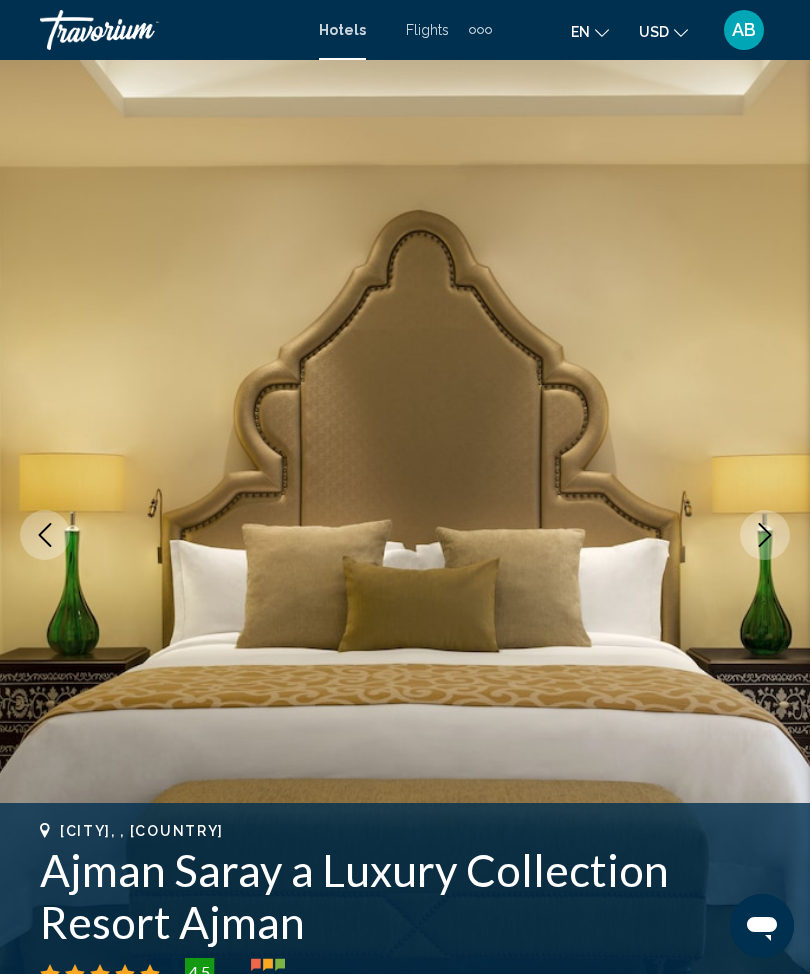 click at bounding box center [765, 535] 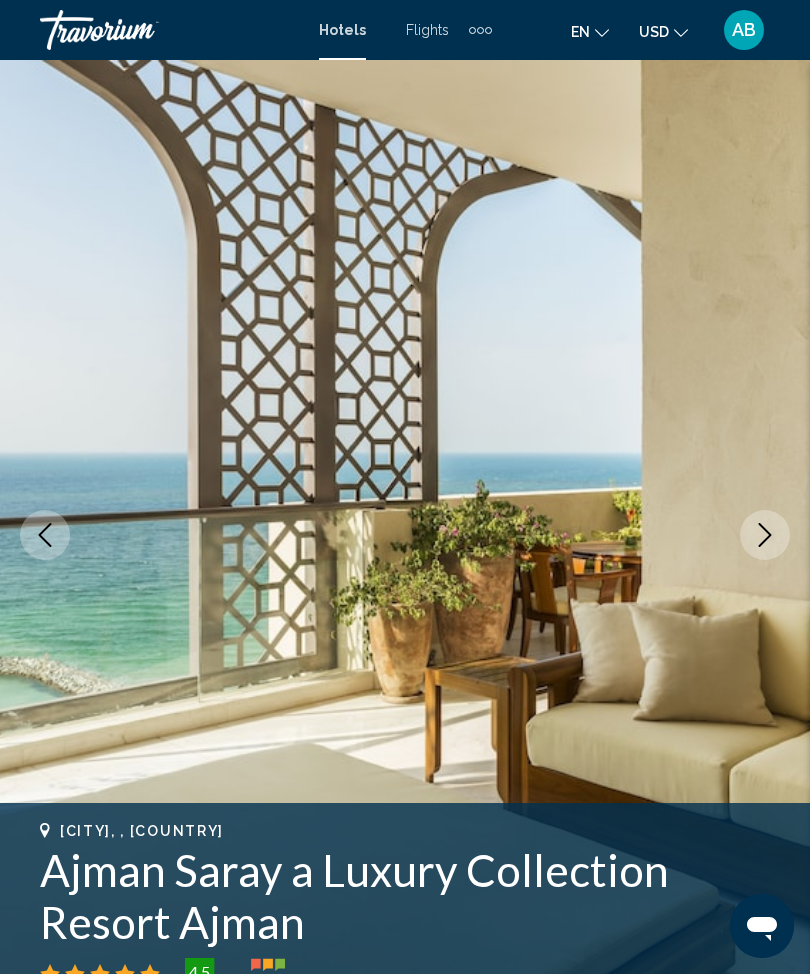 click at bounding box center (765, 535) 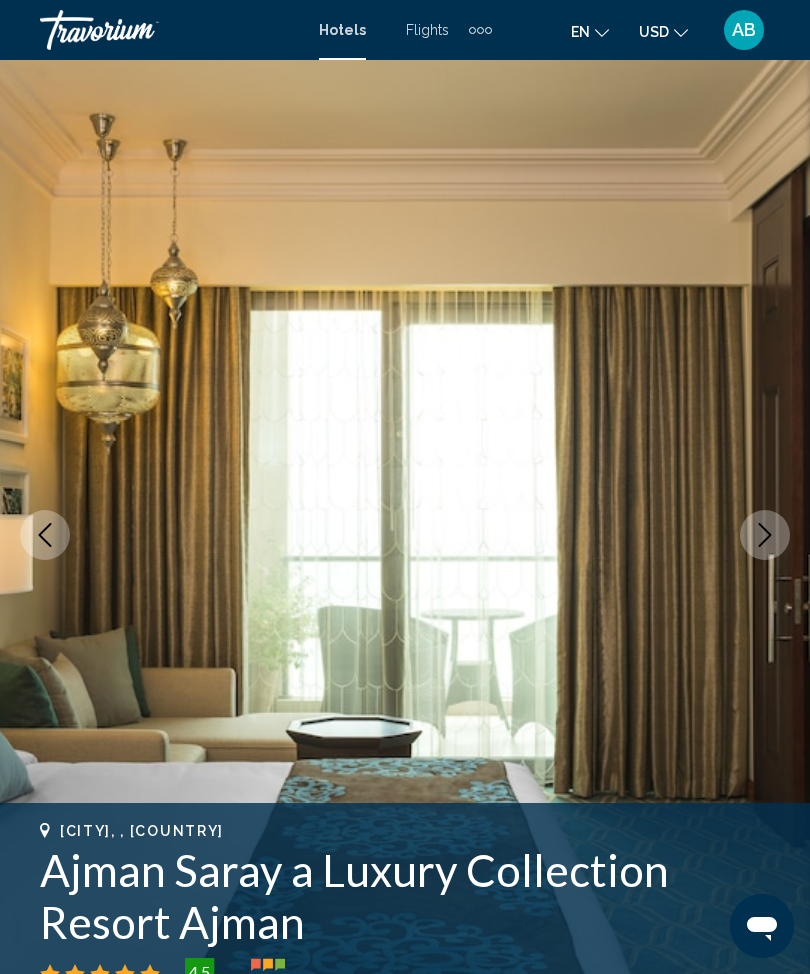 click 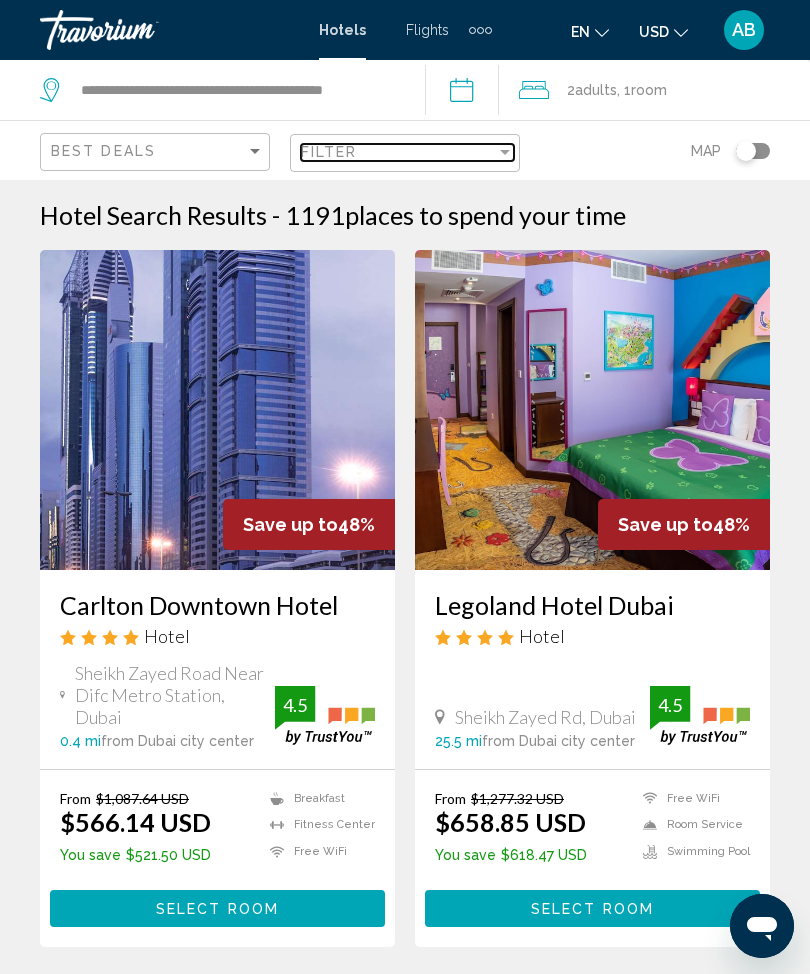 click on "Filter" at bounding box center (398, 152) 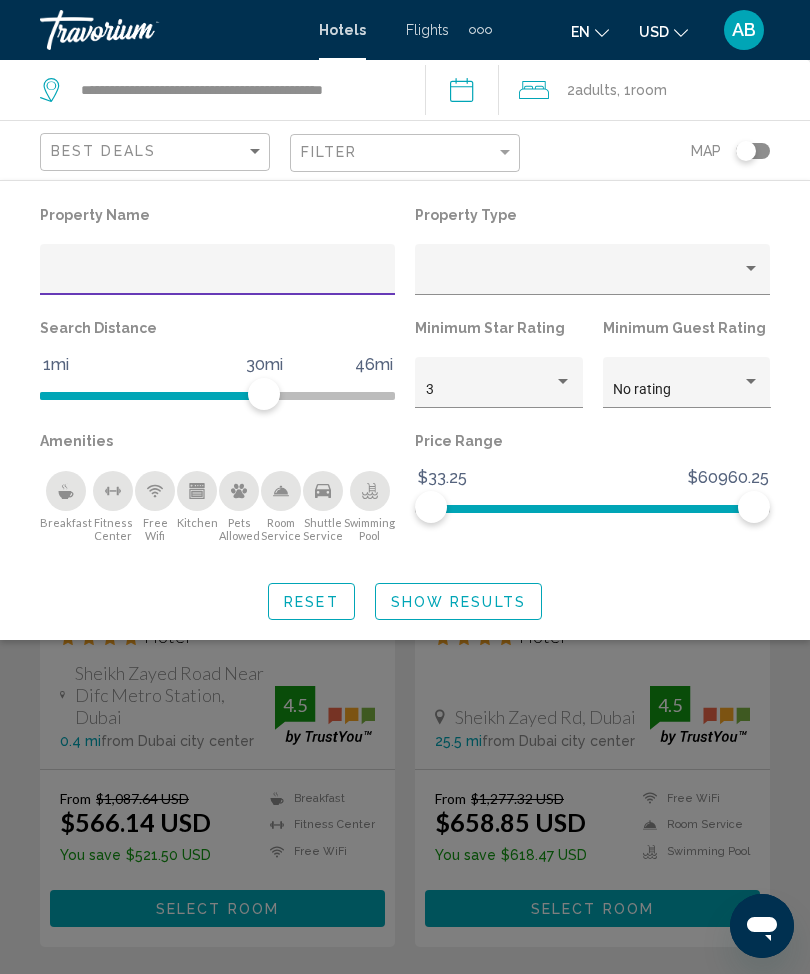 click at bounding box center (218, 277) 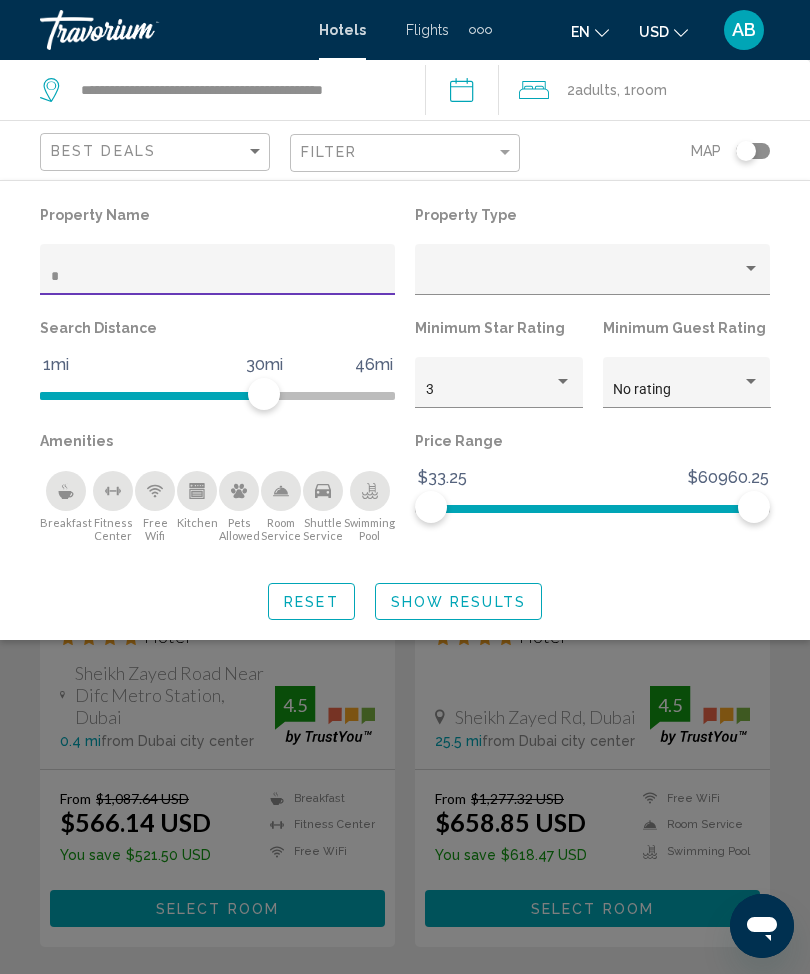 type on "**" 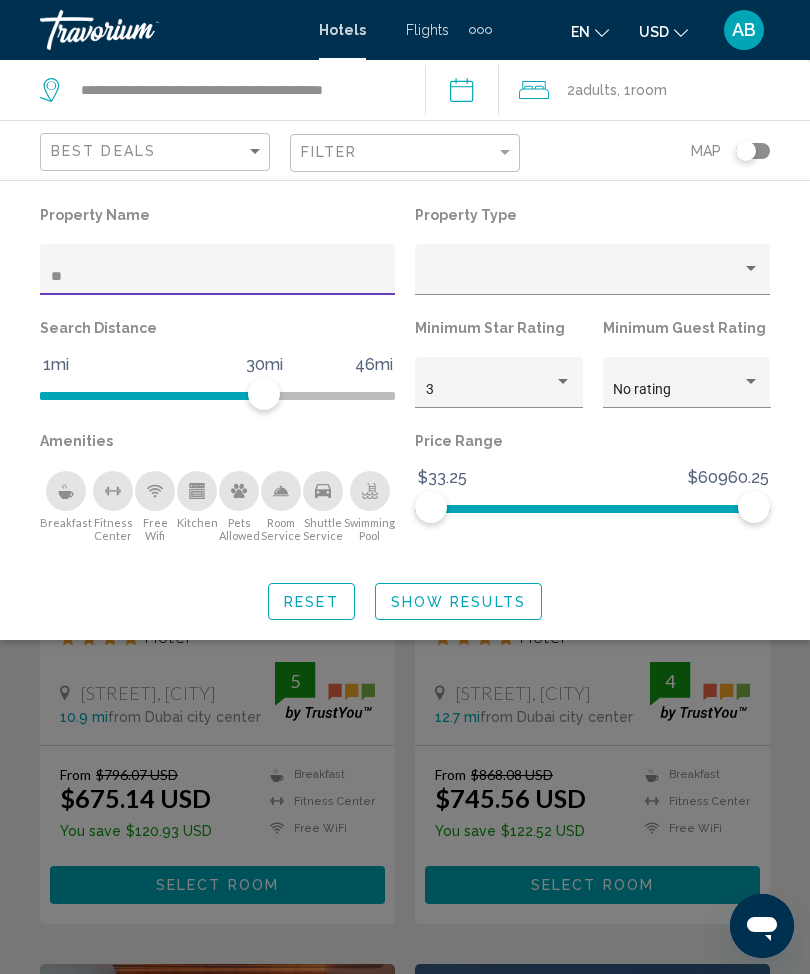 click on "Show Results" 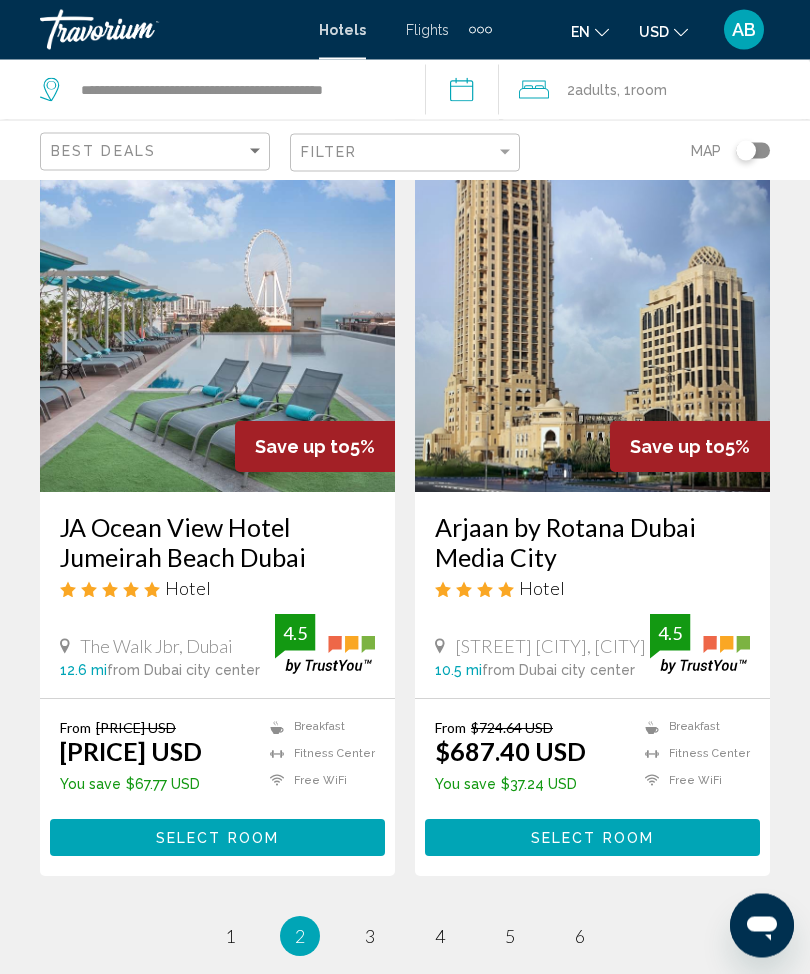scroll, scrollTop: 3743, scrollLeft: 0, axis: vertical 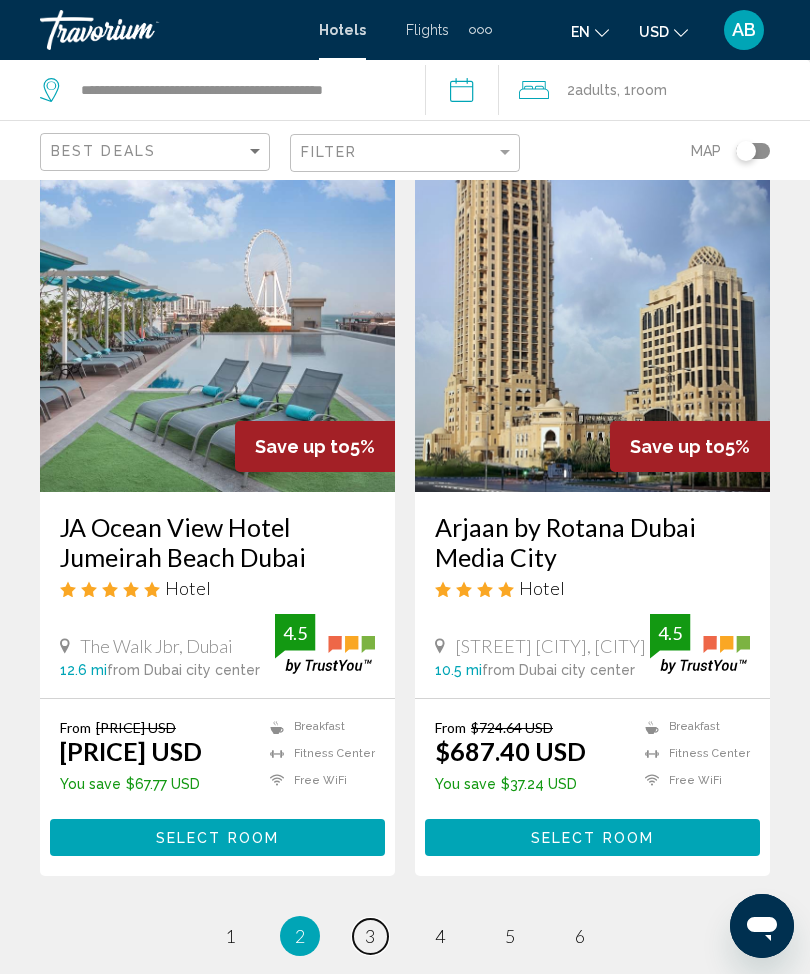 click on "3" at bounding box center [370, 936] 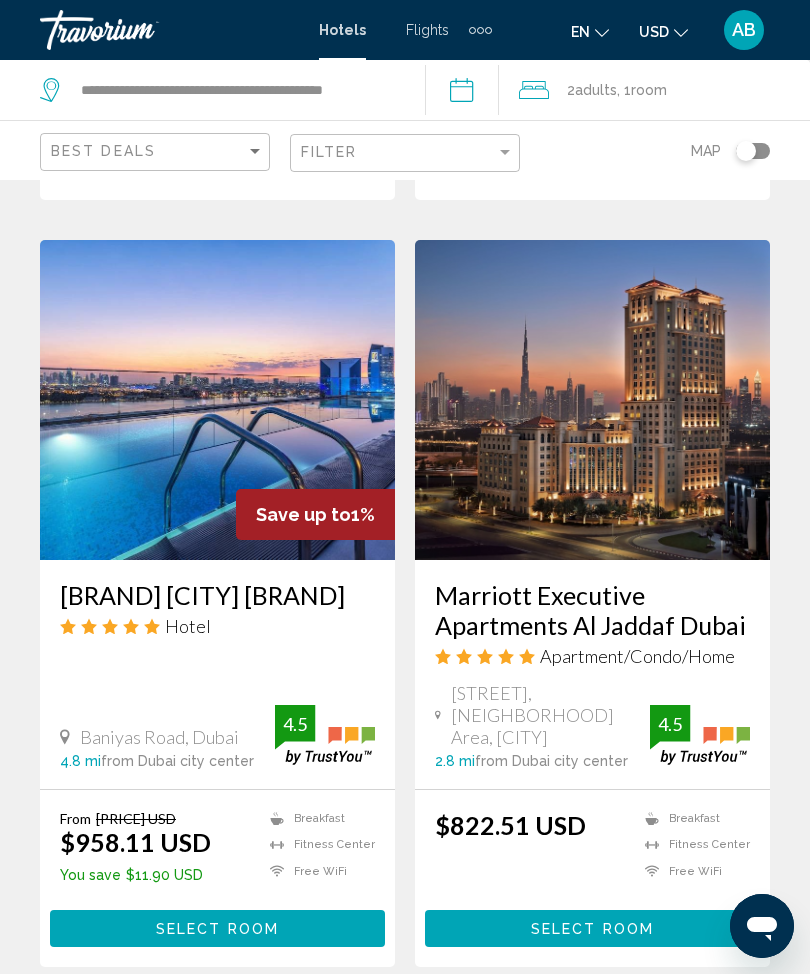 scroll, scrollTop: 4052, scrollLeft: 0, axis: vertical 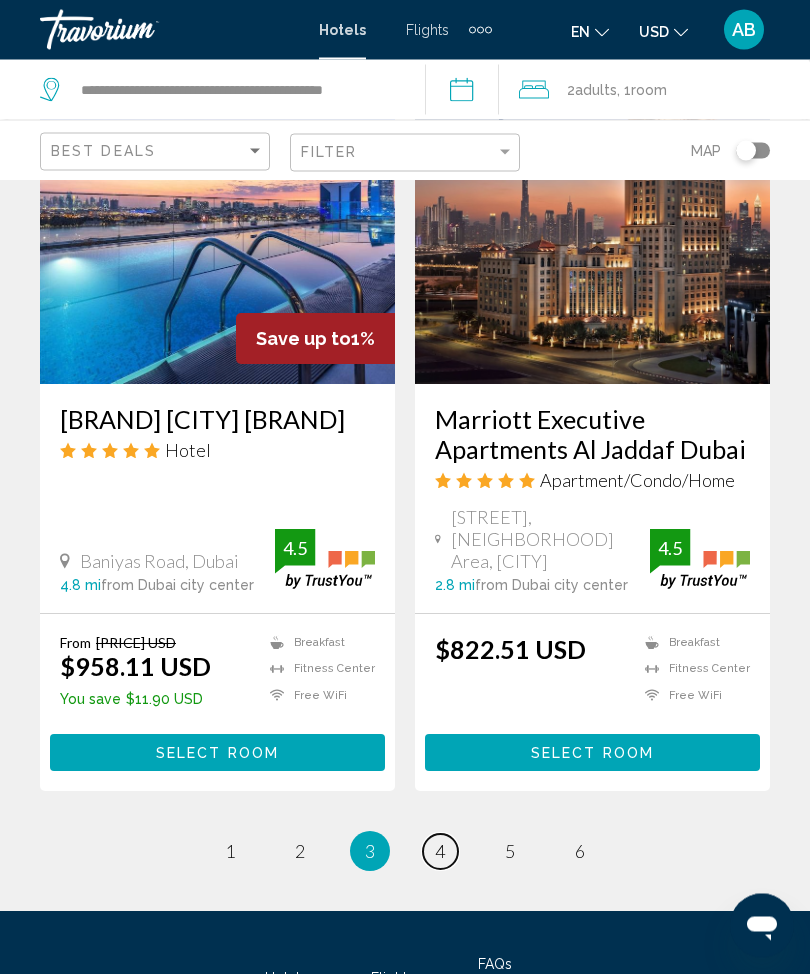 click on "page  4" at bounding box center (440, 852) 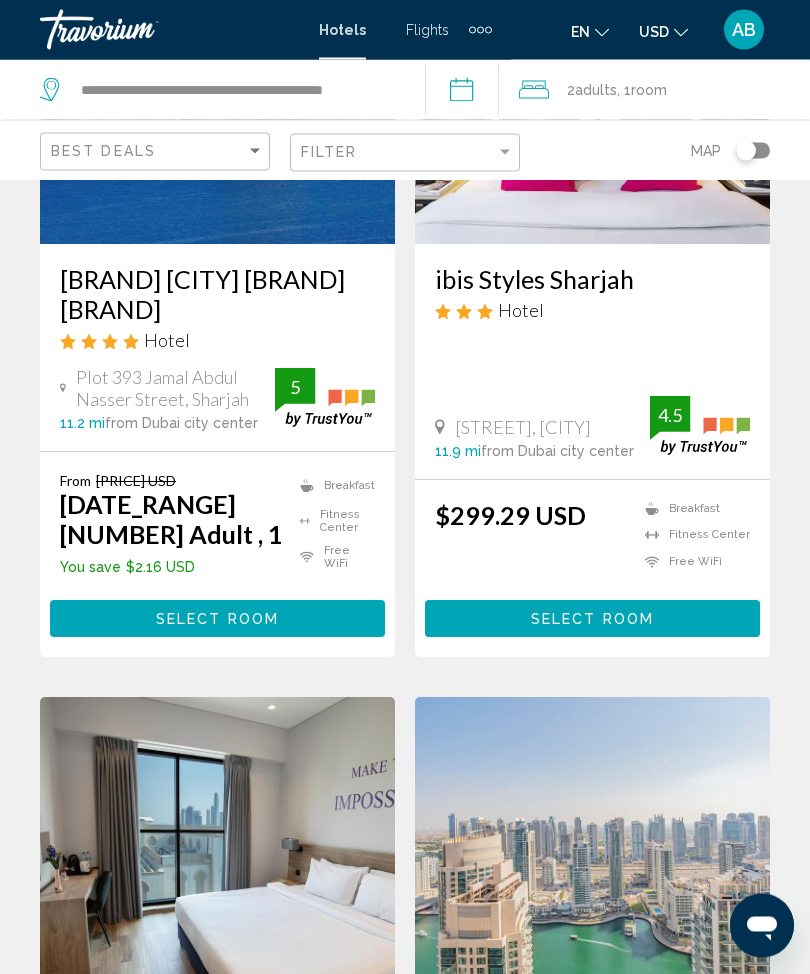 scroll, scrollTop: 0, scrollLeft: 0, axis: both 